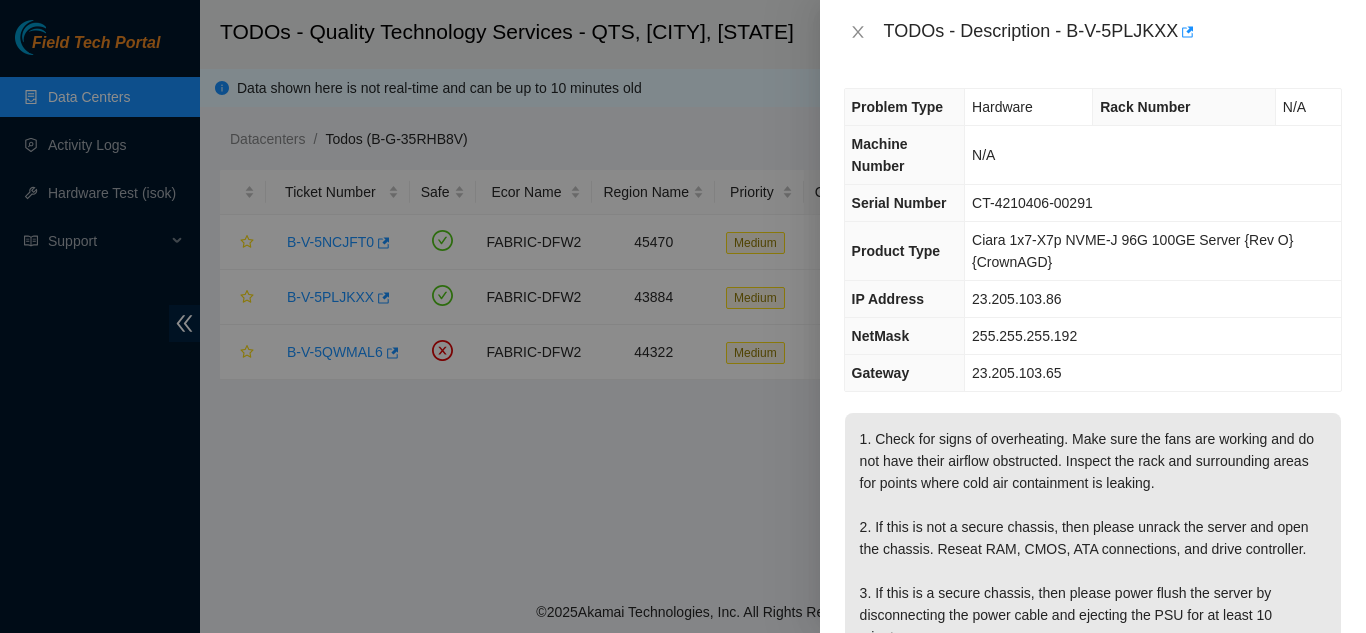 scroll, scrollTop: 0, scrollLeft: 0, axis: both 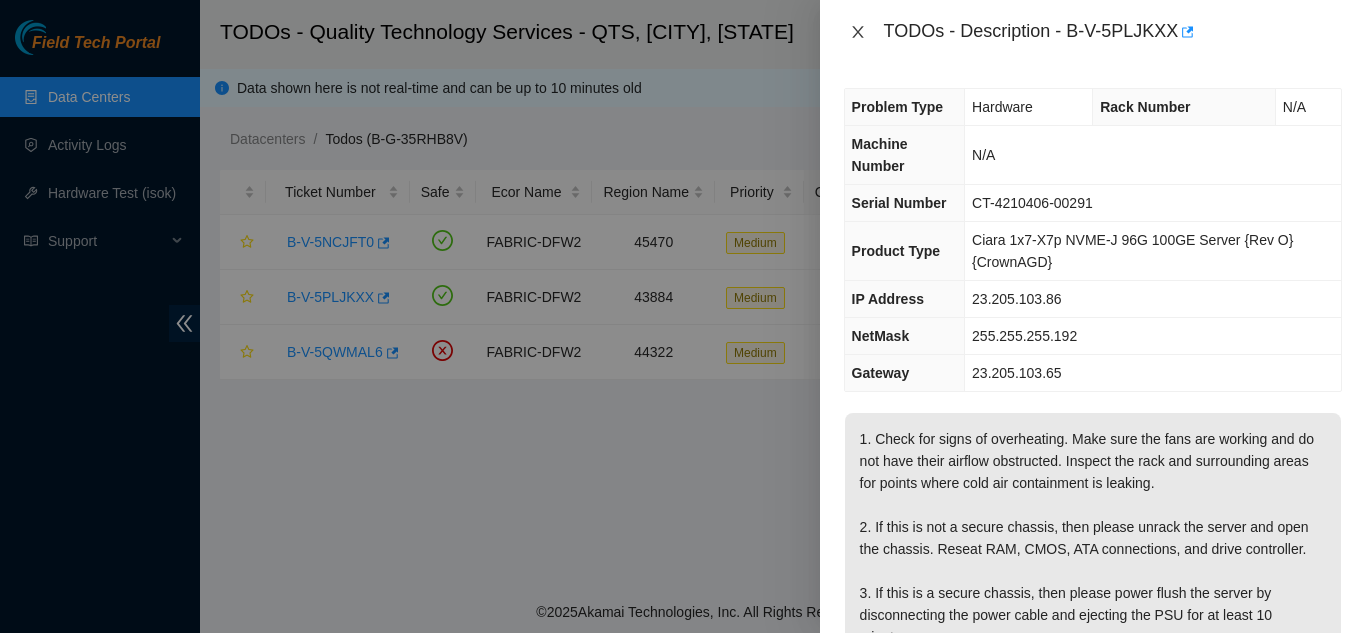 drag, startPoint x: 848, startPoint y: 31, endPoint x: 856, endPoint y: 40, distance: 12.0415945 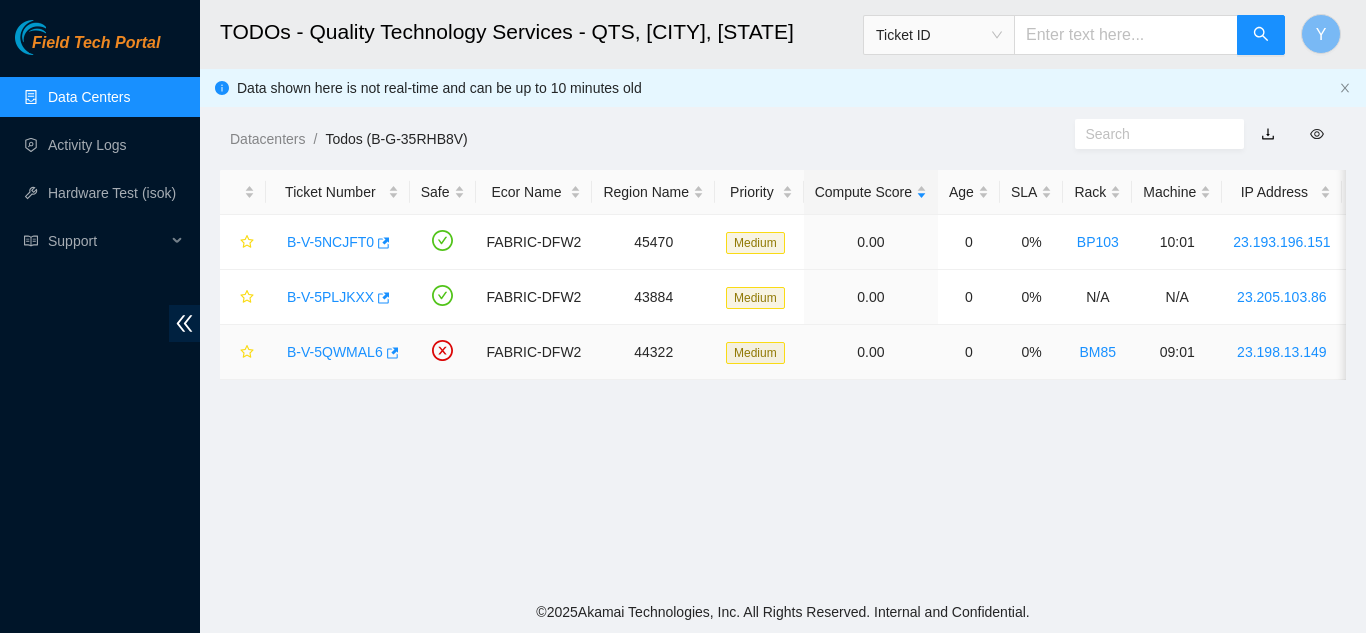 click on "B-V-5QWMAL6" at bounding box center [335, 352] 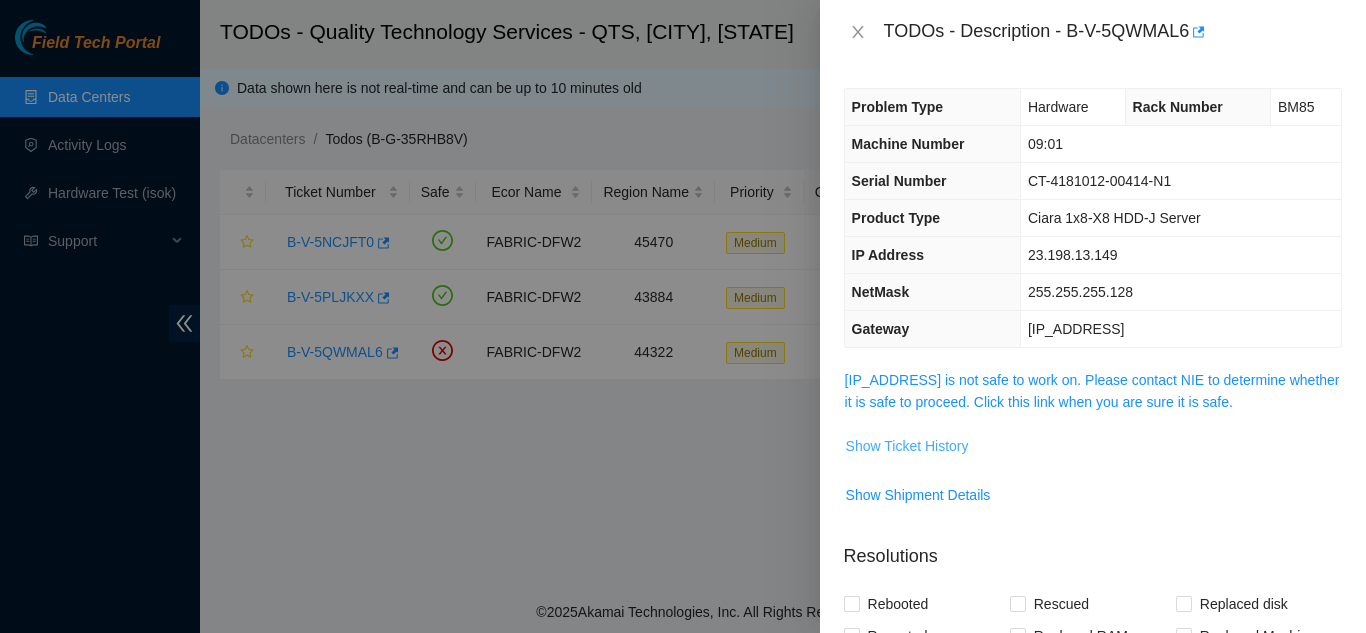 click on "Show Ticket History" at bounding box center [907, 446] 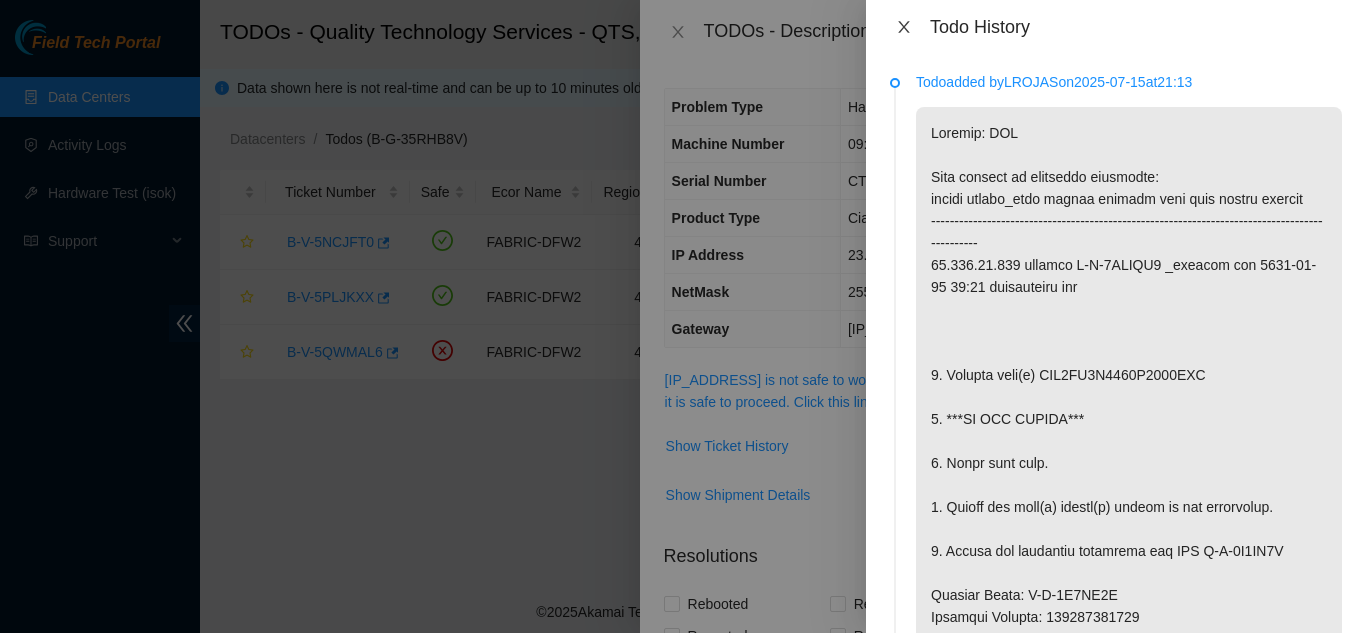 click 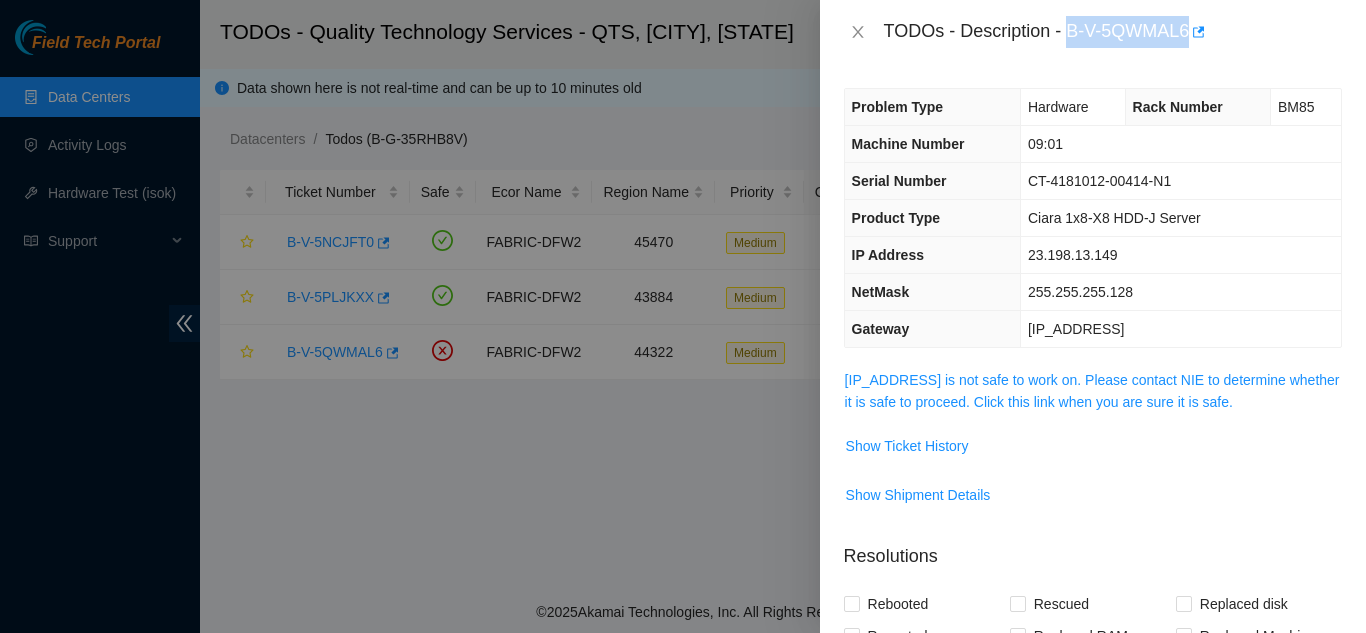 drag, startPoint x: 1068, startPoint y: 30, endPoint x: 1190, endPoint y: 39, distance: 122.33152 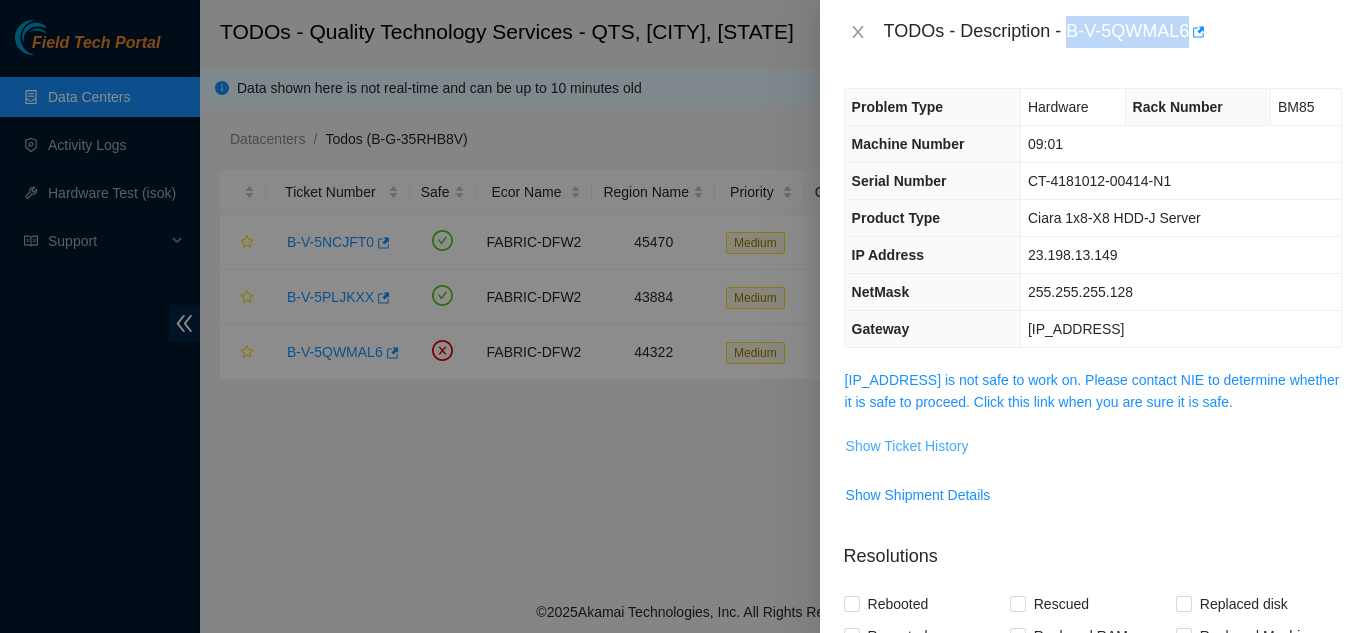 click on "Show Ticket History" at bounding box center (907, 446) 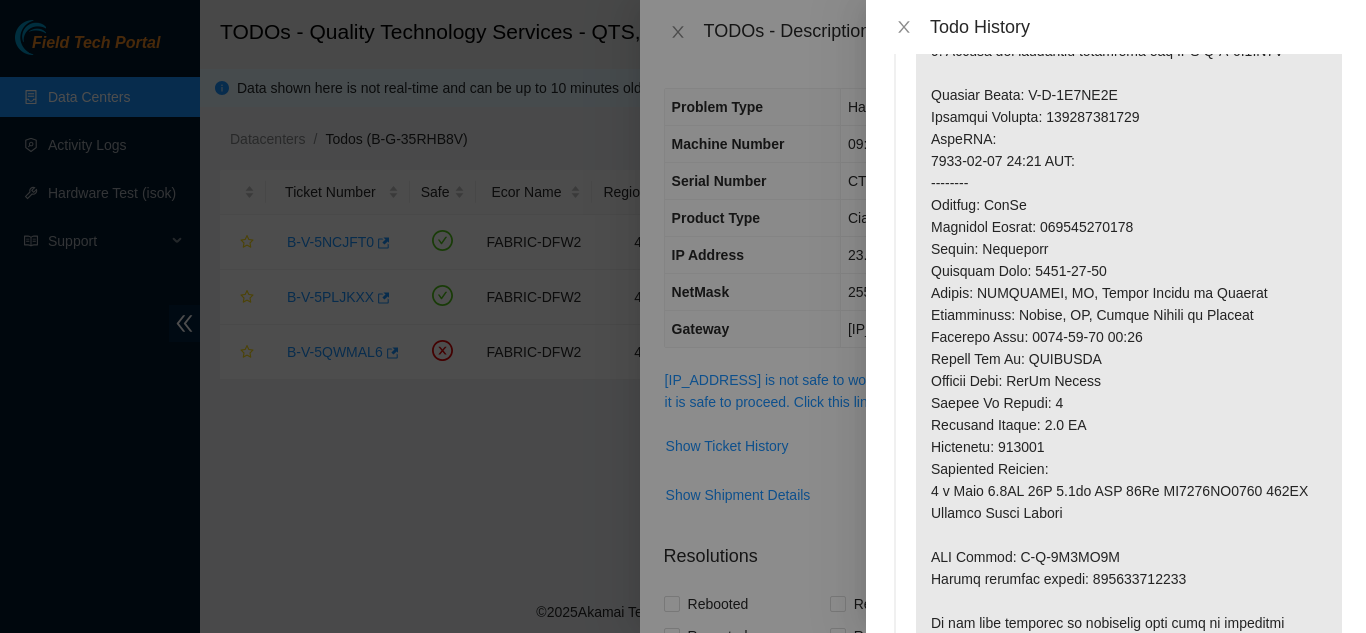 scroll, scrollTop: 600, scrollLeft: 0, axis: vertical 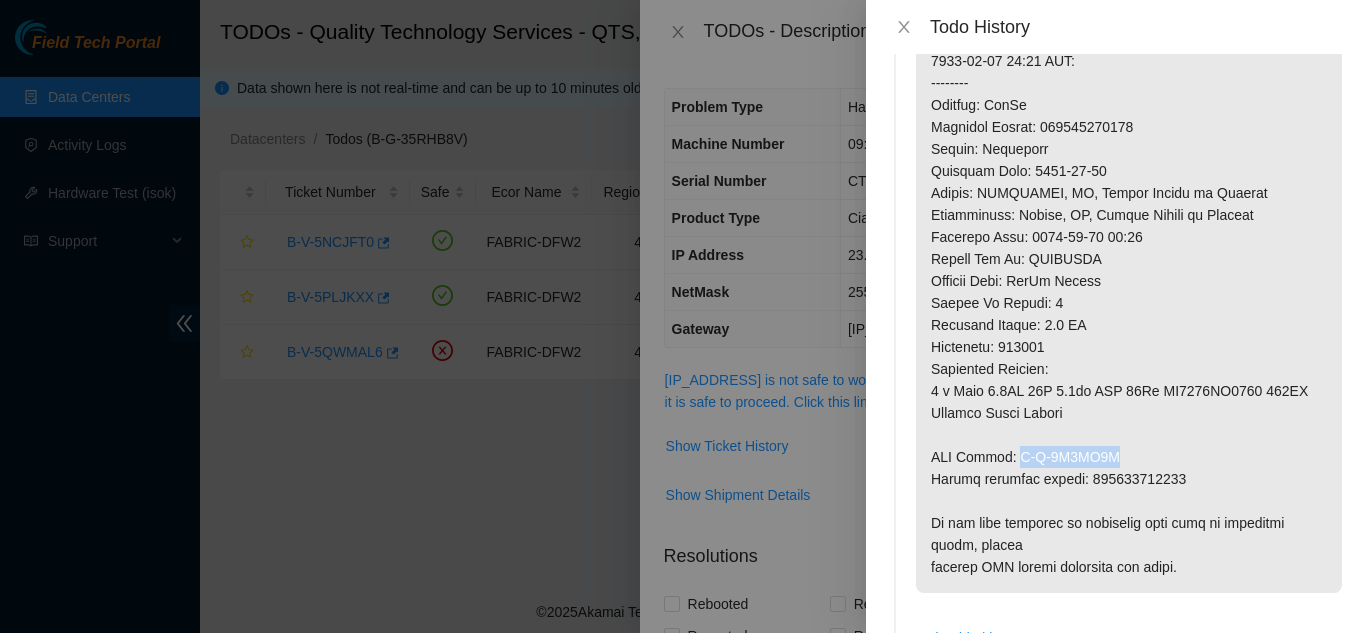 drag, startPoint x: 1012, startPoint y: 456, endPoint x: 1112, endPoint y: 454, distance: 100.02 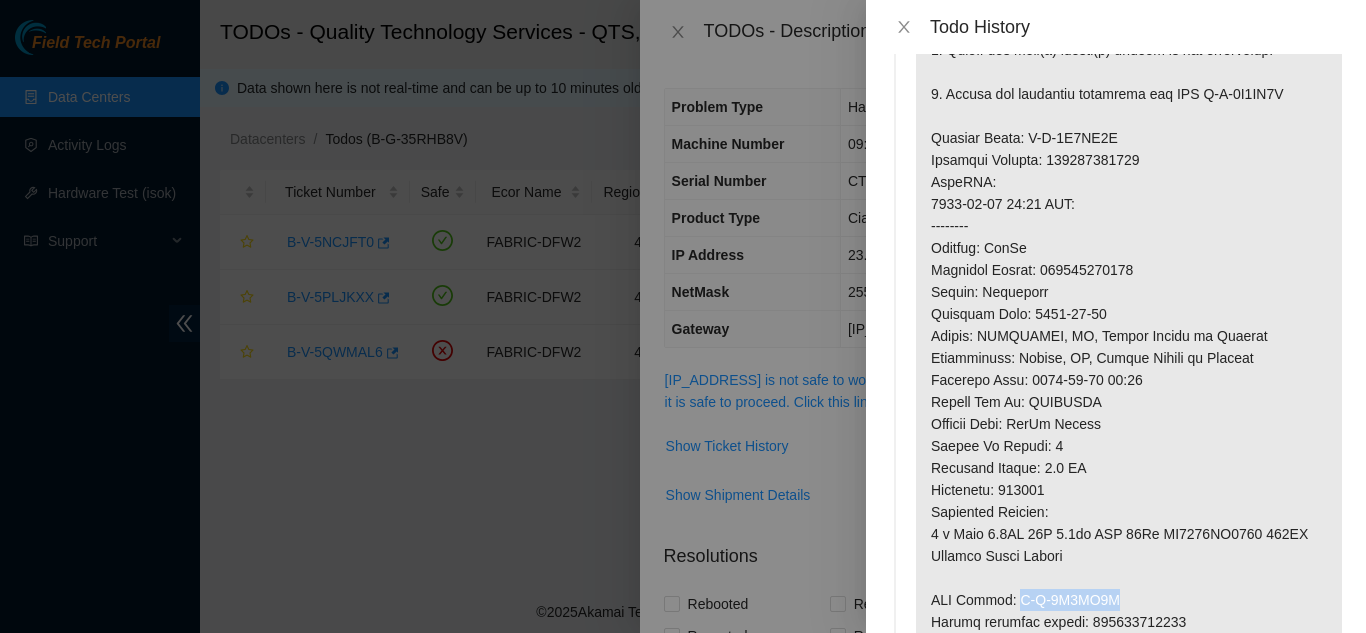 scroll, scrollTop: 400, scrollLeft: 0, axis: vertical 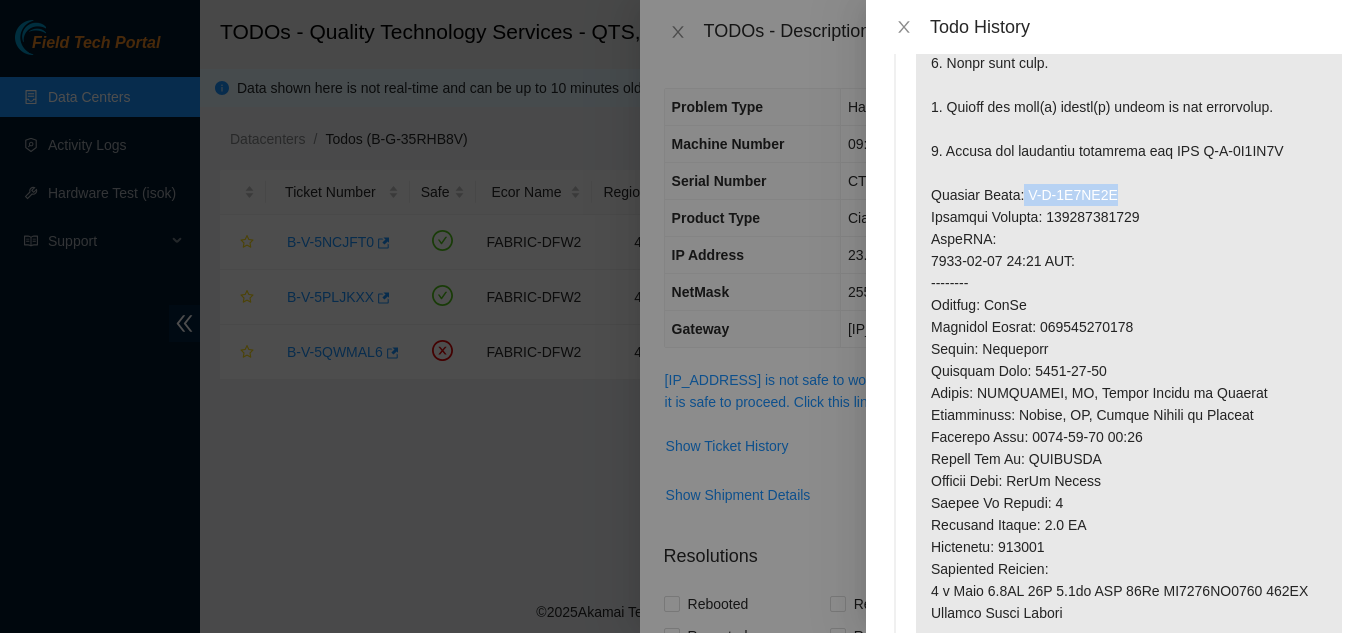 drag, startPoint x: 1018, startPoint y: 195, endPoint x: 1113, endPoint y: 198, distance: 95.047356 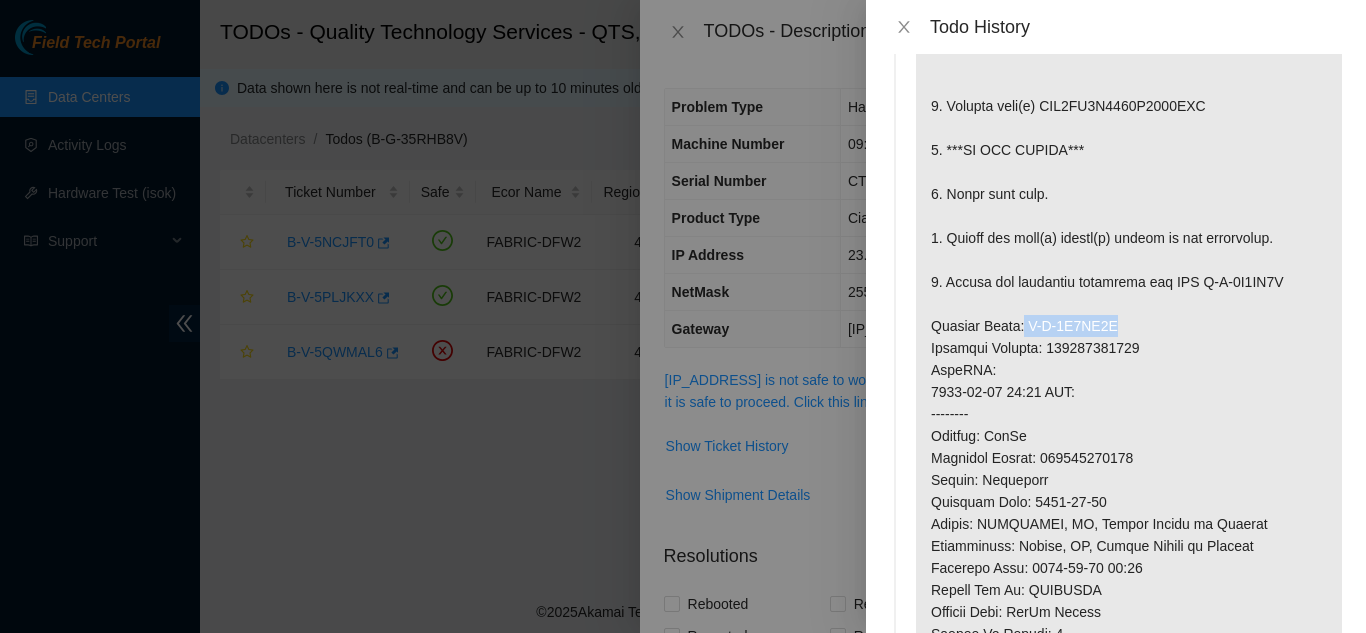 scroll, scrollTop: 200, scrollLeft: 0, axis: vertical 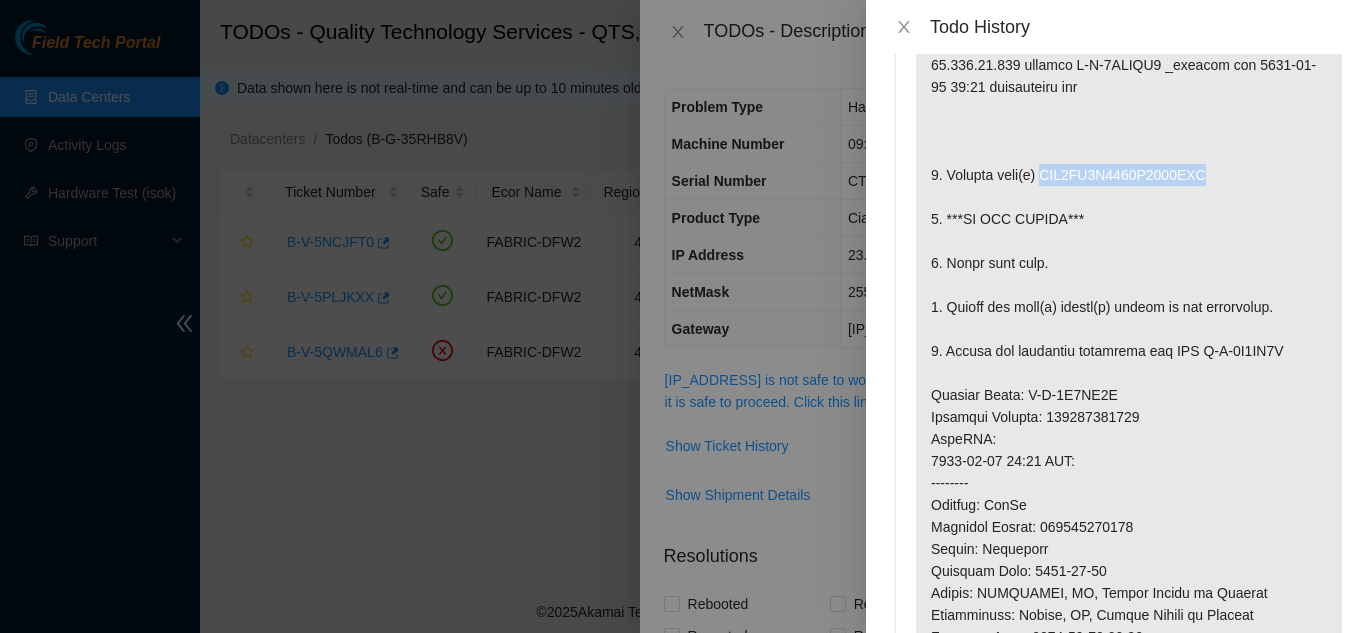 drag, startPoint x: 1038, startPoint y: 178, endPoint x: 1205, endPoint y: 177, distance: 167.00299 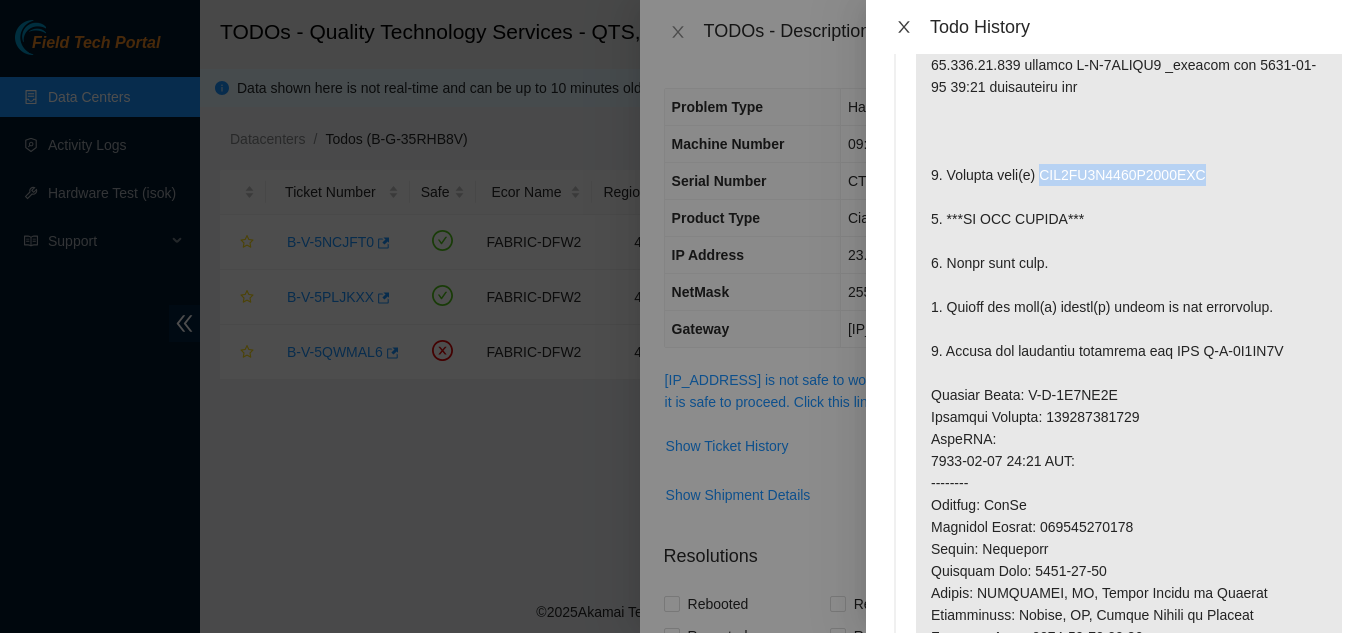 click 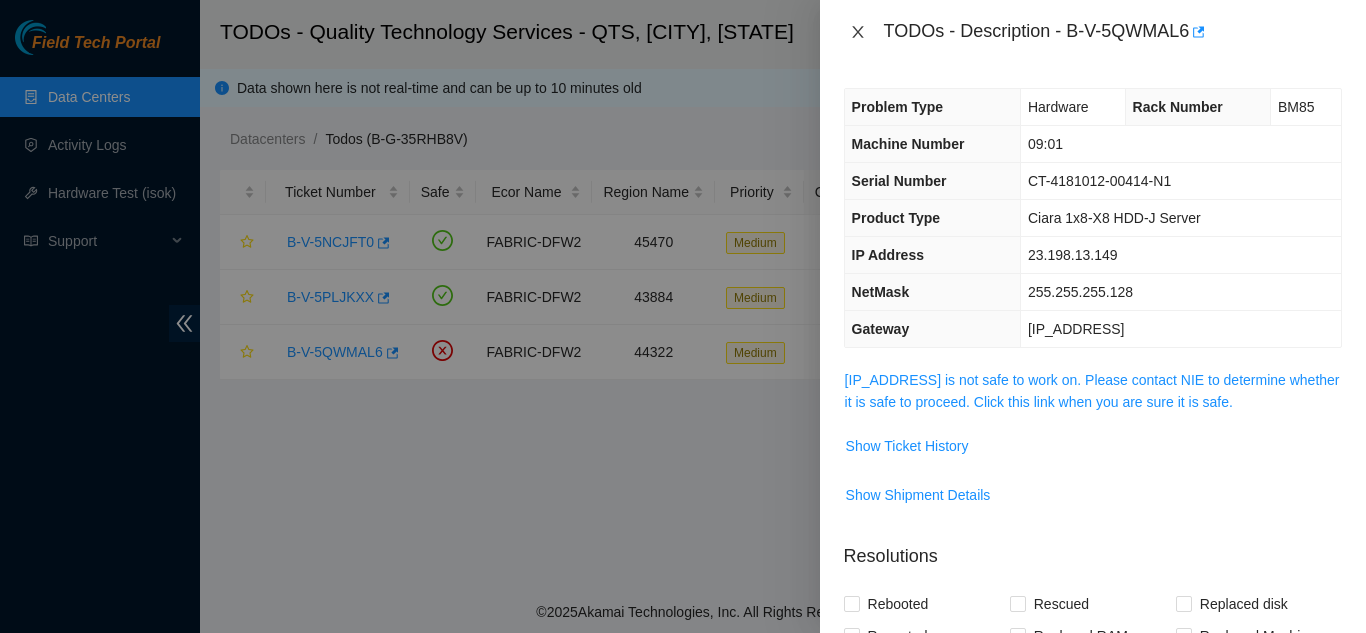 click 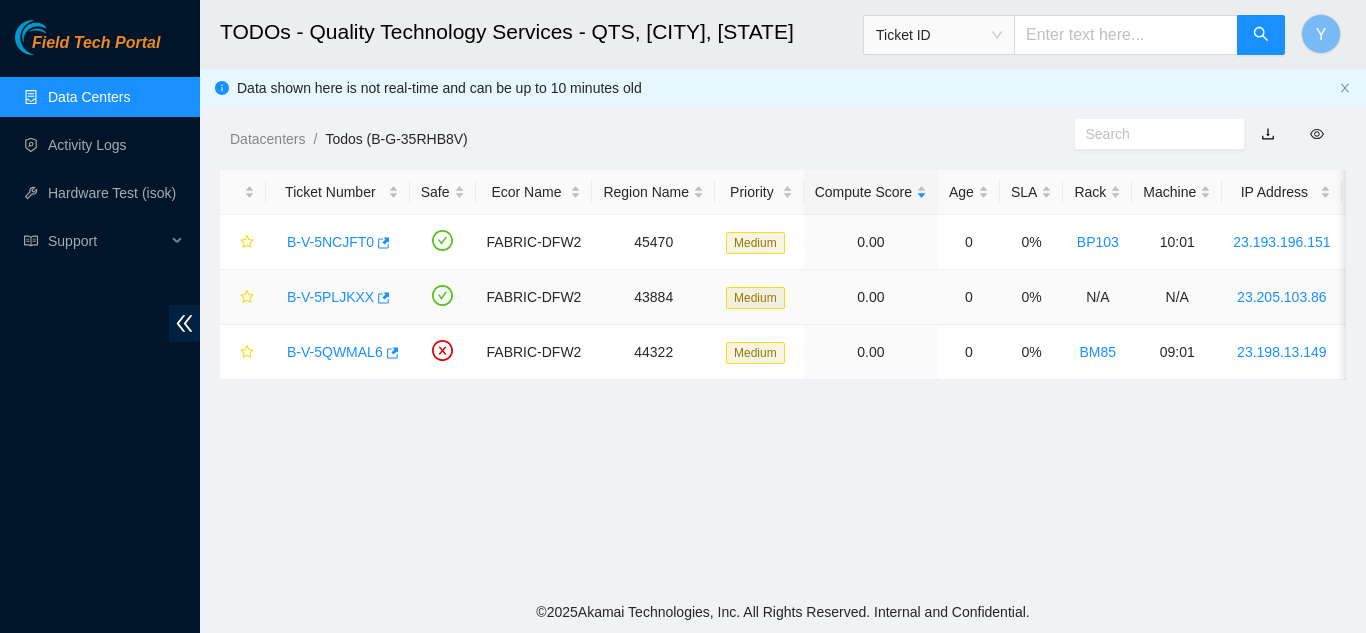 click on "B-V-5PLJKXX" at bounding box center (330, 297) 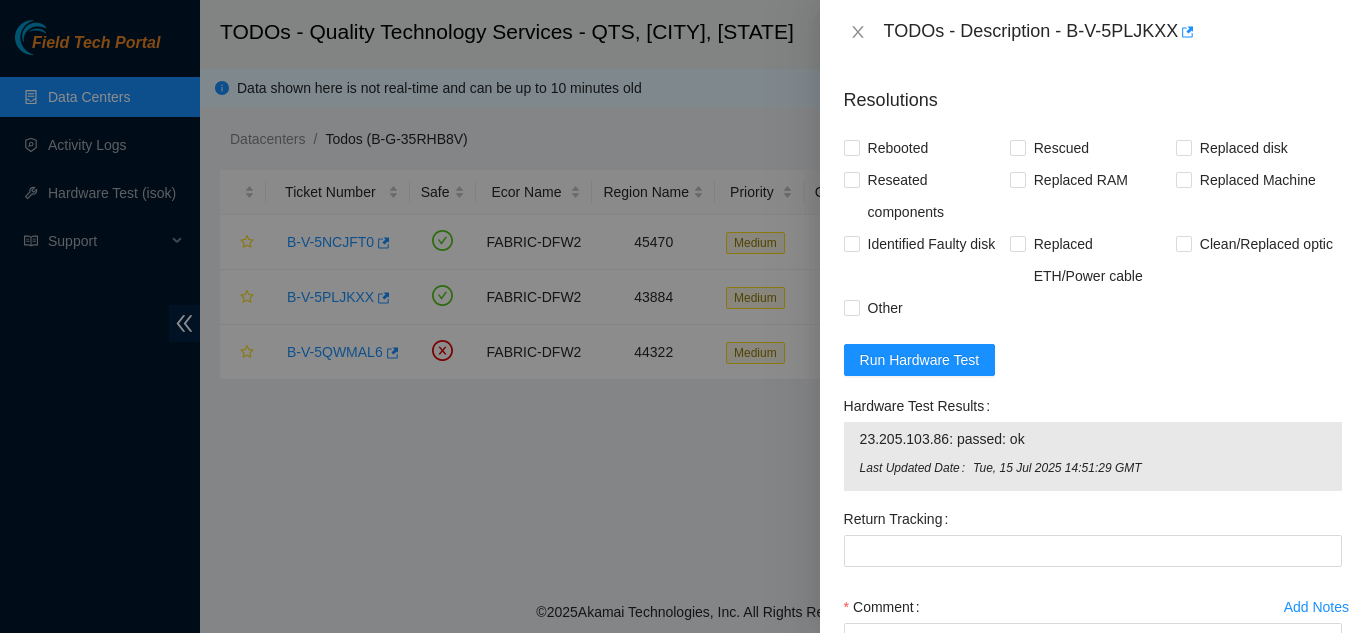 scroll, scrollTop: 985, scrollLeft: 0, axis: vertical 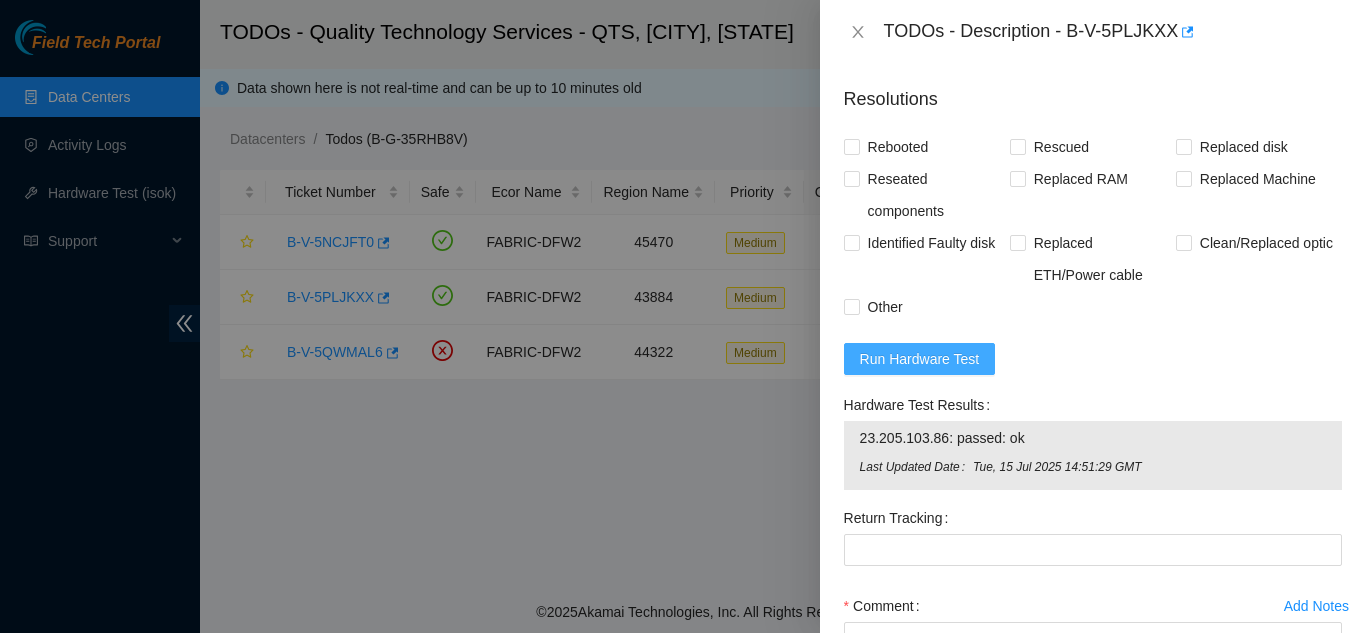 click on "Run Hardware Test" at bounding box center (920, 359) 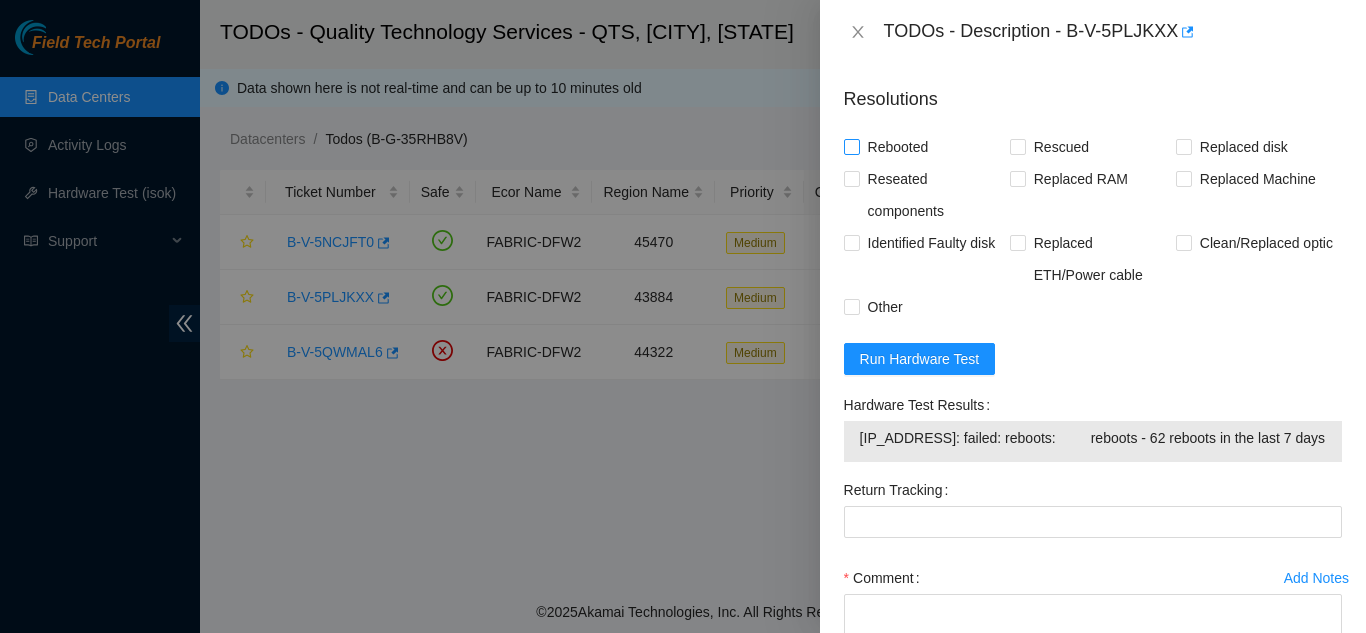 click on "Rebooted" at bounding box center [851, 146] 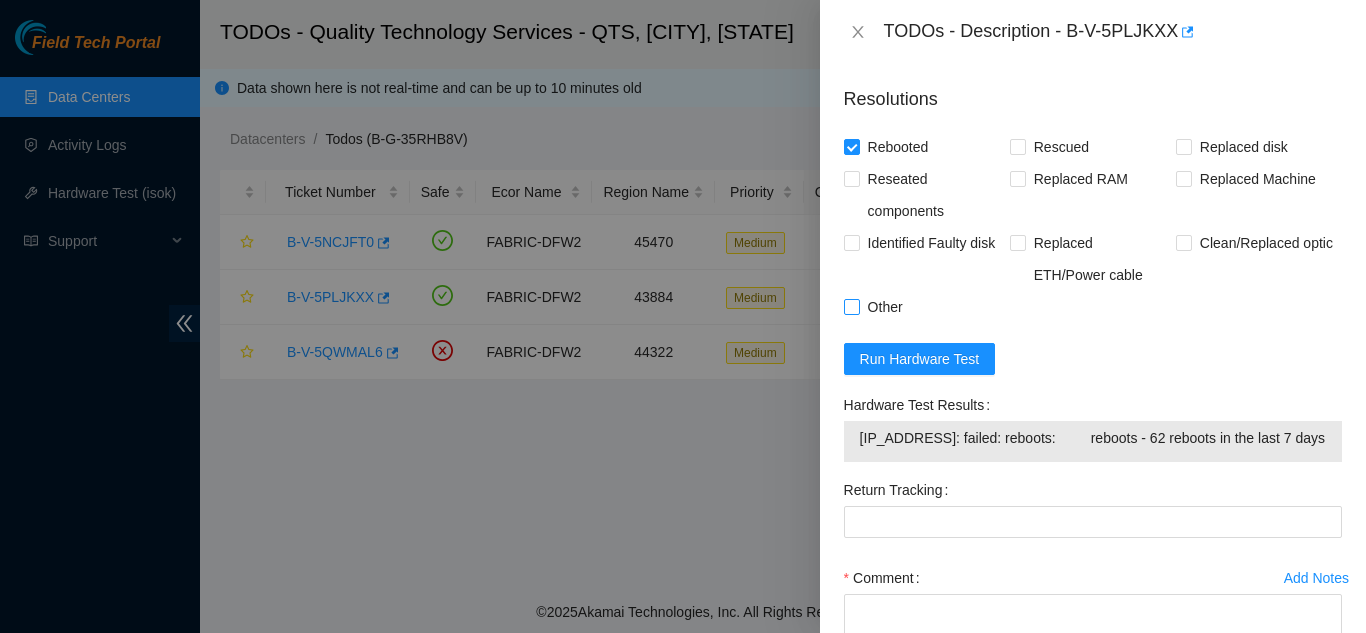 click at bounding box center (852, 307) 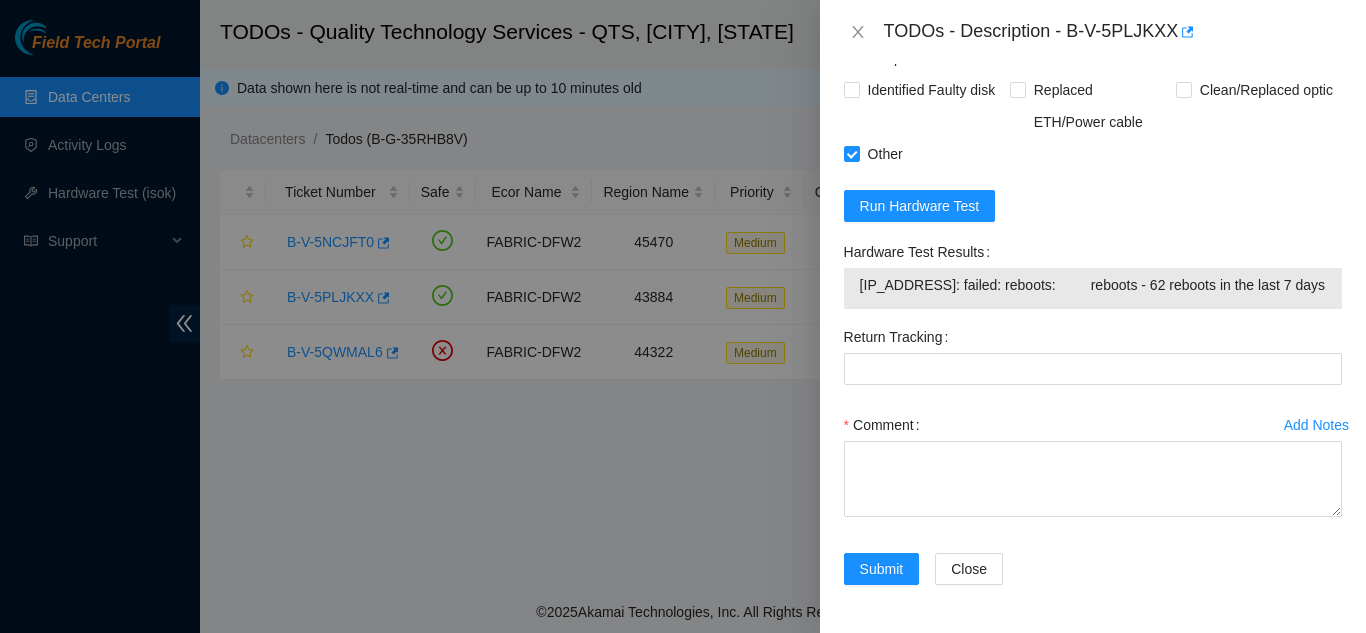 scroll, scrollTop: 1160, scrollLeft: 0, axis: vertical 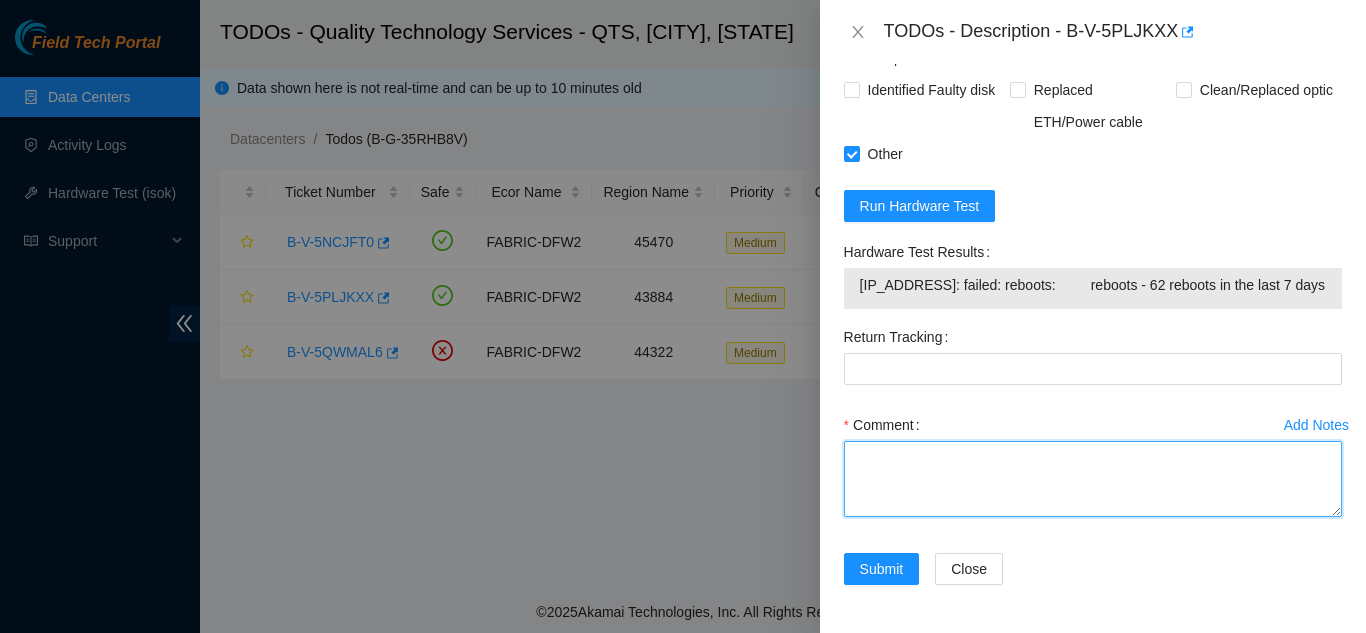 click on "Comment" at bounding box center (1093, 479) 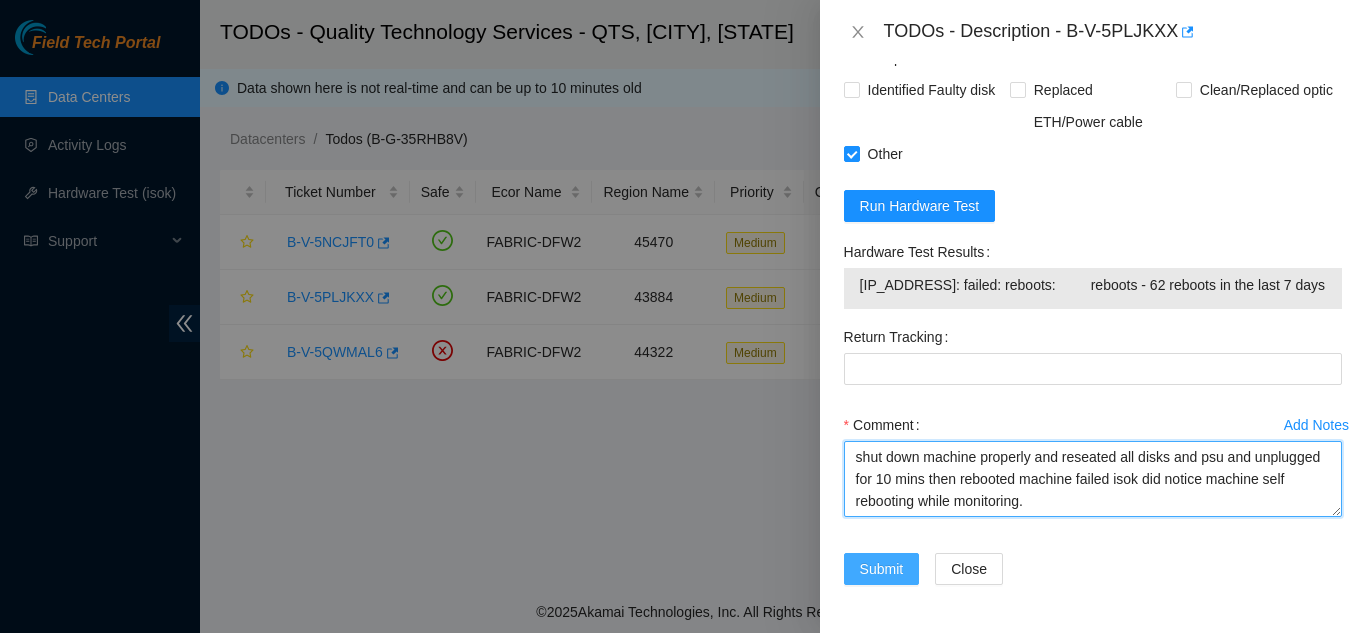 type on "shut down machine properly and reseated all disks and psu and unplugged for 10 mins then rebooted machine failed isok did notice machine self rebooting while monitoring." 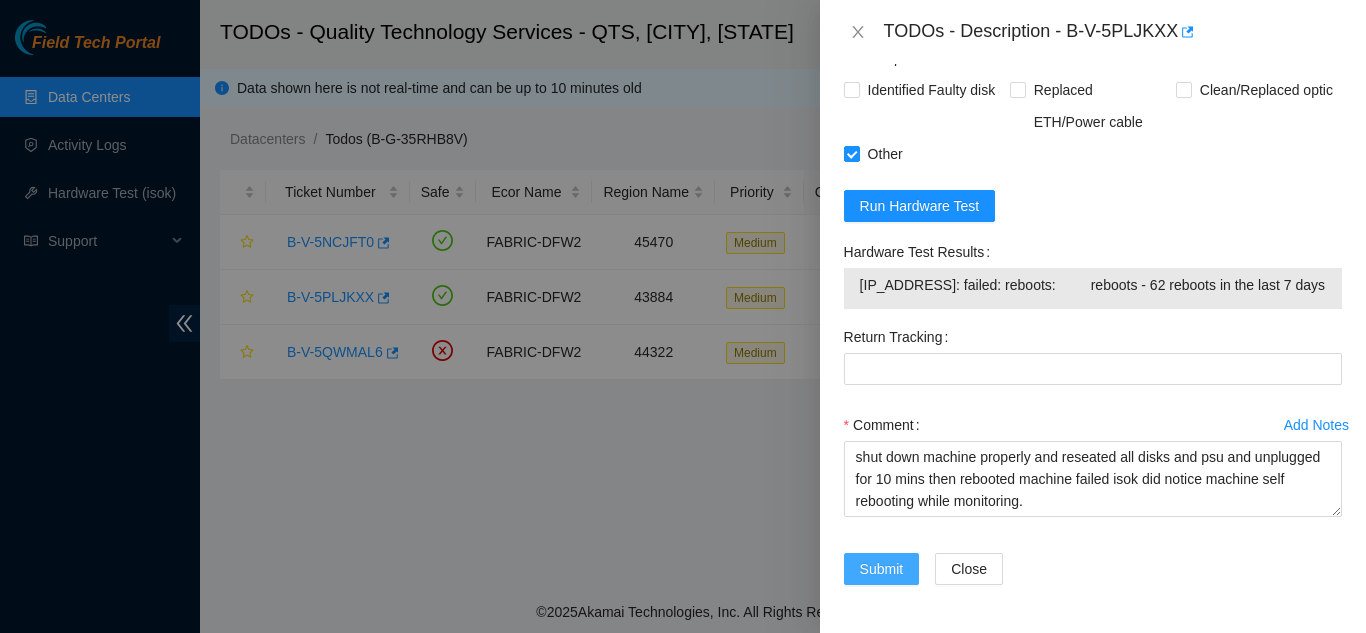 click on "Submit" at bounding box center [882, 569] 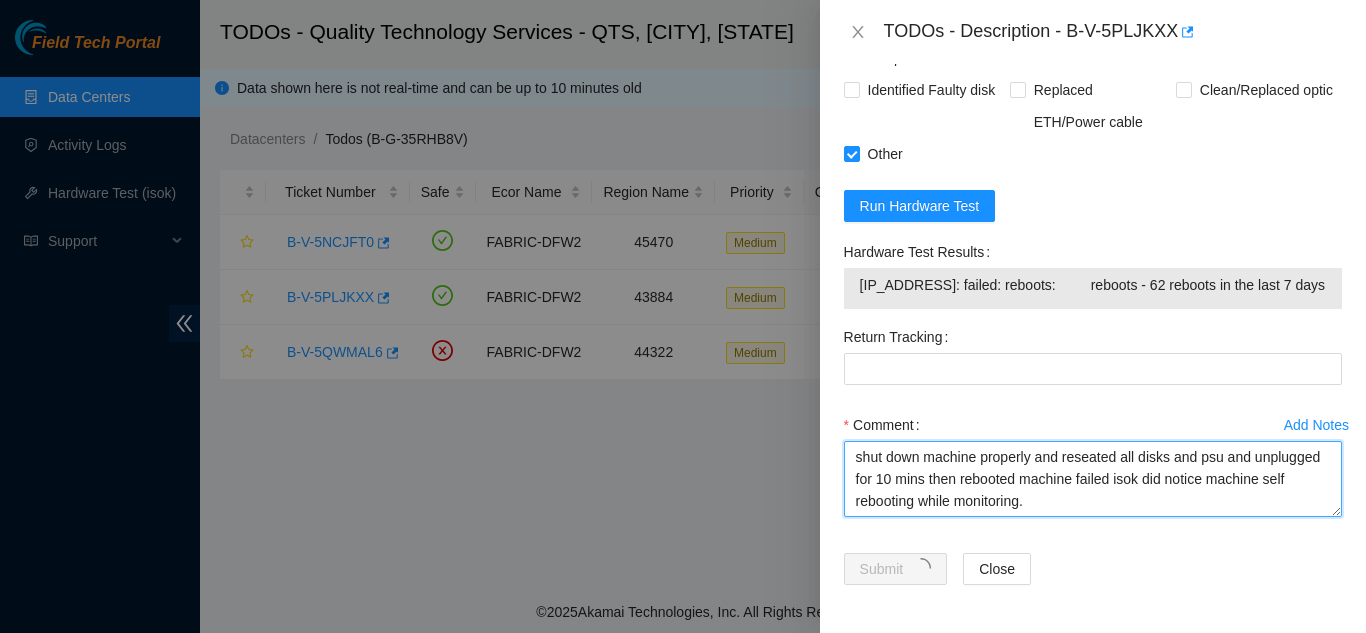 drag, startPoint x: 1114, startPoint y: 501, endPoint x: 858, endPoint y: 463, distance: 258.80493 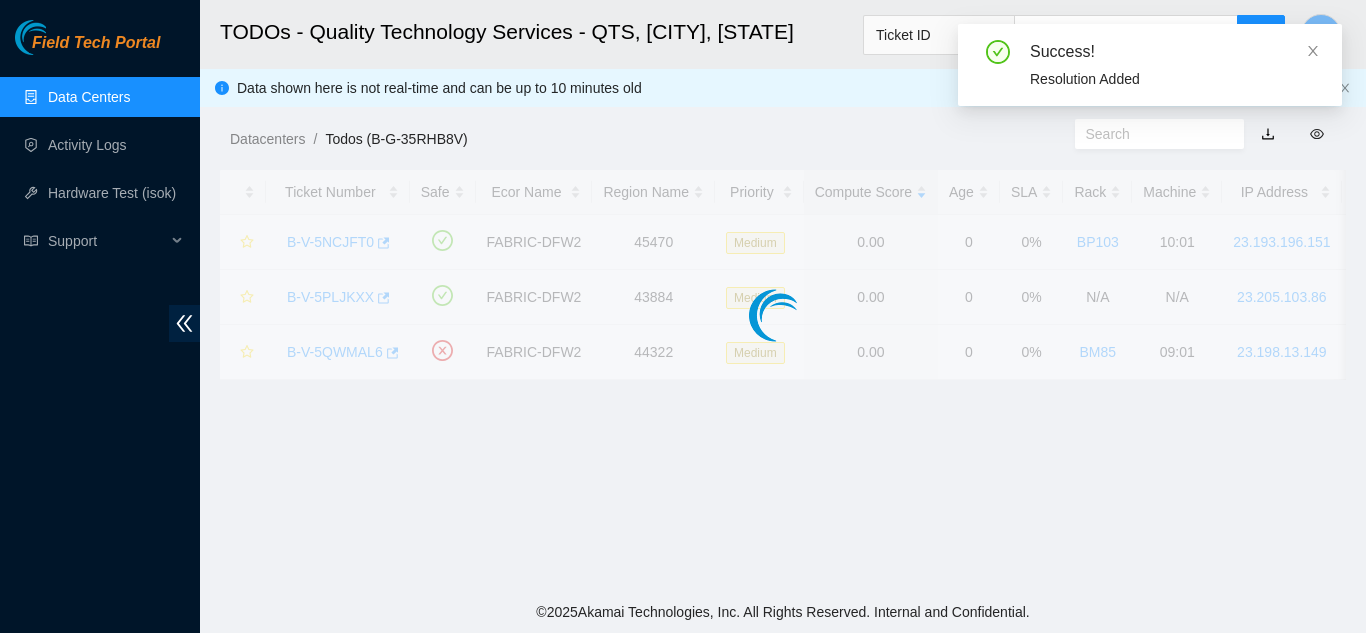 scroll, scrollTop: 613, scrollLeft: 0, axis: vertical 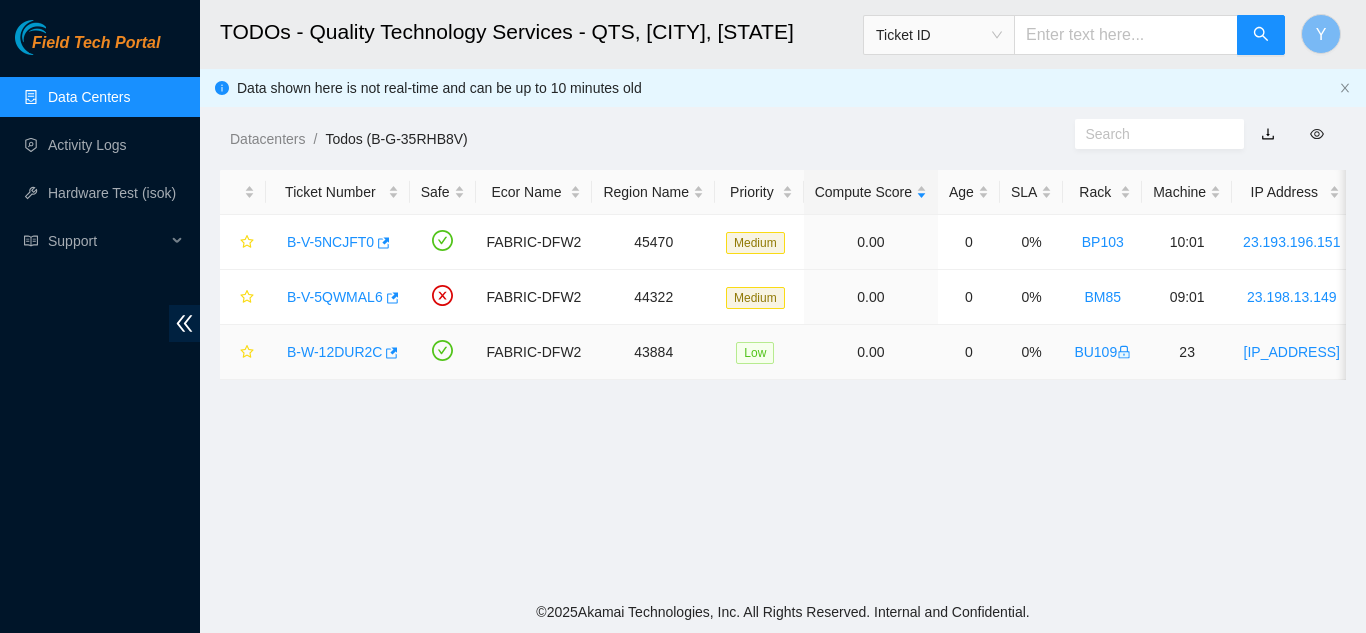 click on "B-W-12DUR2C" at bounding box center (334, 352) 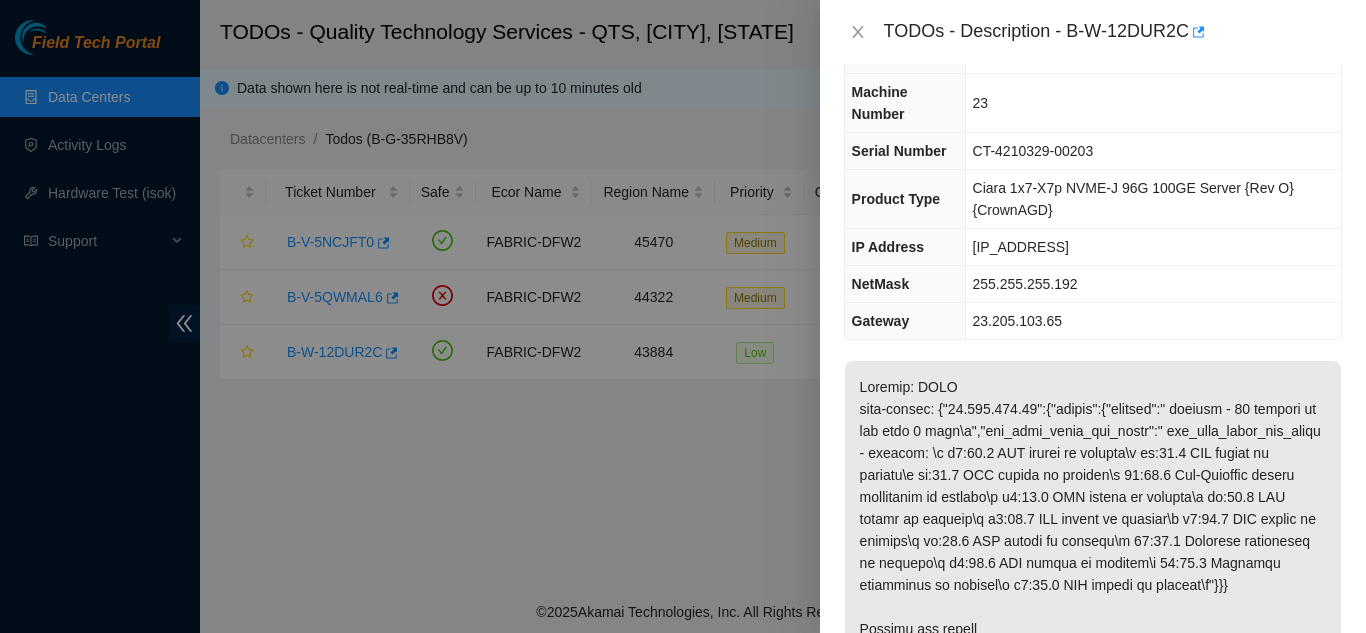 scroll, scrollTop: 124, scrollLeft: 0, axis: vertical 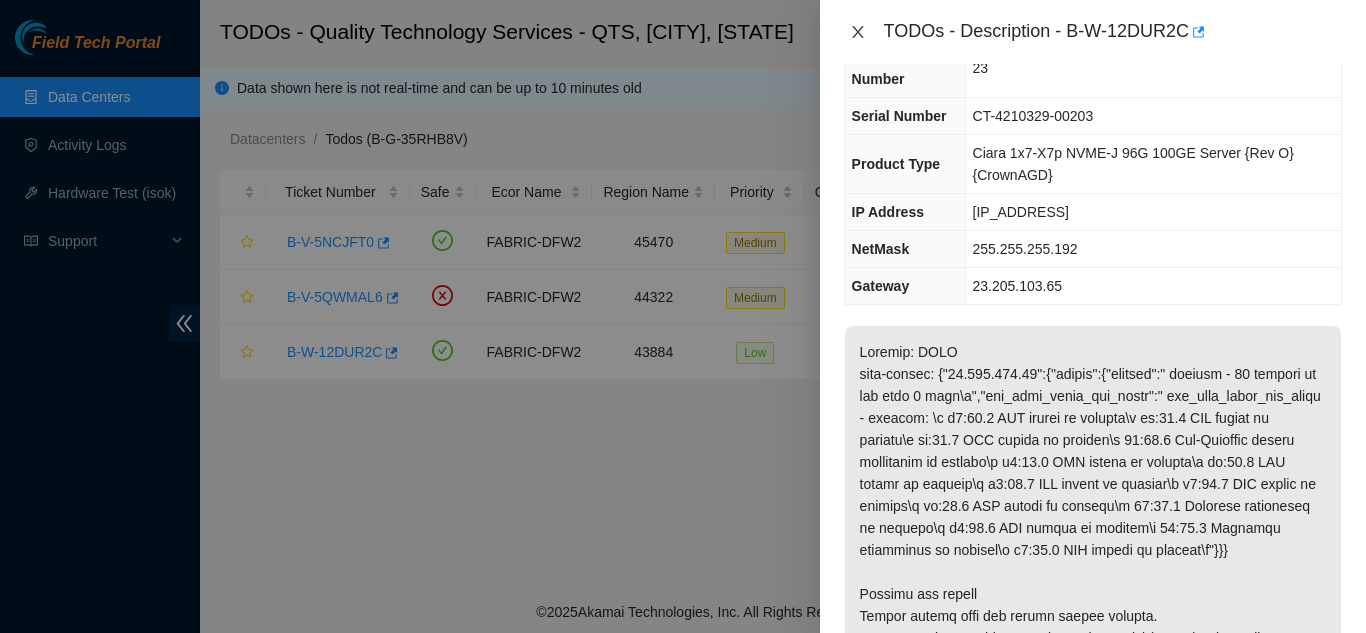click 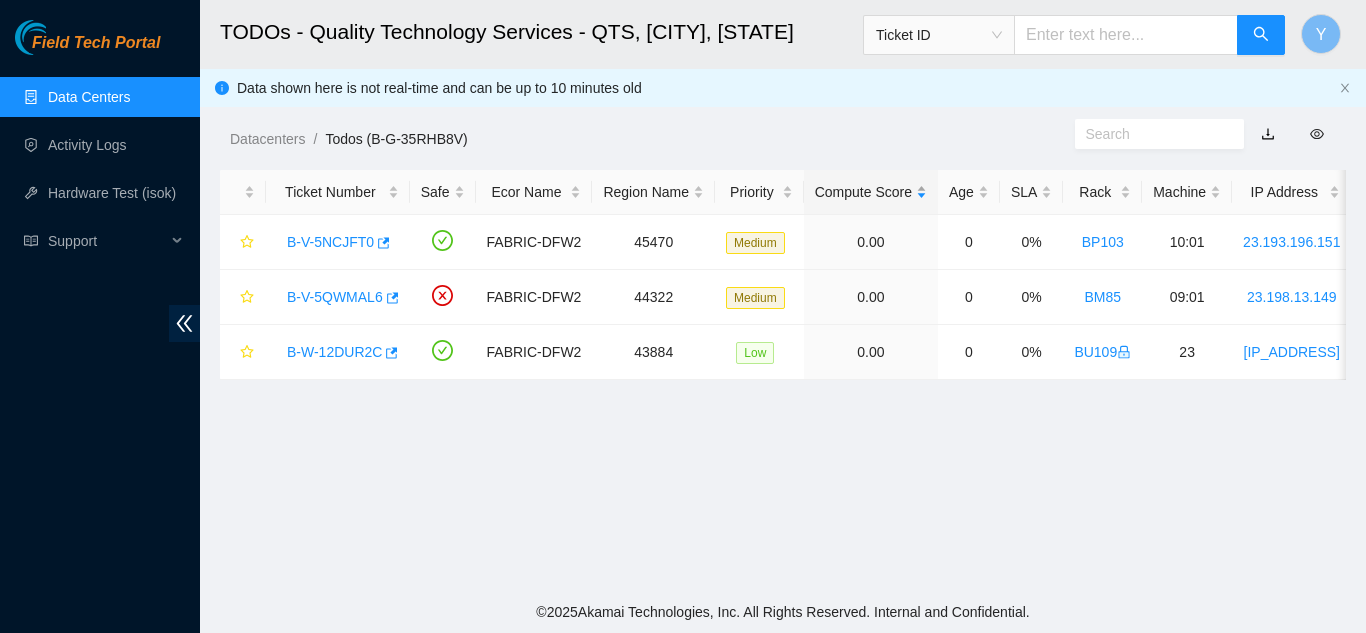 scroll, scrollTop: 168, scrollLeft: 0, axis: vertical 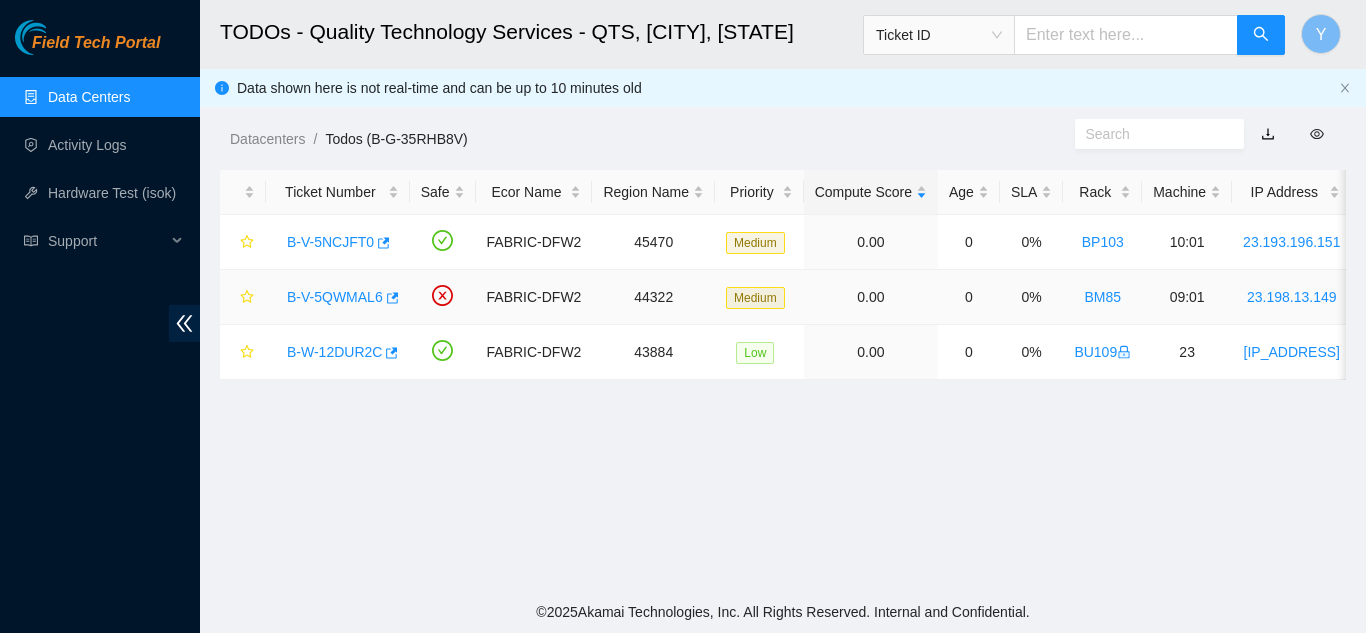 click on "B-V-5QWMAL6" at bounding box center [335, 297] 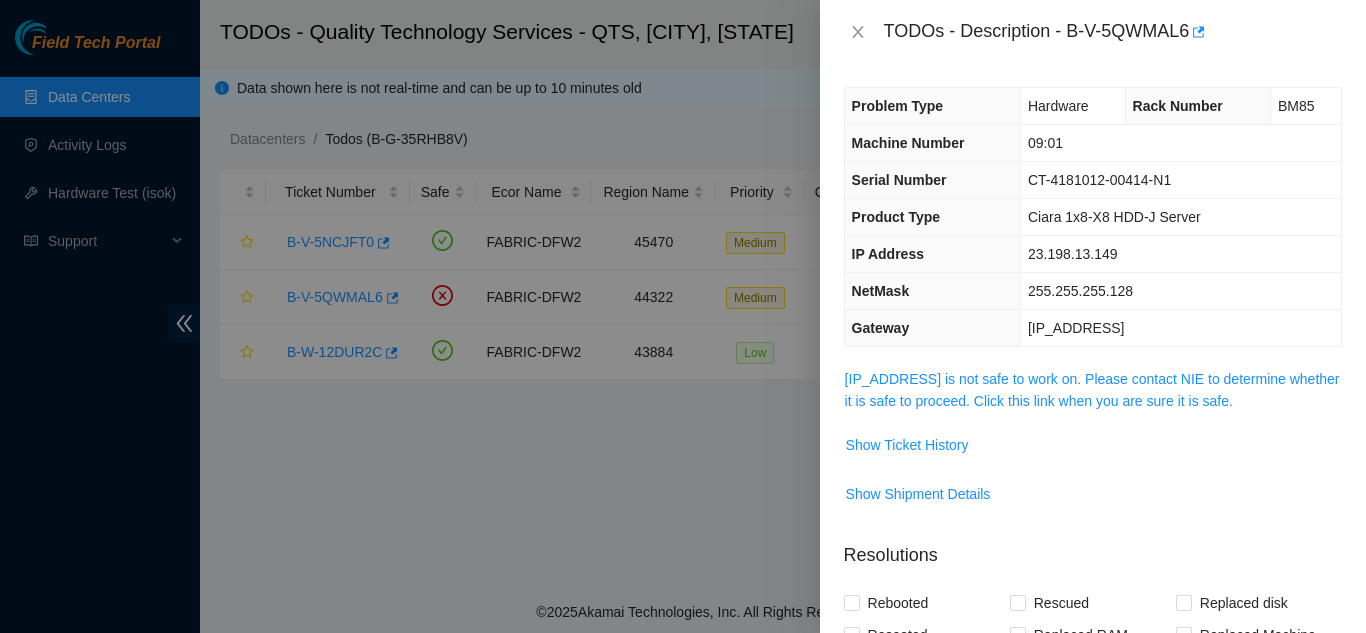 scroll, scrollTop: 0, scrollLeft: 0, axis: both 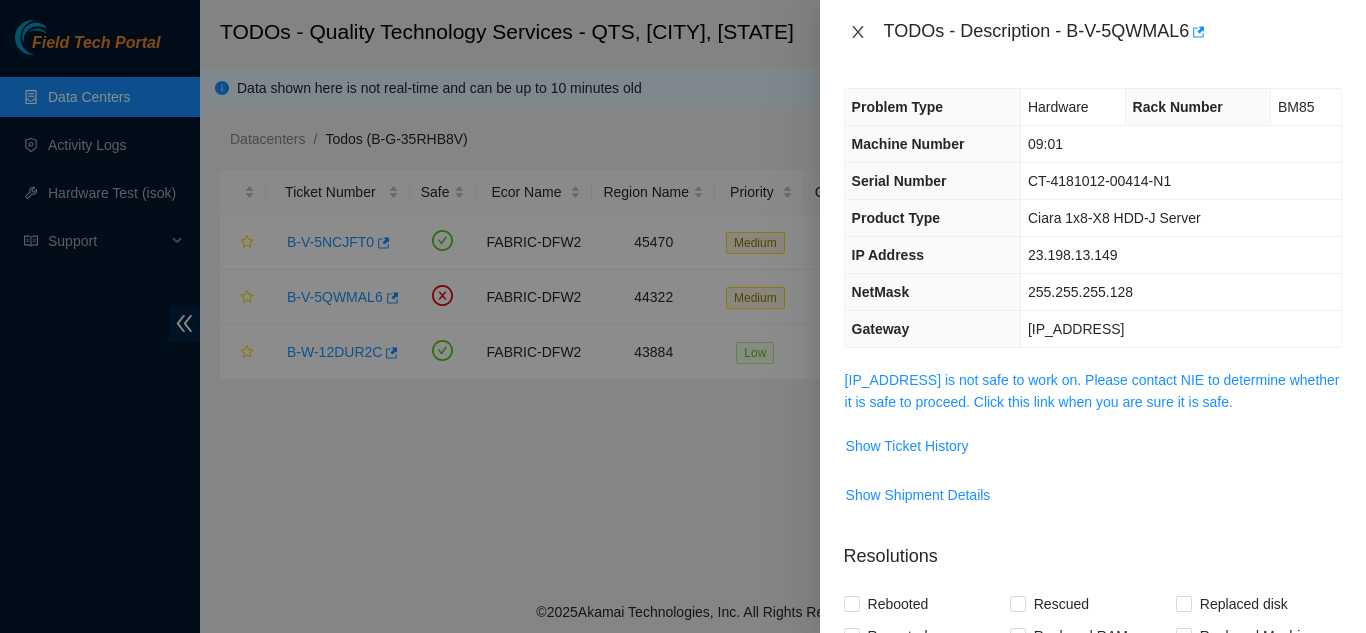 click 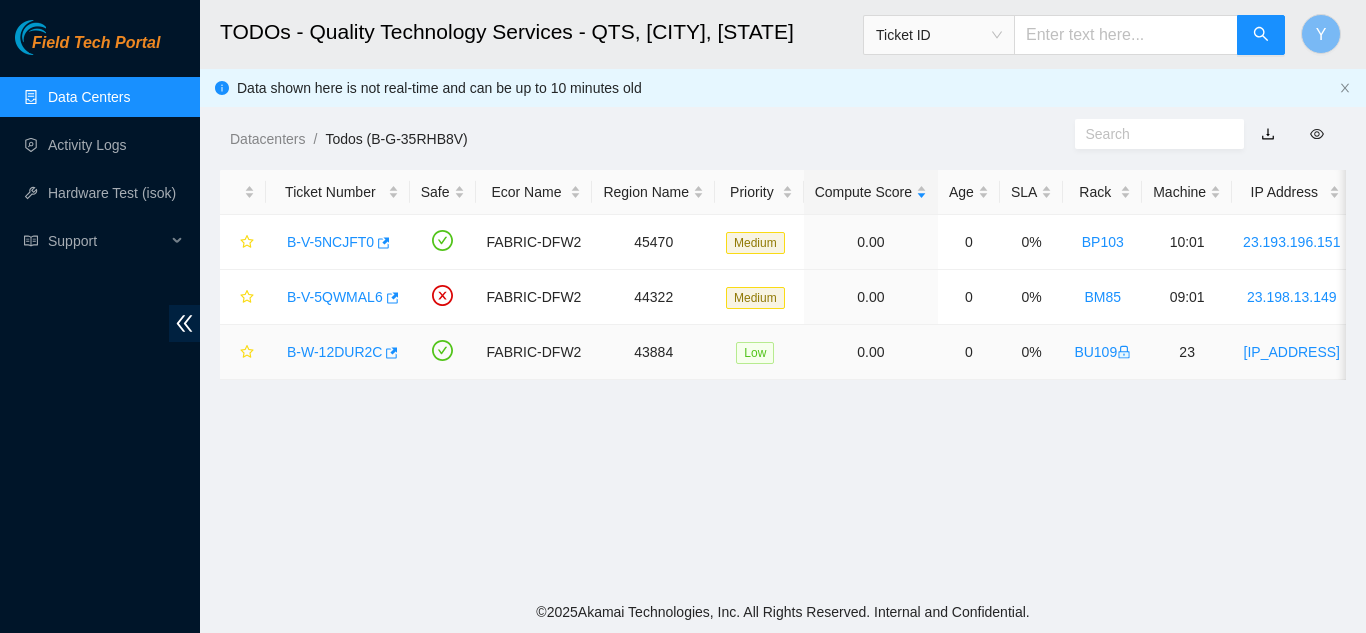 click on "B-W-12DUR2C" at bounding box center [334, 352] 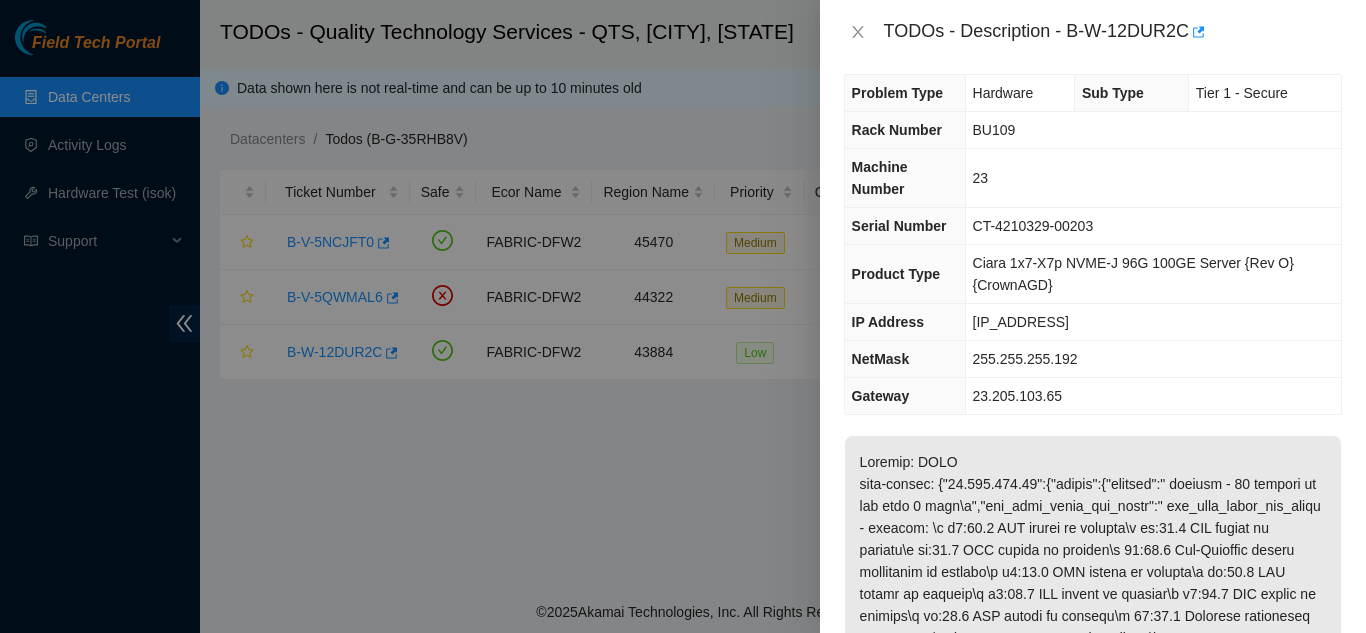 scroll, scrollTop: 0, scrollLeft: 0, axis: both 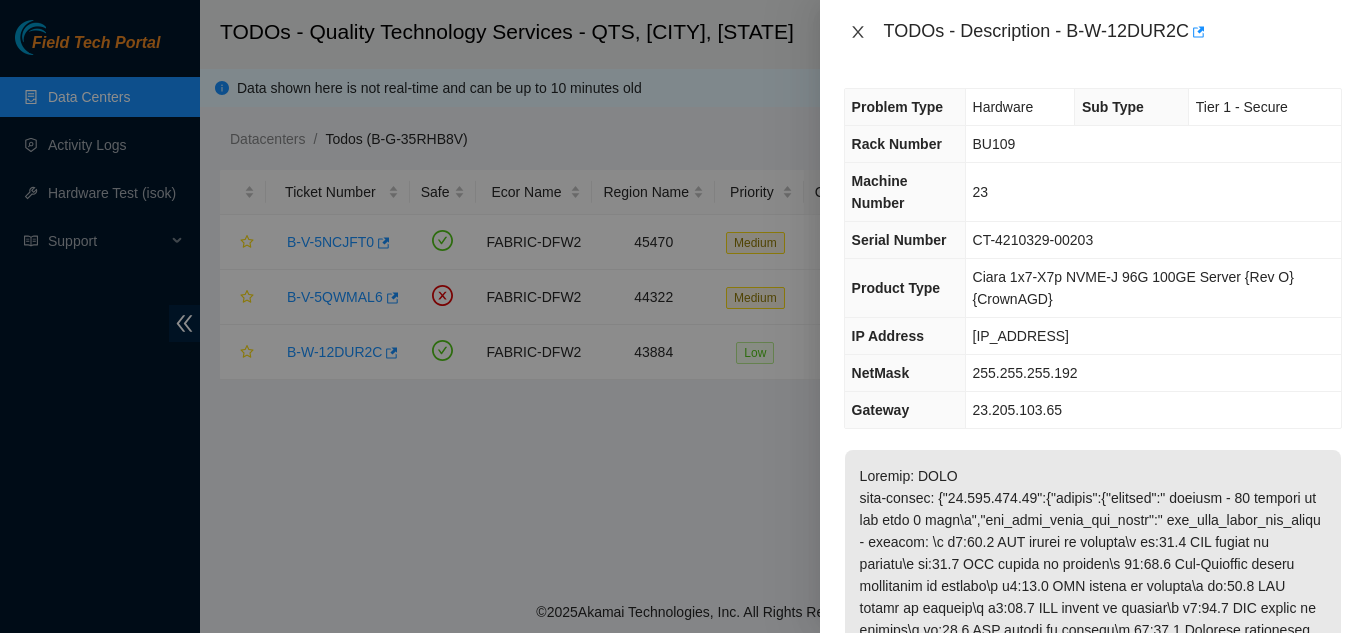 click 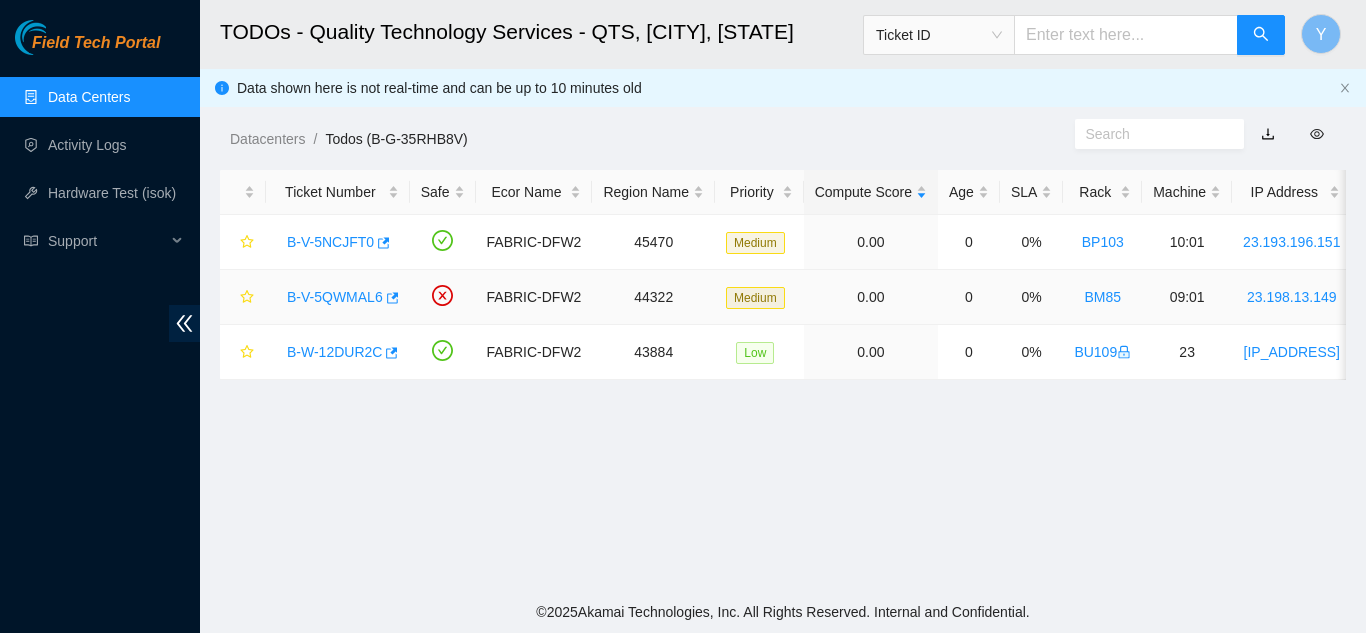 click on "B-V-5QWMAL6" at bounding box center (335, 297) 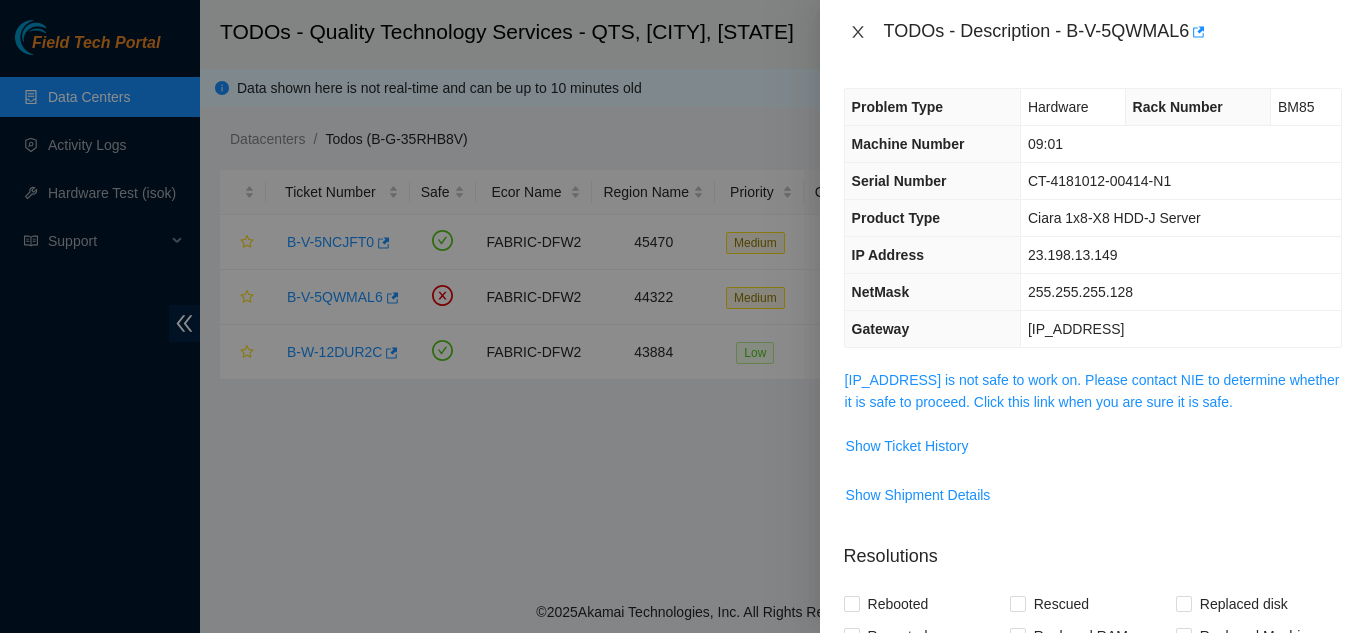 click 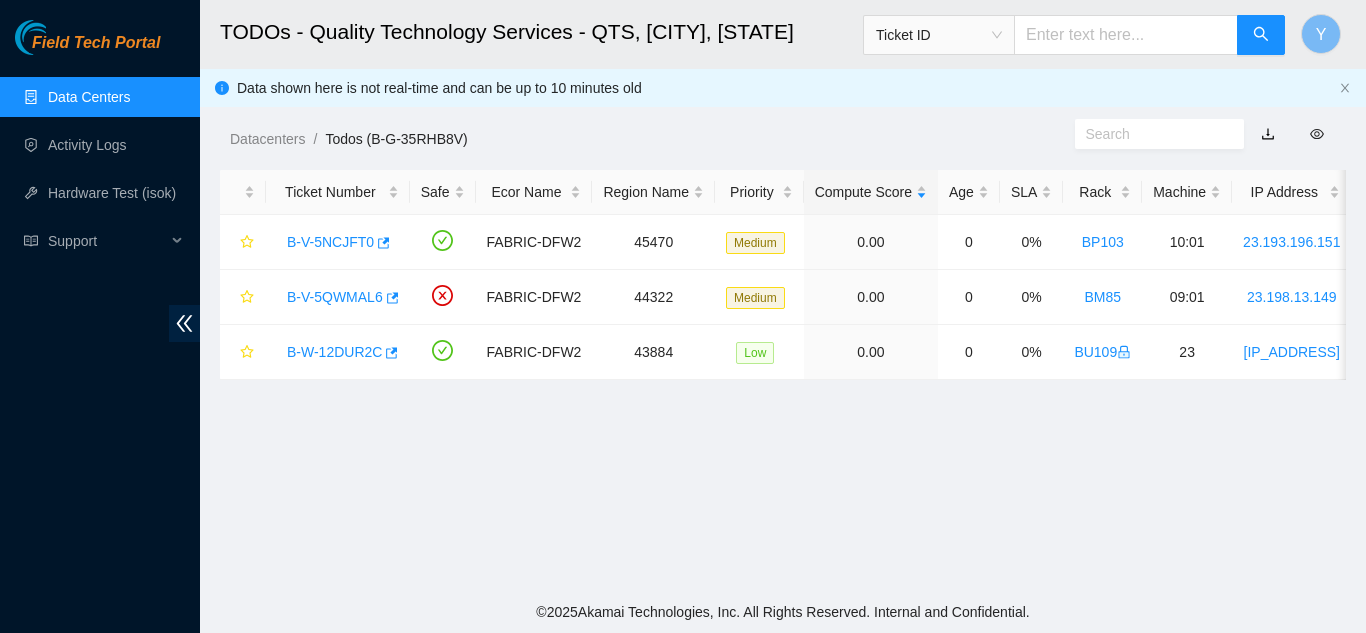 click on "Data Centers" at bounding box center (89, 97) 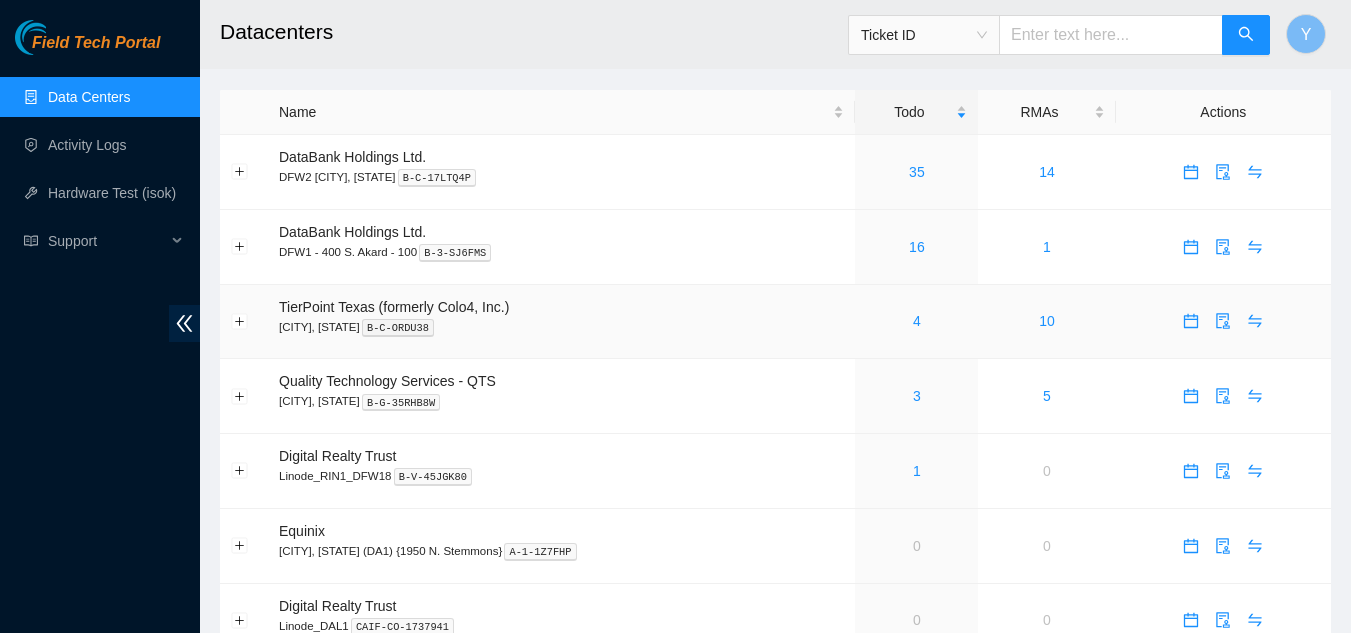 click on "4" at bounding box center [916, 321] 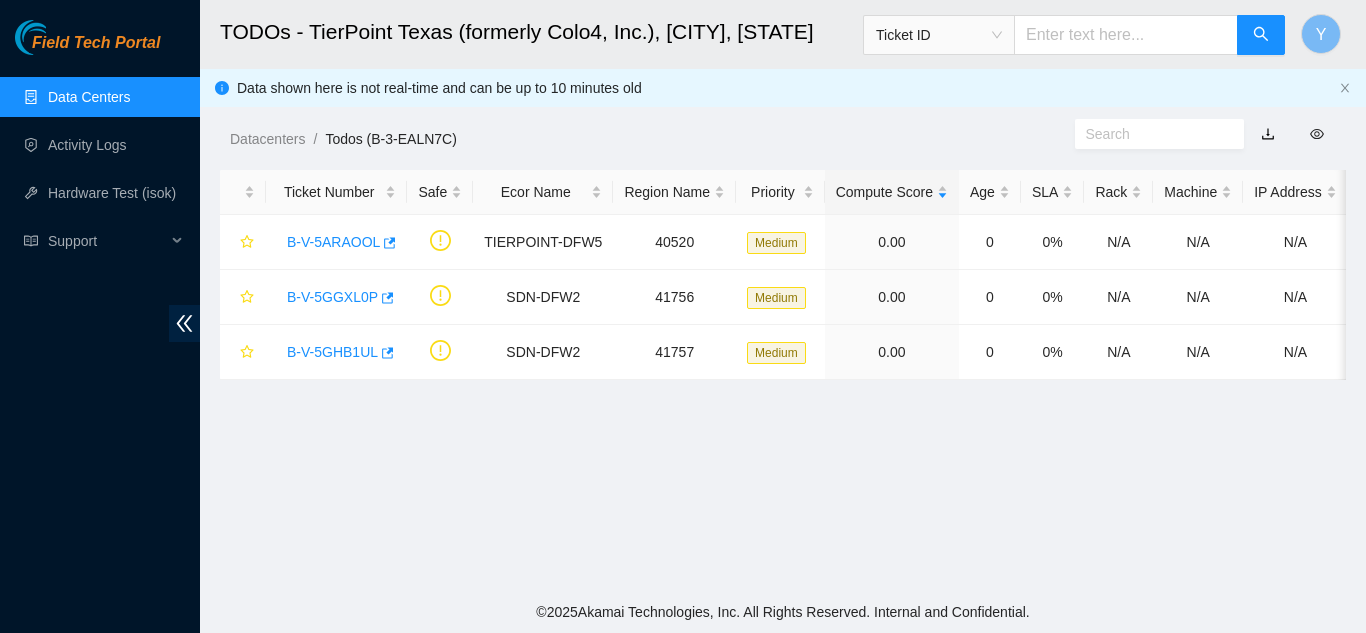 click on "Data Centers" at bounding box center (89, 97) 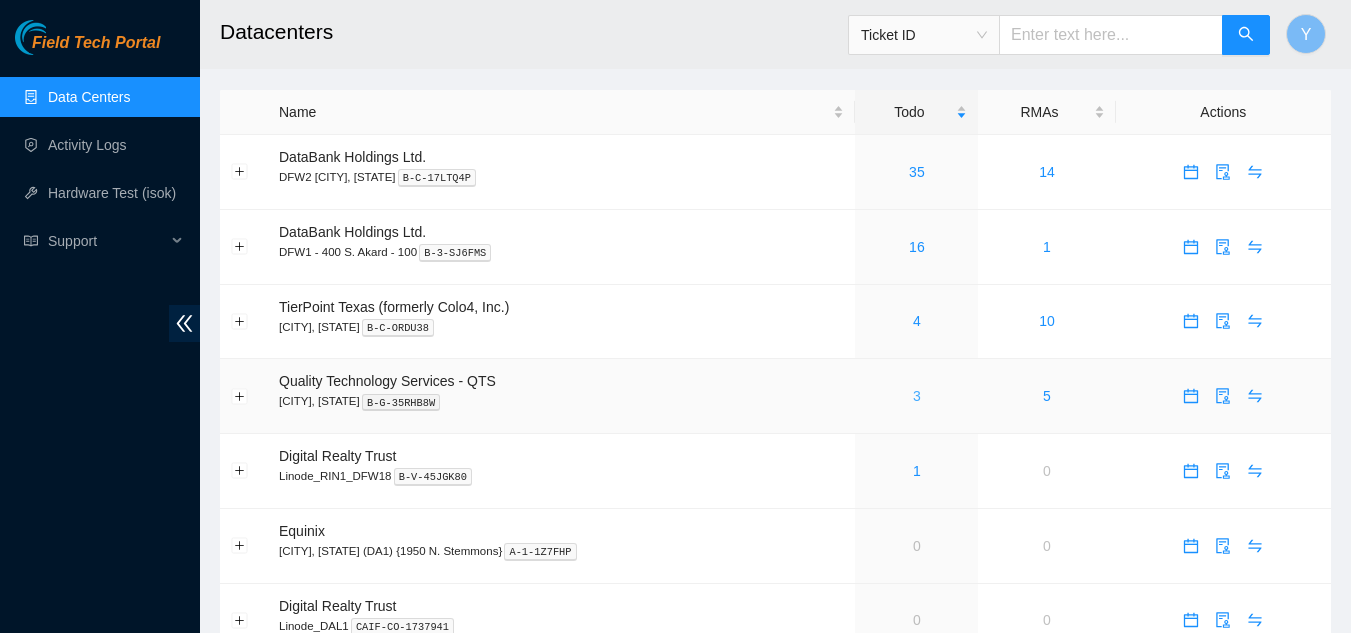 click on "3" at bounding box center (917, 396) 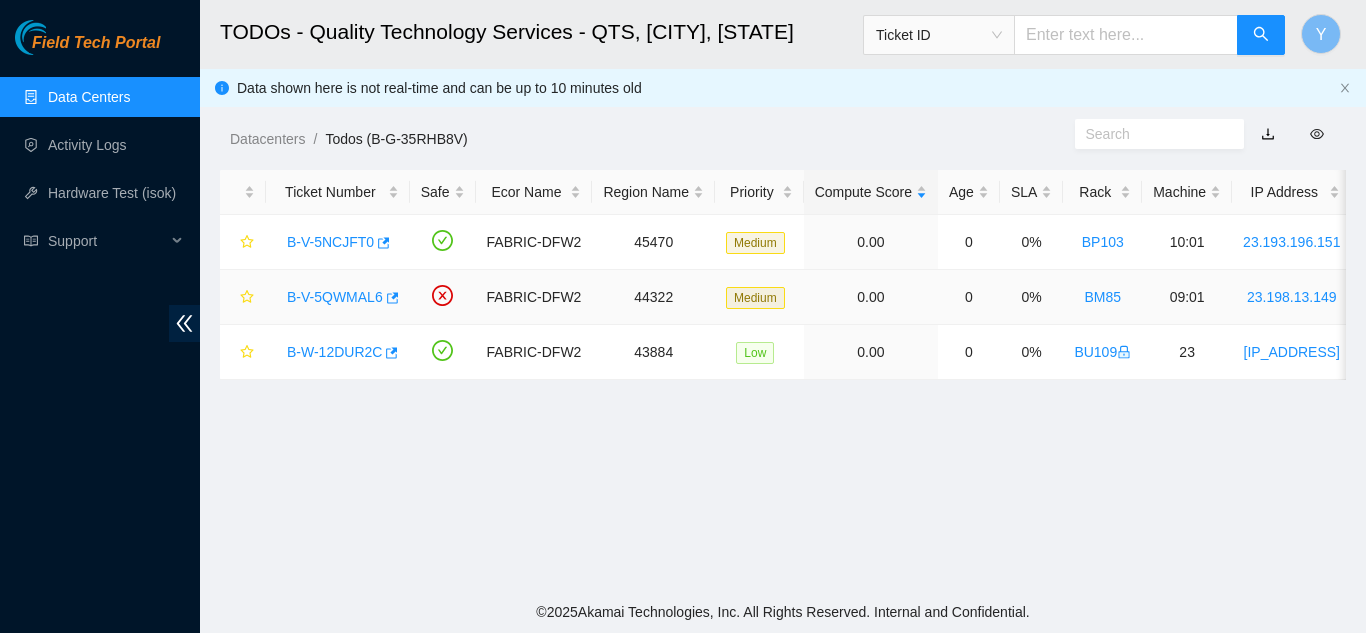 click on "B-V-5QWMAL6" at bounding box center (335, 297) 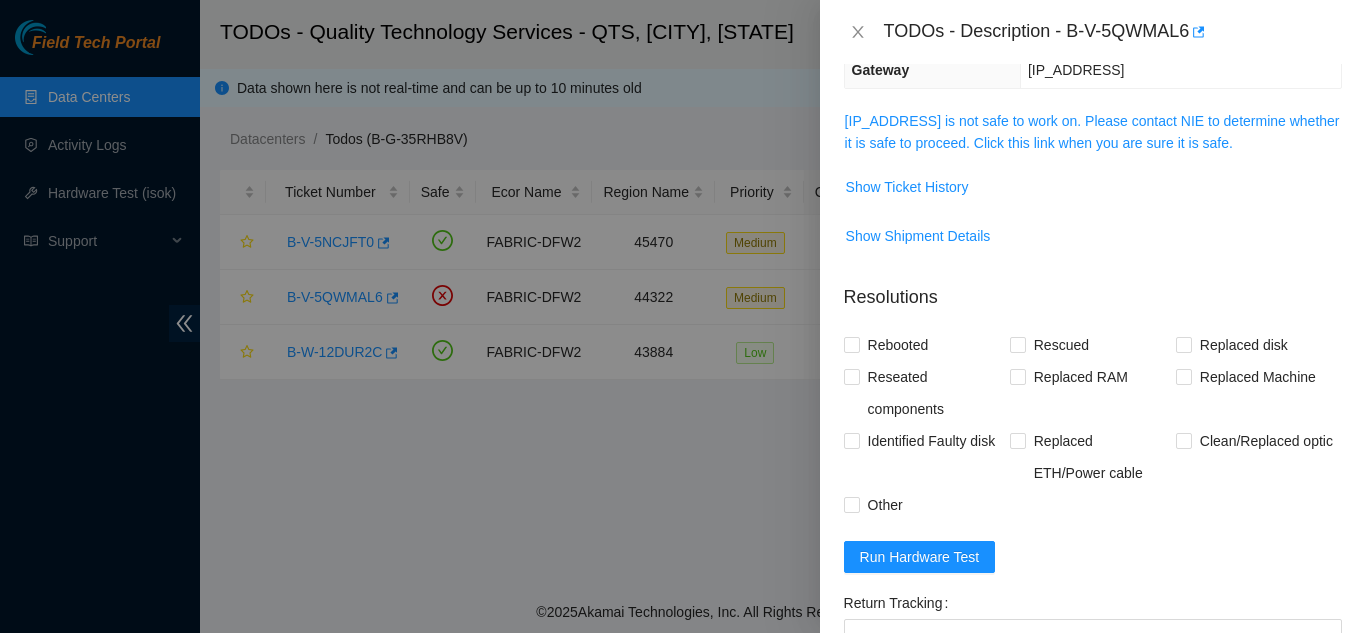scroll, scrollTop: 252, scrollLeft: 0, axis: vertical 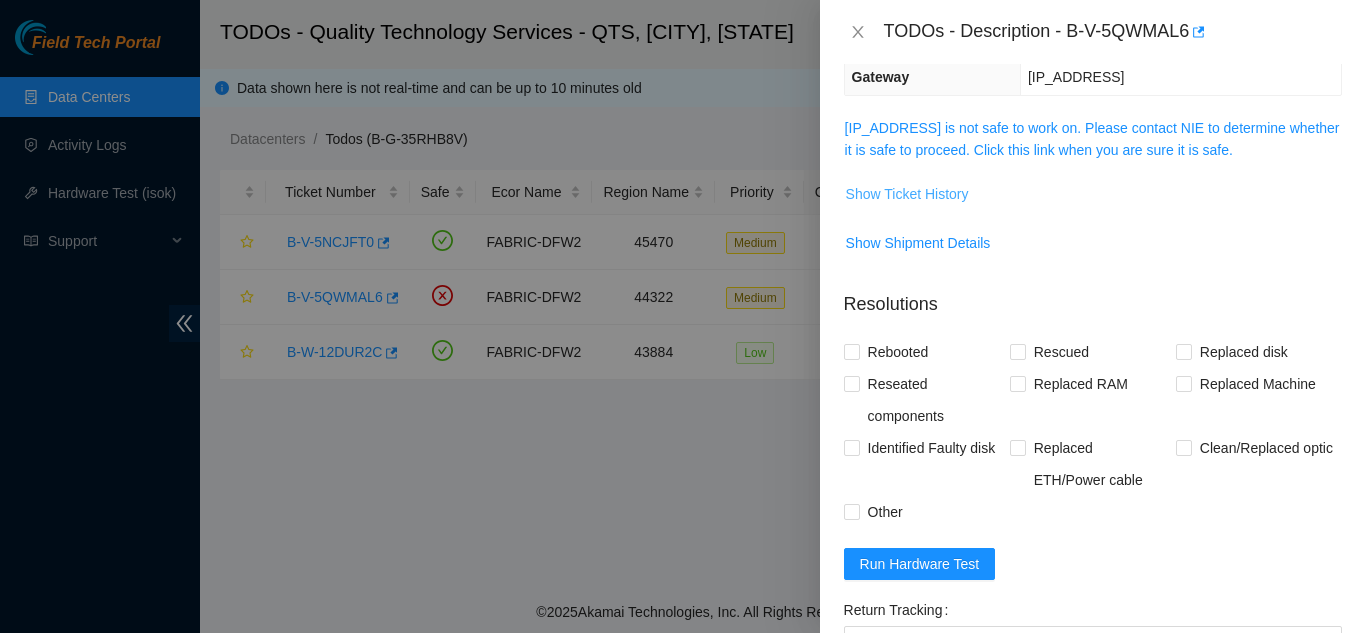 click on "Show Ticket History" at bounding box center [907, 194] 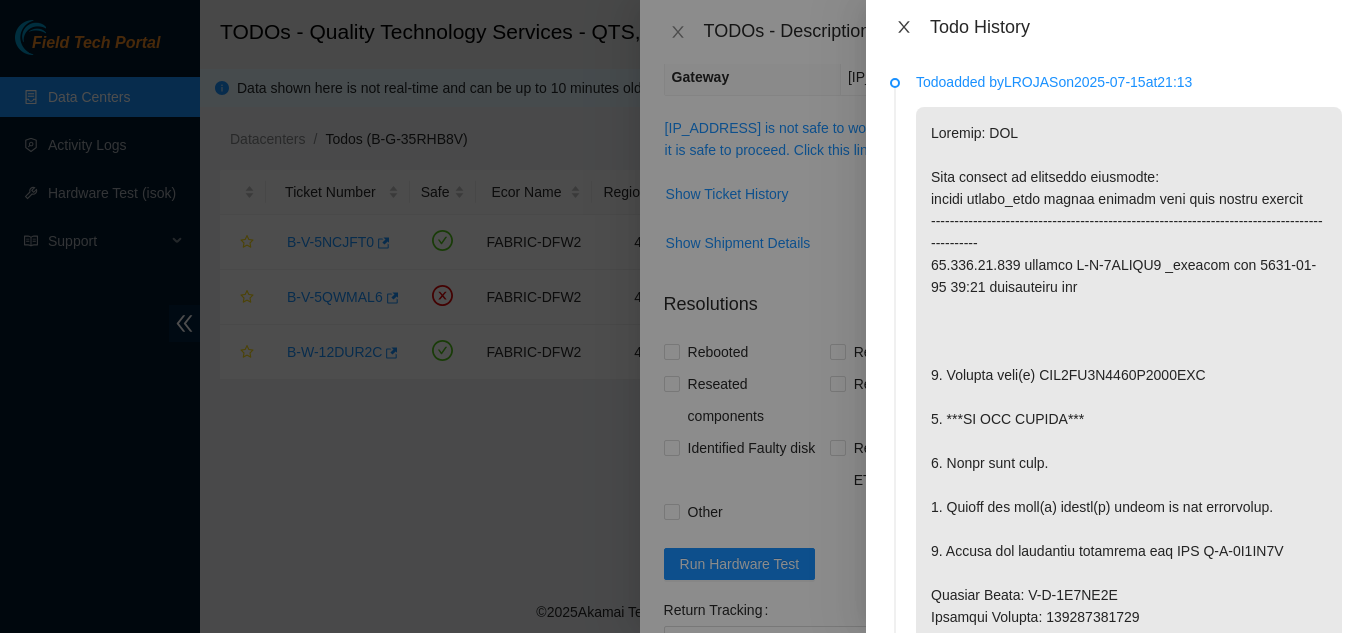 click 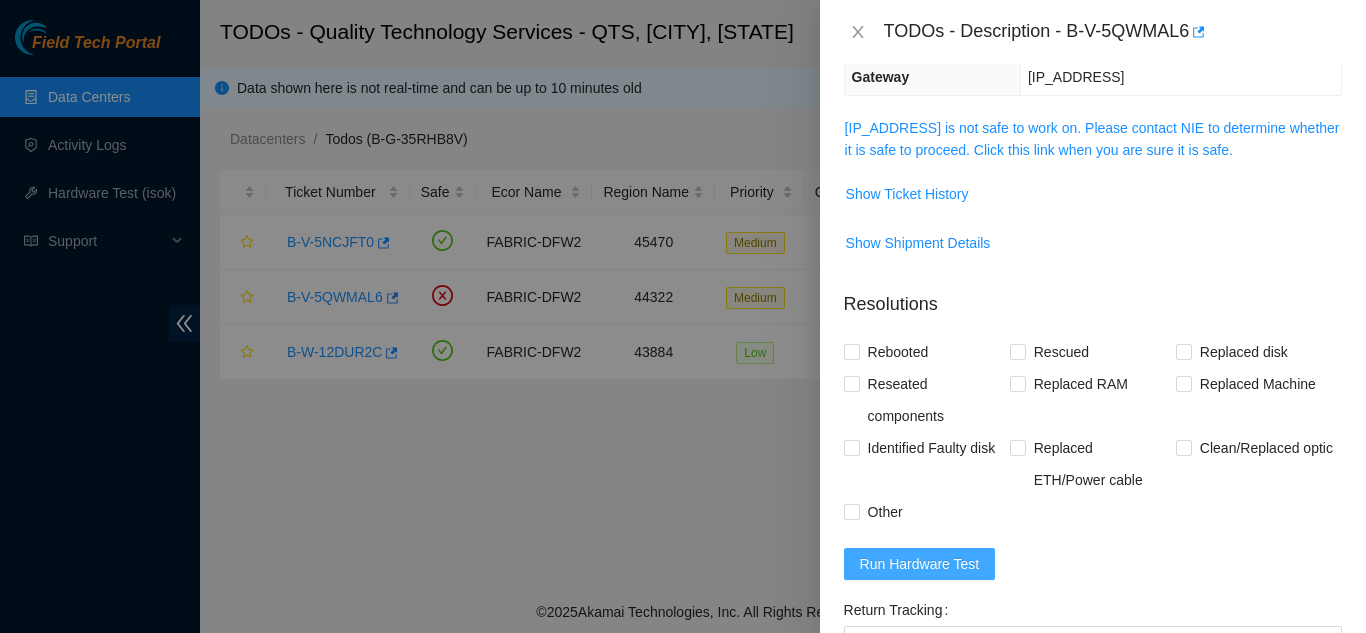 click on "Run Hardware Test" at bounding box center [920, 564] 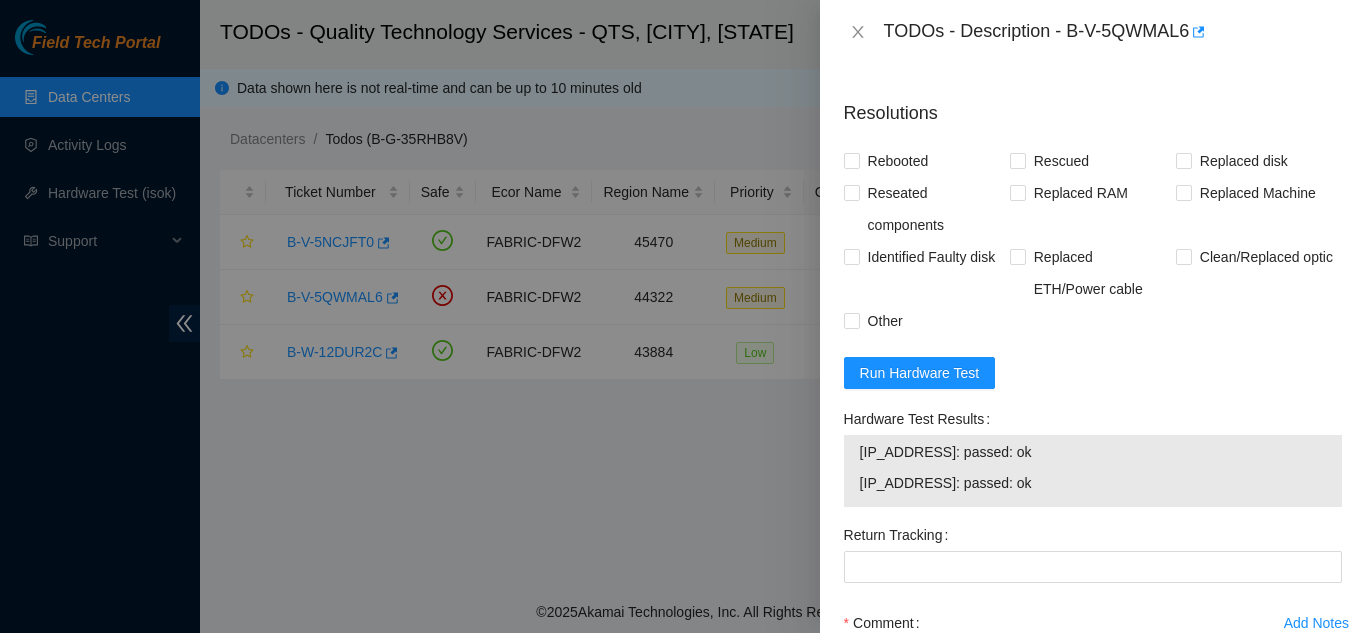 scroll, scrollTop: 452, scrollLeft: 0, axis: vertical 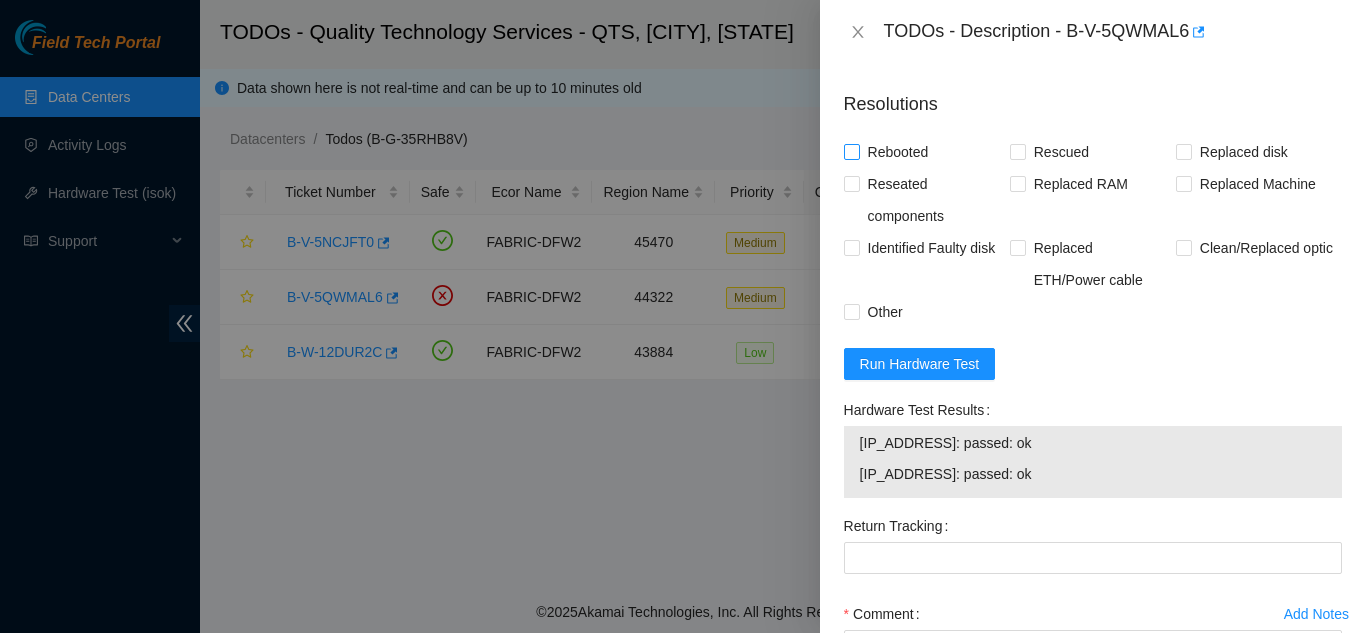 click on "Rebooted" at bounding box center [851, 151] 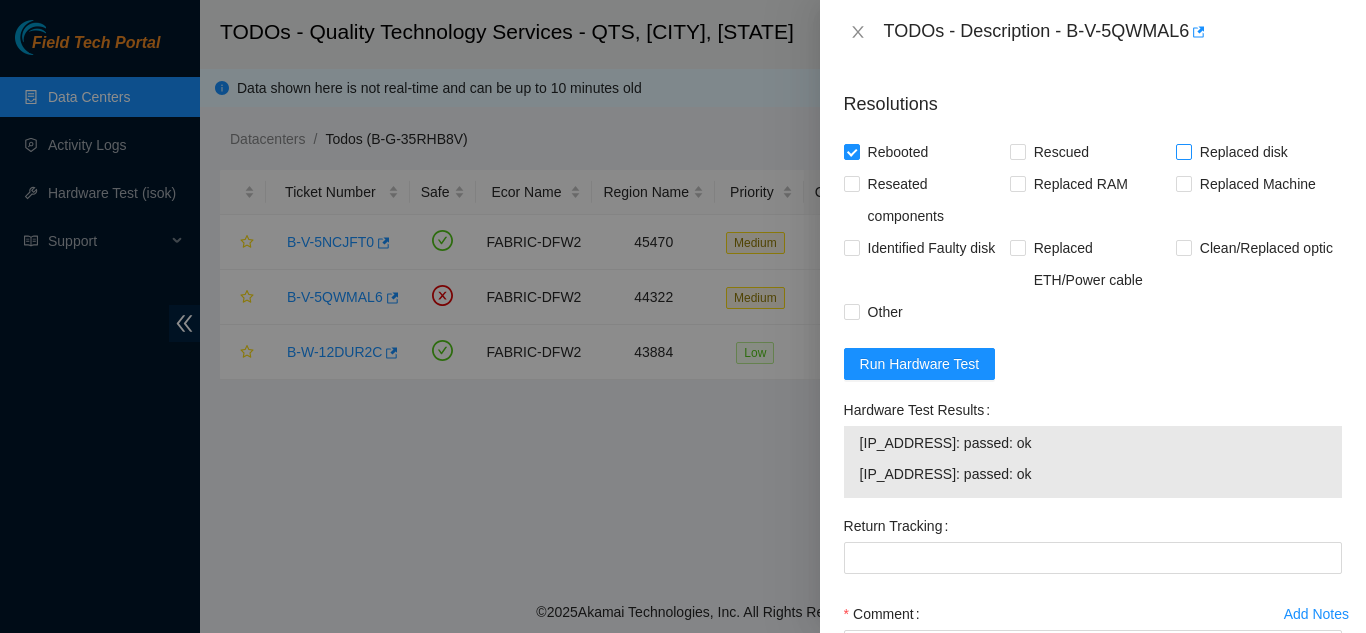 click on "Replaced disk" at bounding box center [1183, 151] 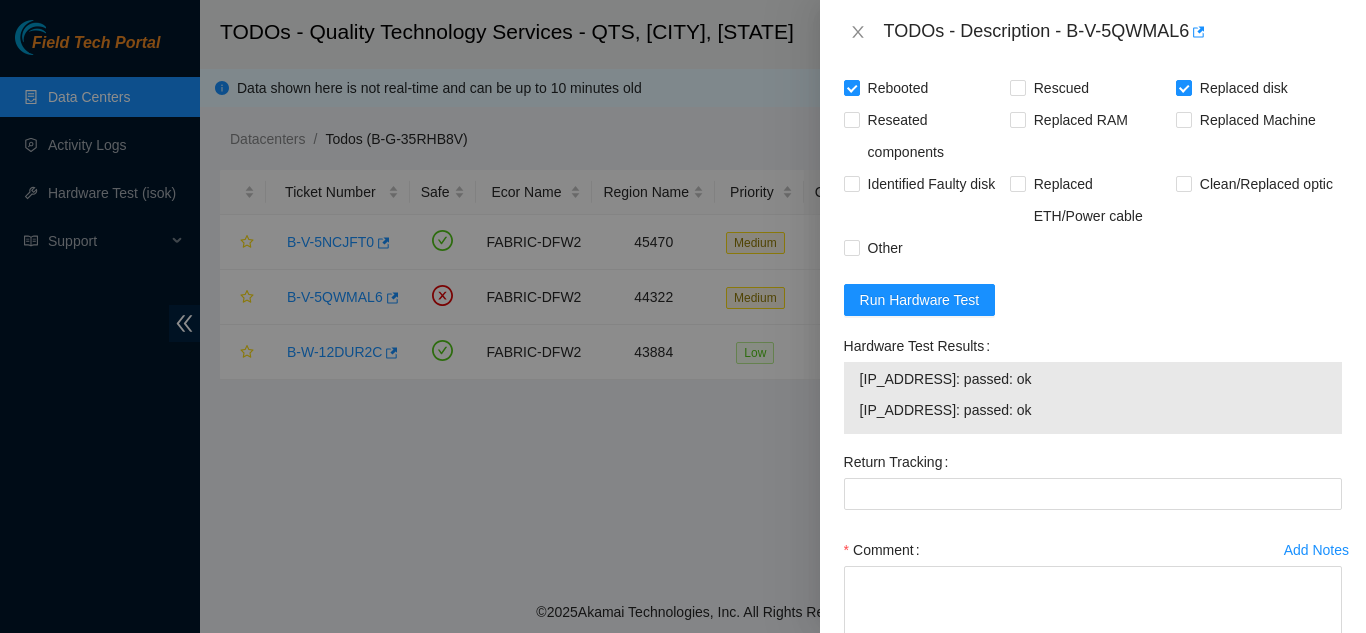 scroll, scrollTop: 552, scrollLeft: 0, axis: vertical 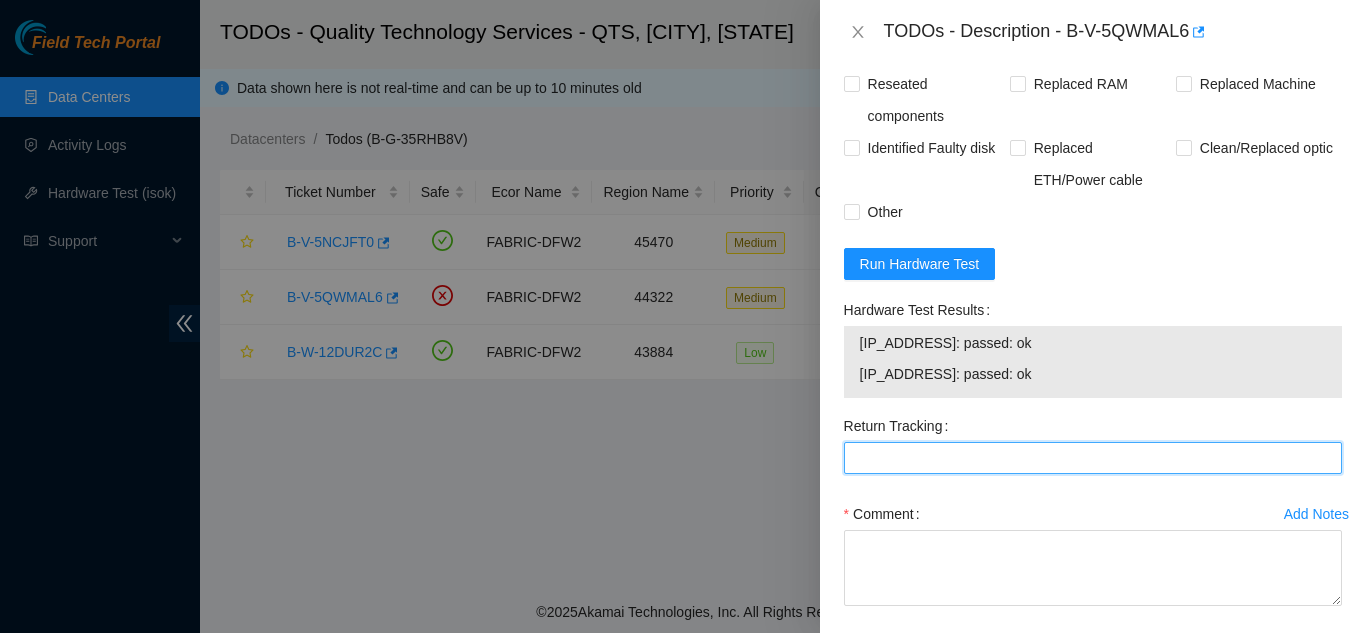 click on "Return Tracking" at bounding box center (1093, 458) 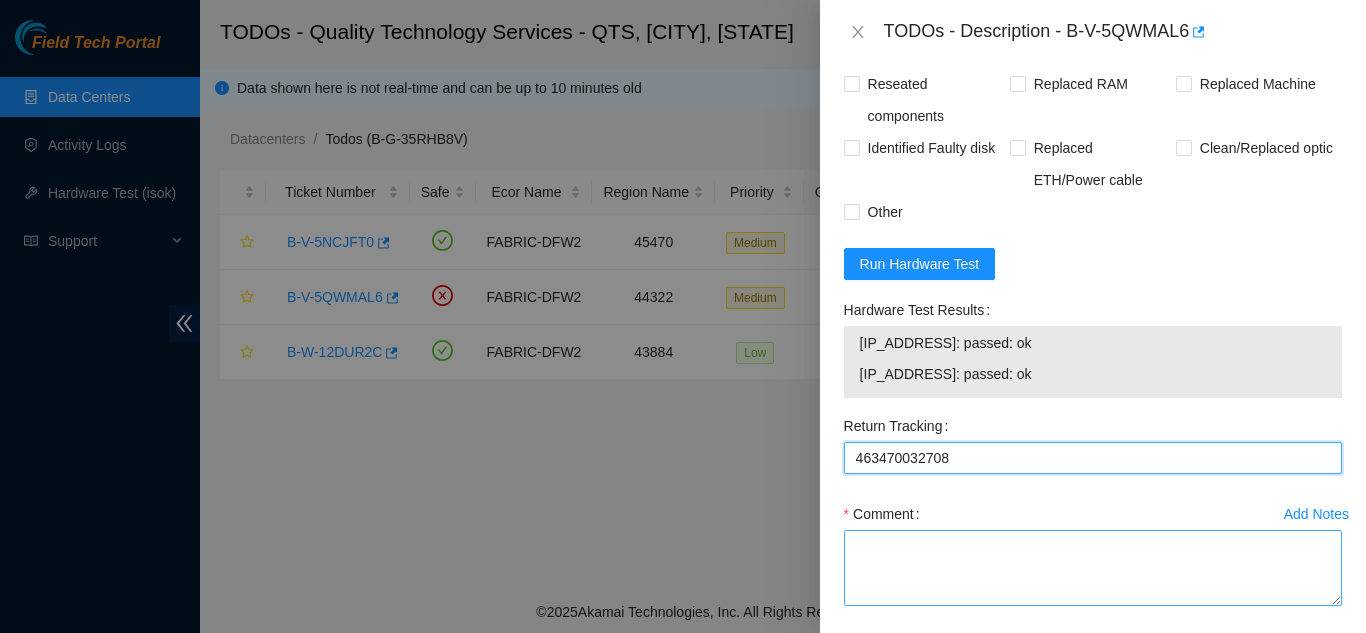 type on "463470032708" 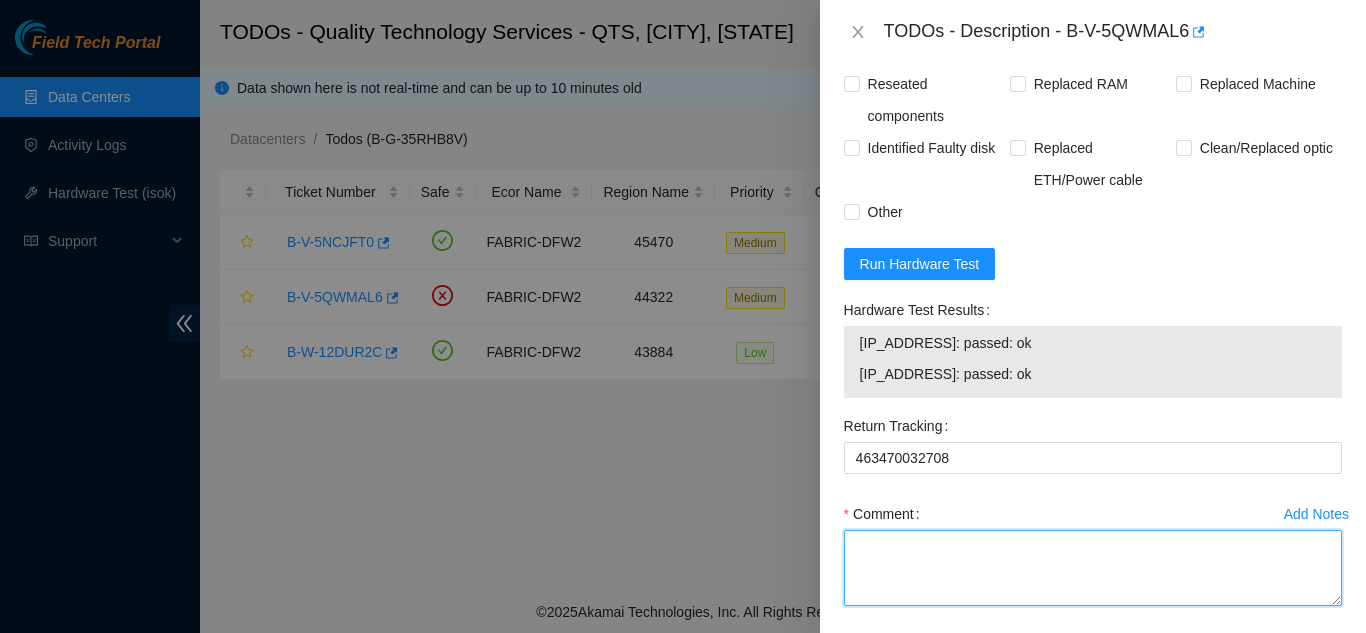 click on "Comment" at bounding box center (1093, 568) 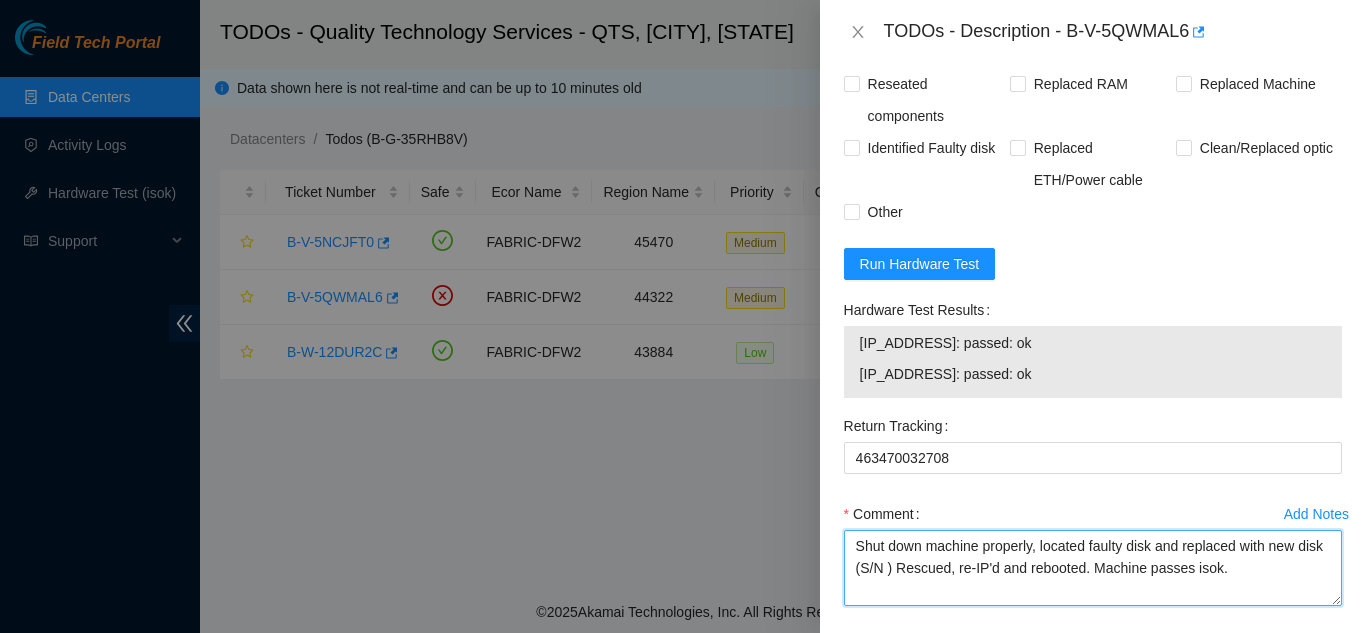 click on "Shut down machine properly, located faulty disk and replaced with new disk (S/N ) Rescued, re-IP'd and rebooted. Machine passes isok." at bounding box center (1093, 568) 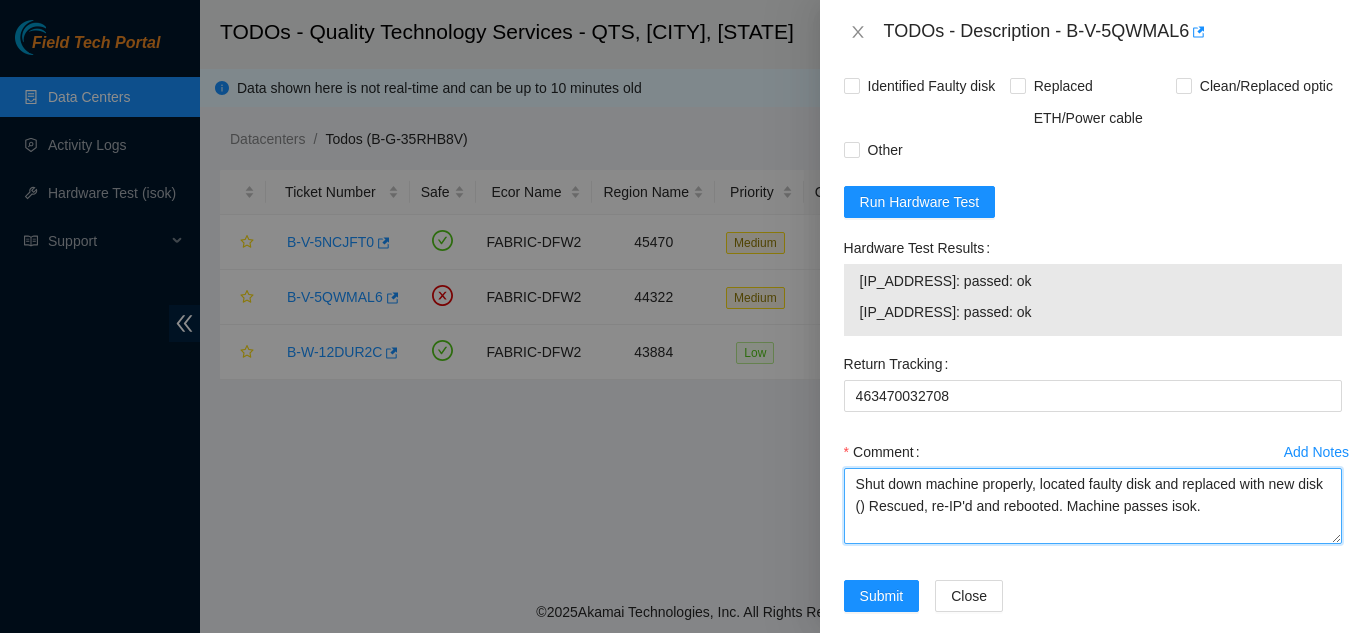 scroll, scrollTop: 641, scrollLeft: 0, axis: vertical 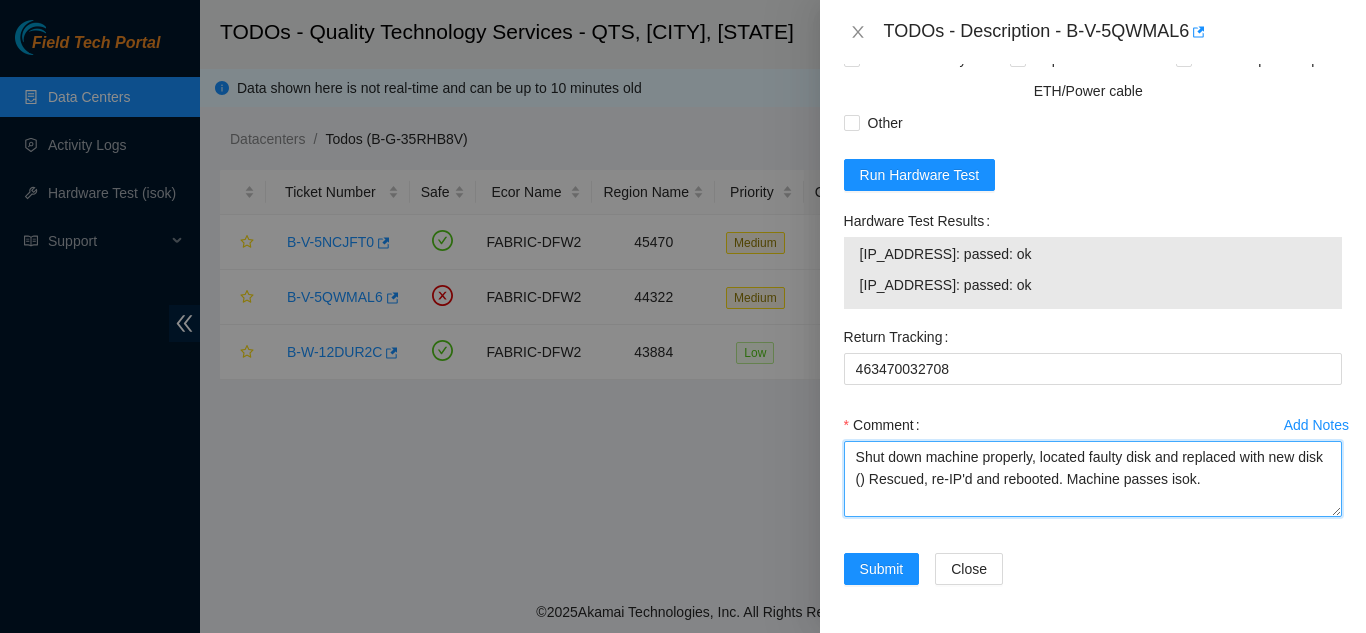 paste on "WFK9DWFT" 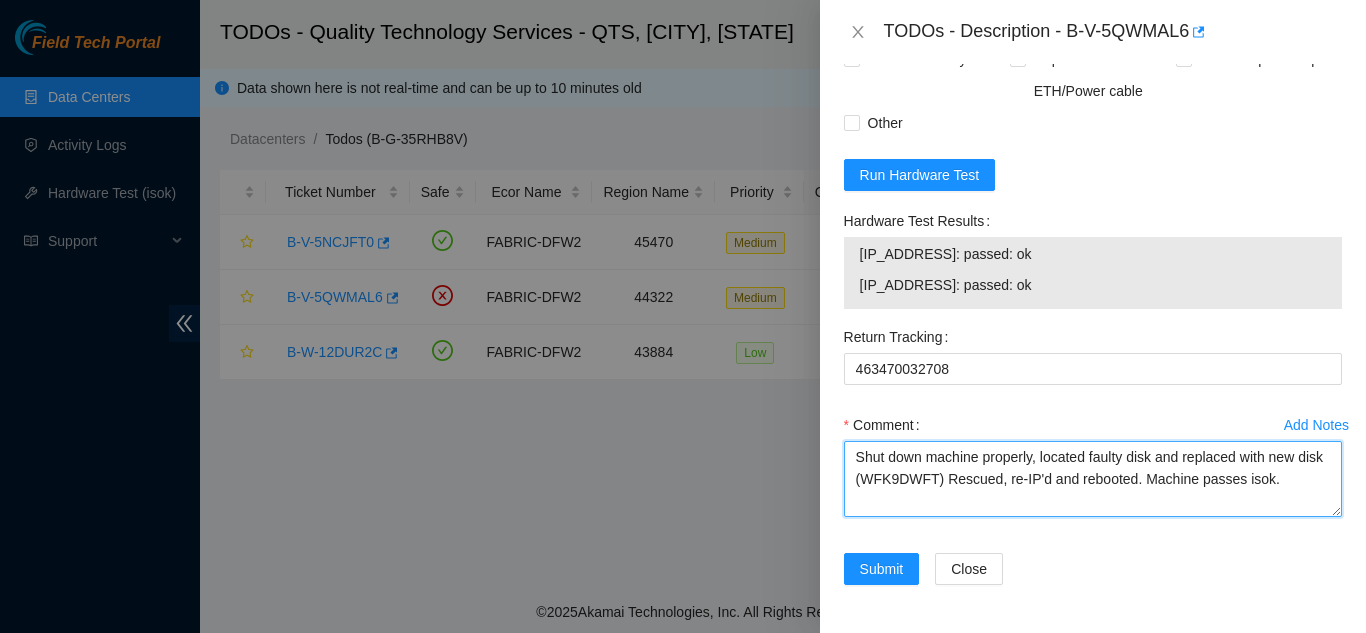 click on "Shut down machine properly, located faulty disk and replaced with new disk (WFK9DWFT) Rescued, re-IP'd and rebooted. Machine passes isok." at bounding box center [1093, 479] 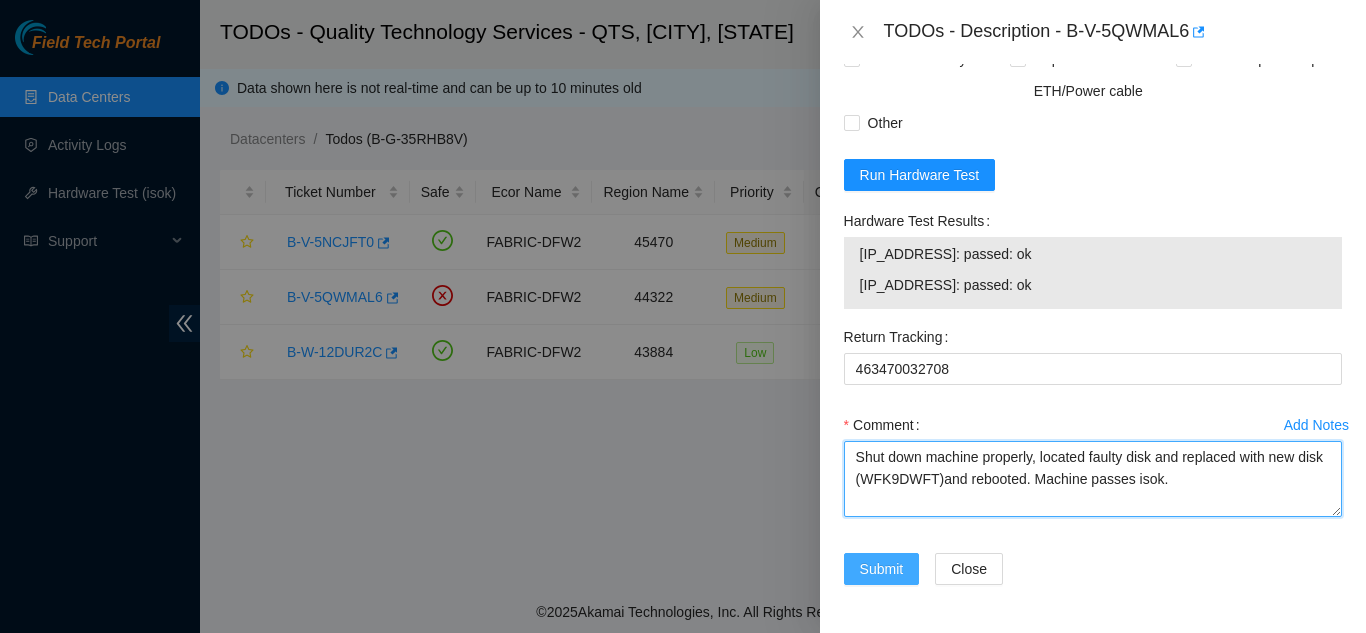 type on "Shut down machine properly, located faulty disk and replaced with new disk (WFK9DWFT)and rebooted. Machine passes isok." 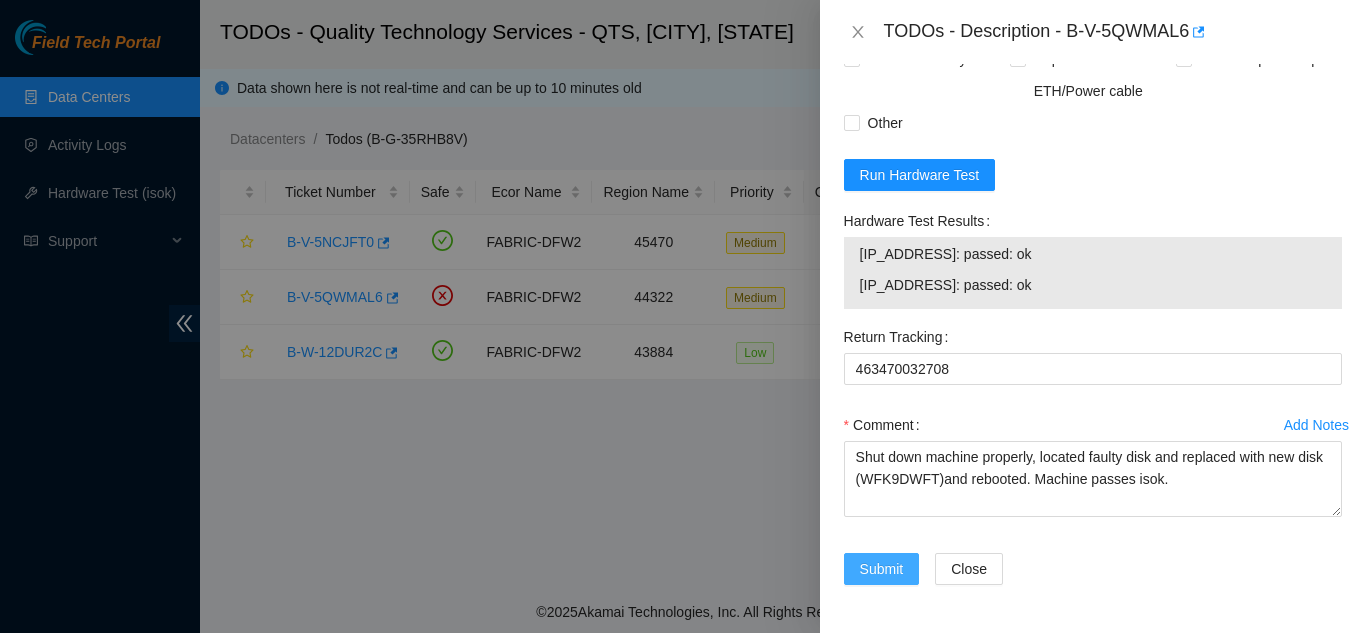 click on "Submit" at bounding box center (882, 569) 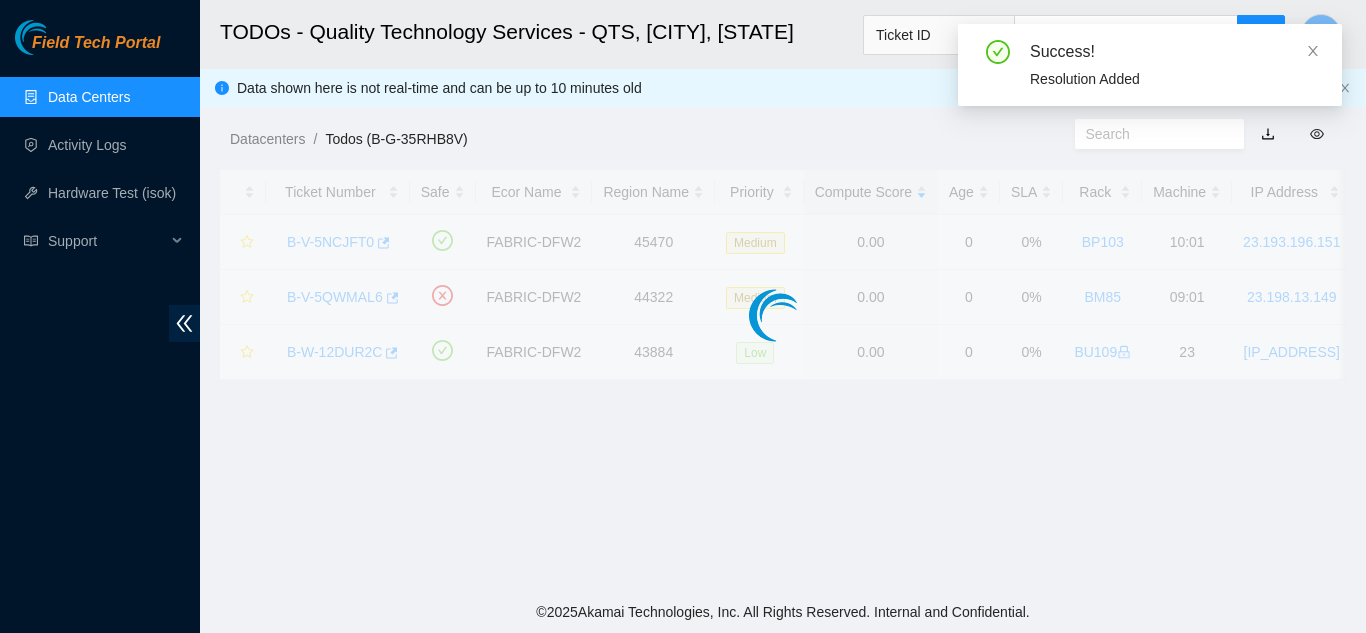 scroll, scrollTop: 613, scrollLeft: 0, axis: vertical 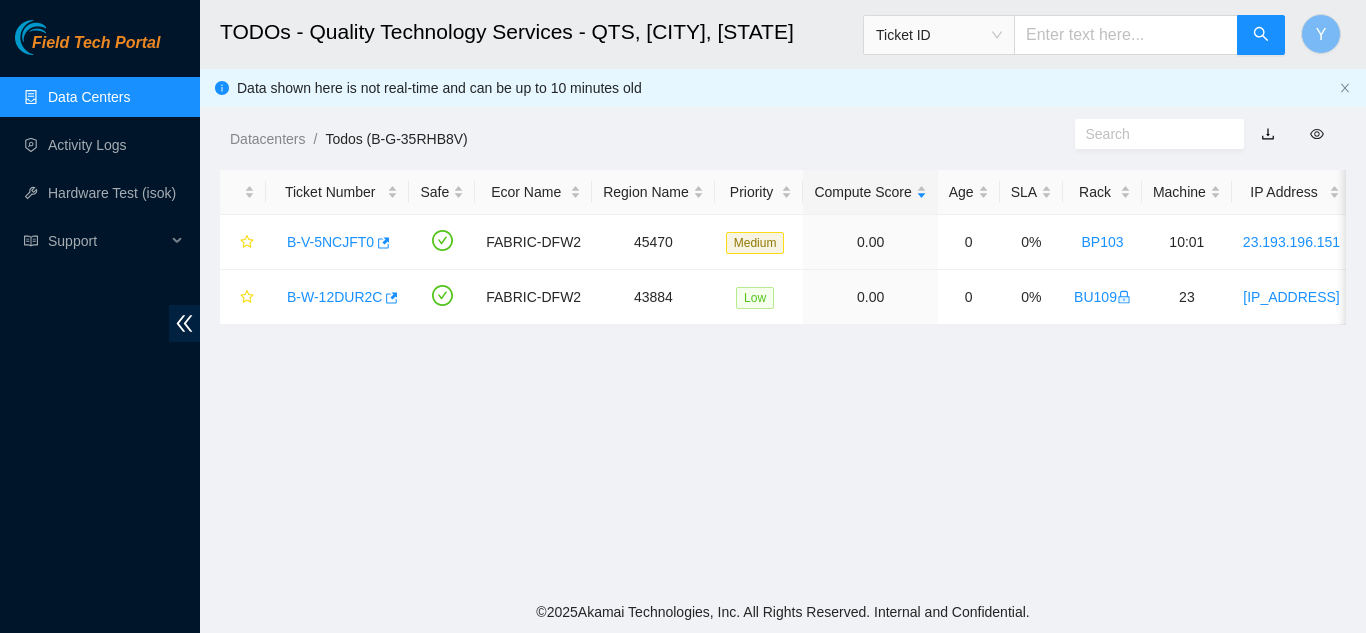 click on "Data Centers" at bounding box center [89, 97] 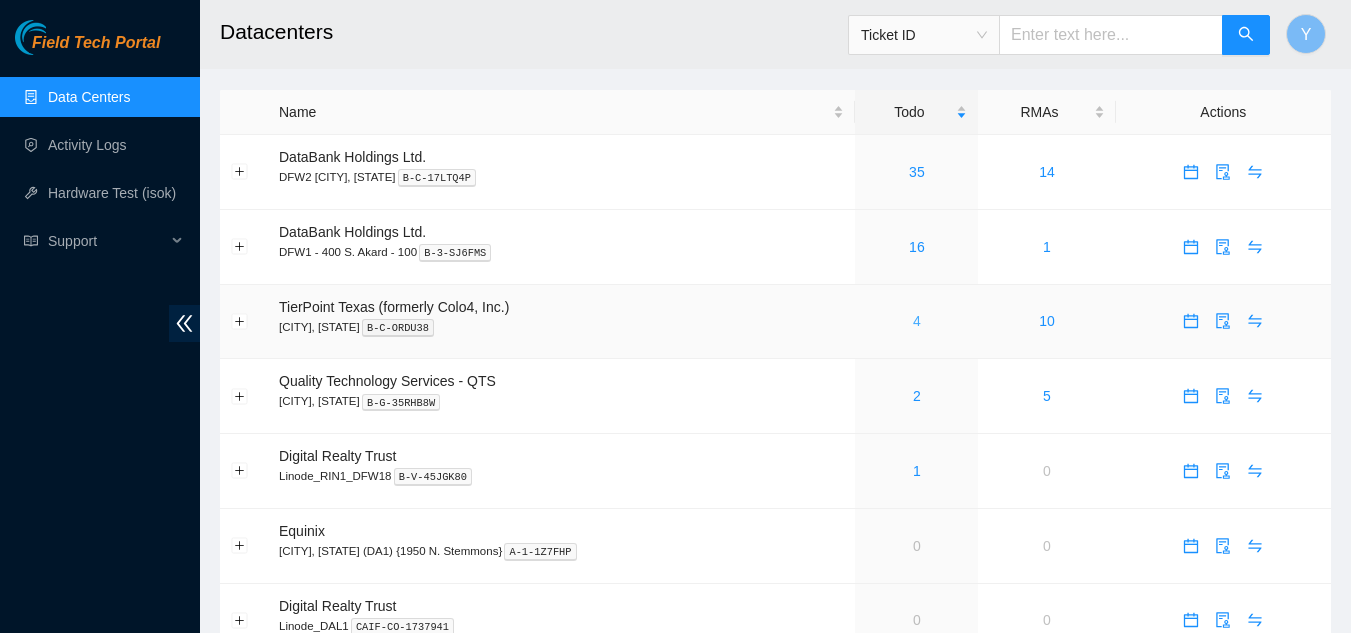 click on "4" at bounding box center (917, 321) 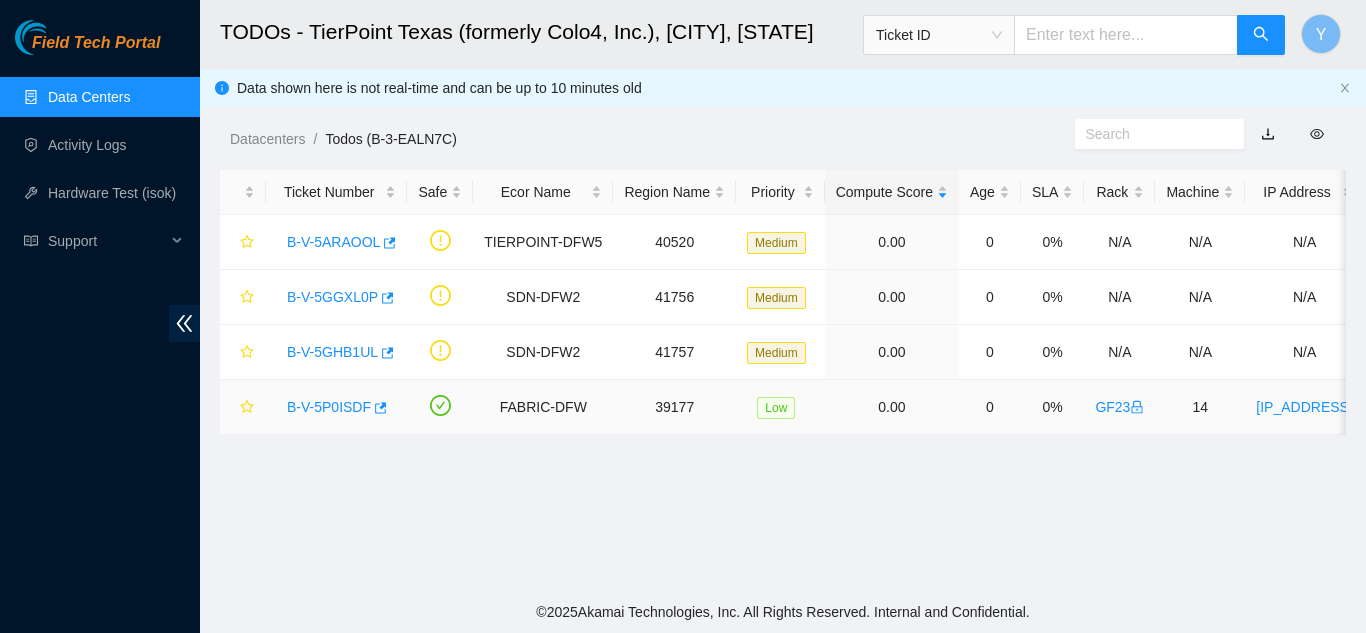 click on "B-V-5P0ISDF" at bounding box center (329, 407) 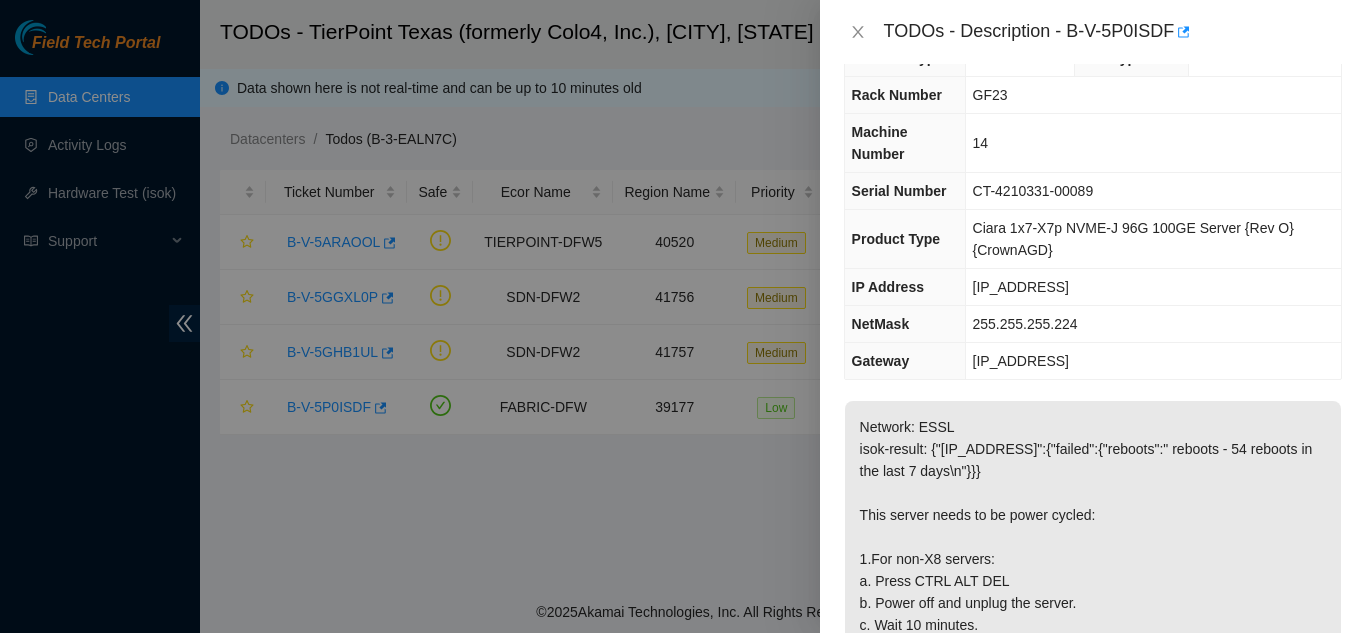 scroll, scrollTop: 0, scrollLeft: 0, axis: both 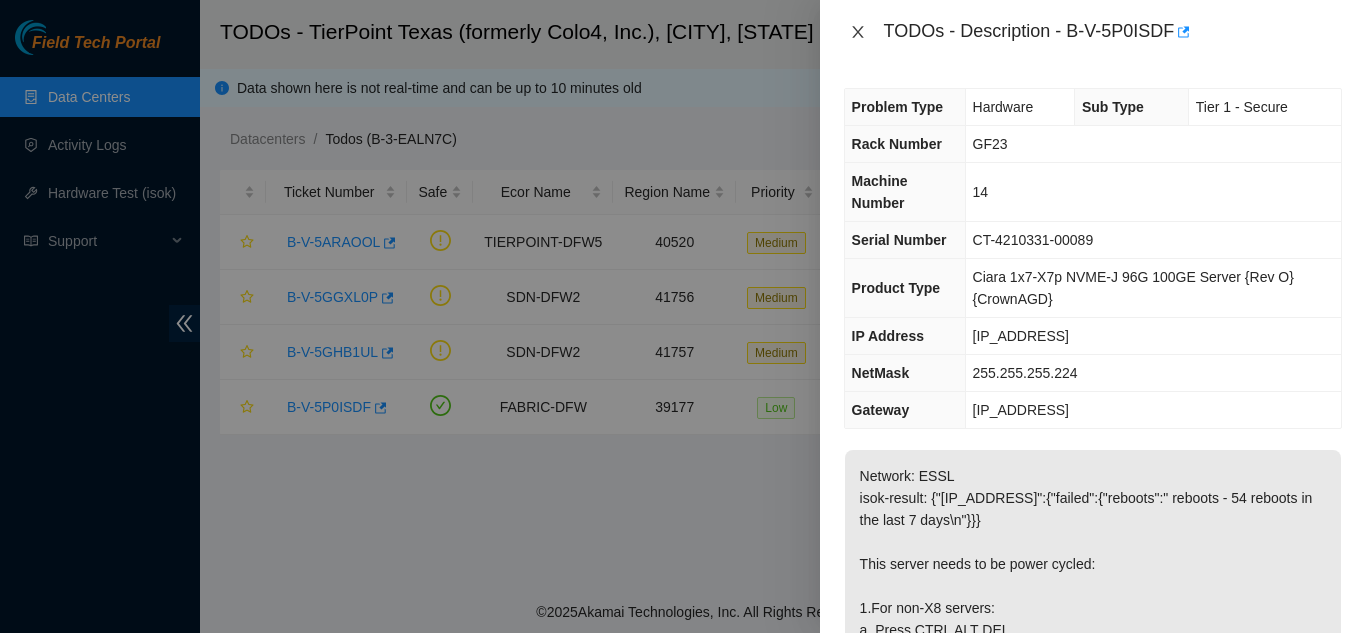 click 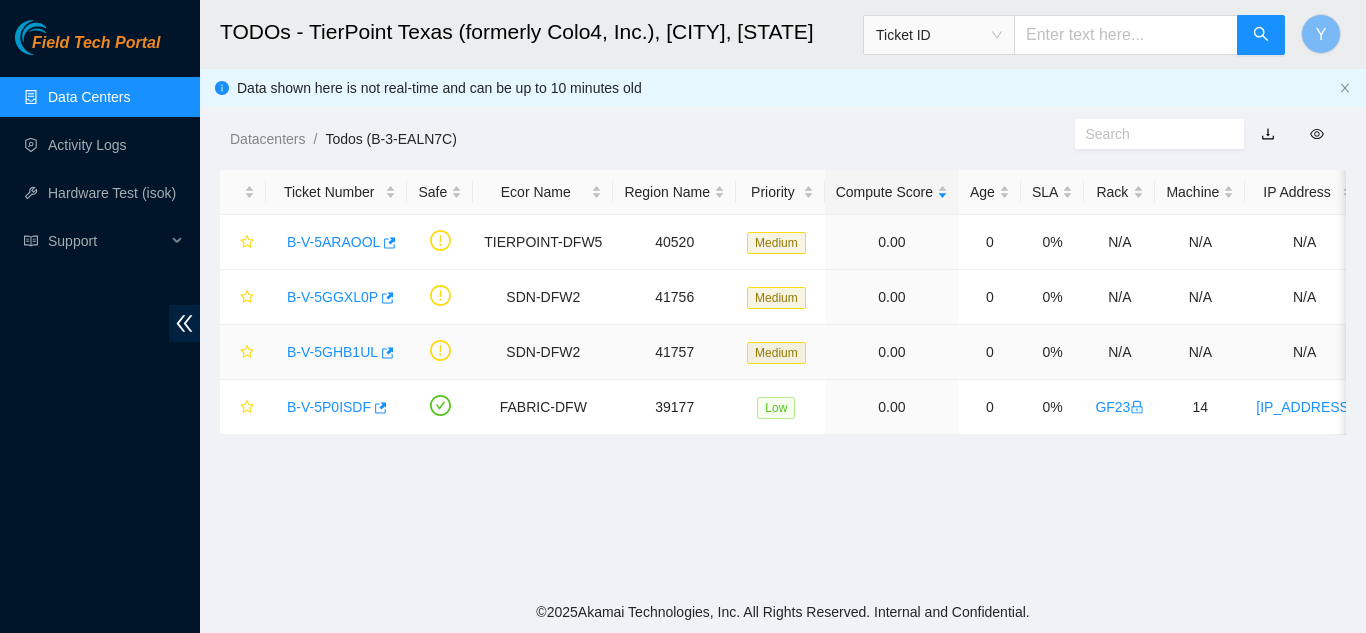 click on "B-V-5GHB1UL" at bounding box center [332, 352] 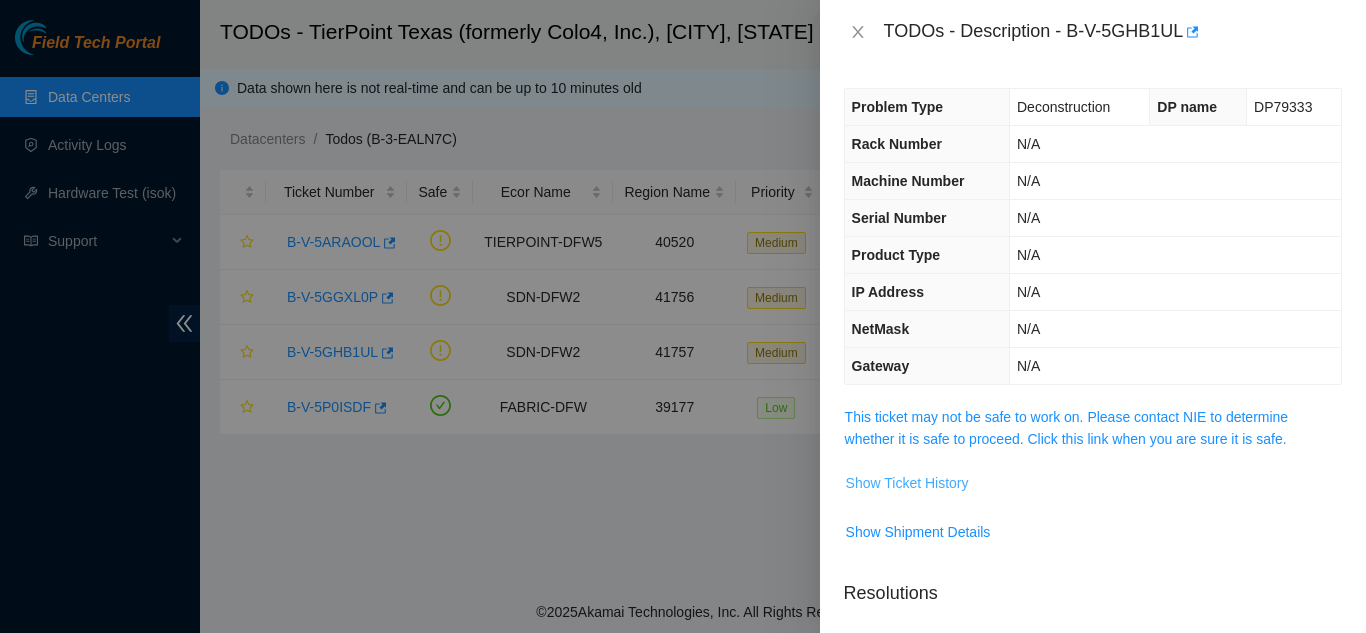 click on "Show Ticket History" at bounding box center (907, 483) 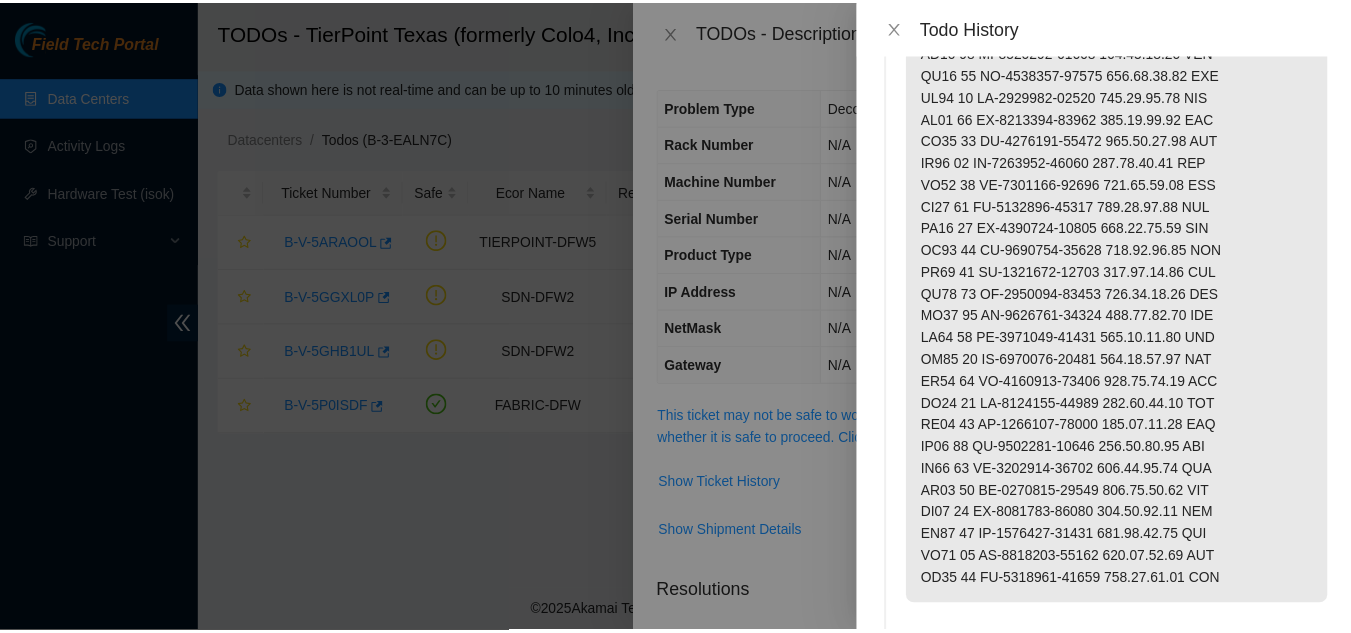 scroll, scrollTop: 0, scrollLeft: 0, axis: both 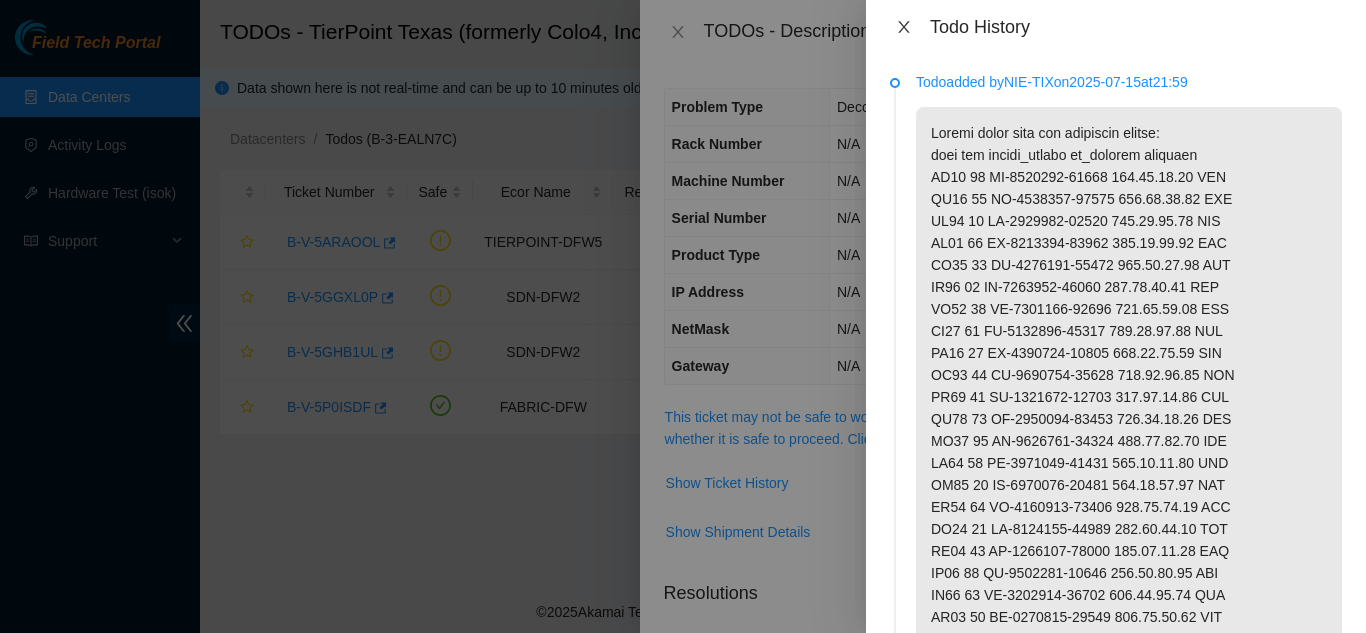 click 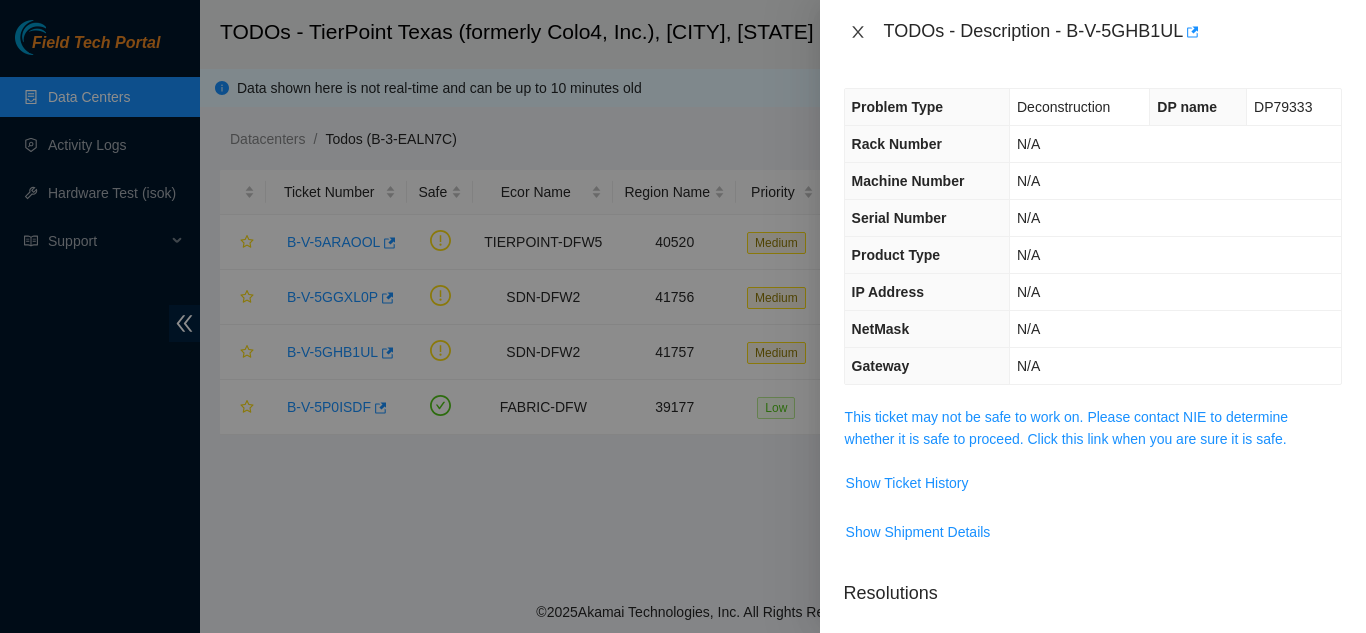 drag, startPoint x: 853, startPoint y: 30, endPoint x: 864, endPoint y: 32, distance: 11.18034 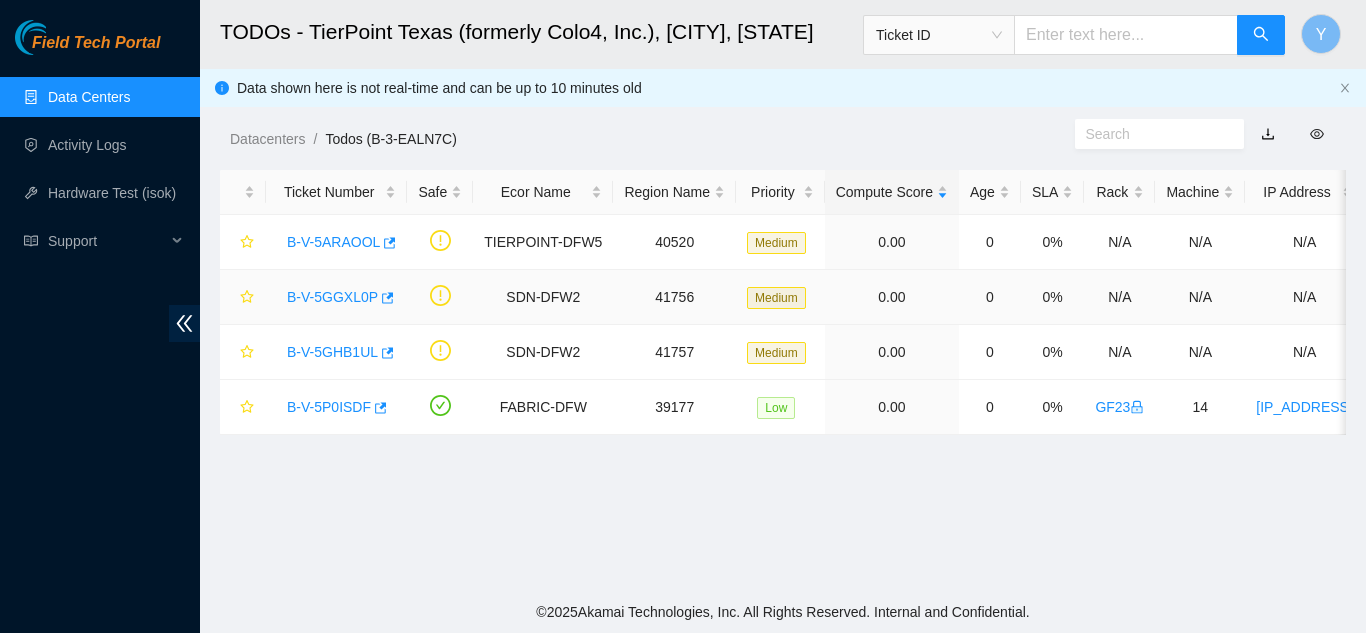click on "B-V-5GGXL0P" at bounding box center (332, 297) 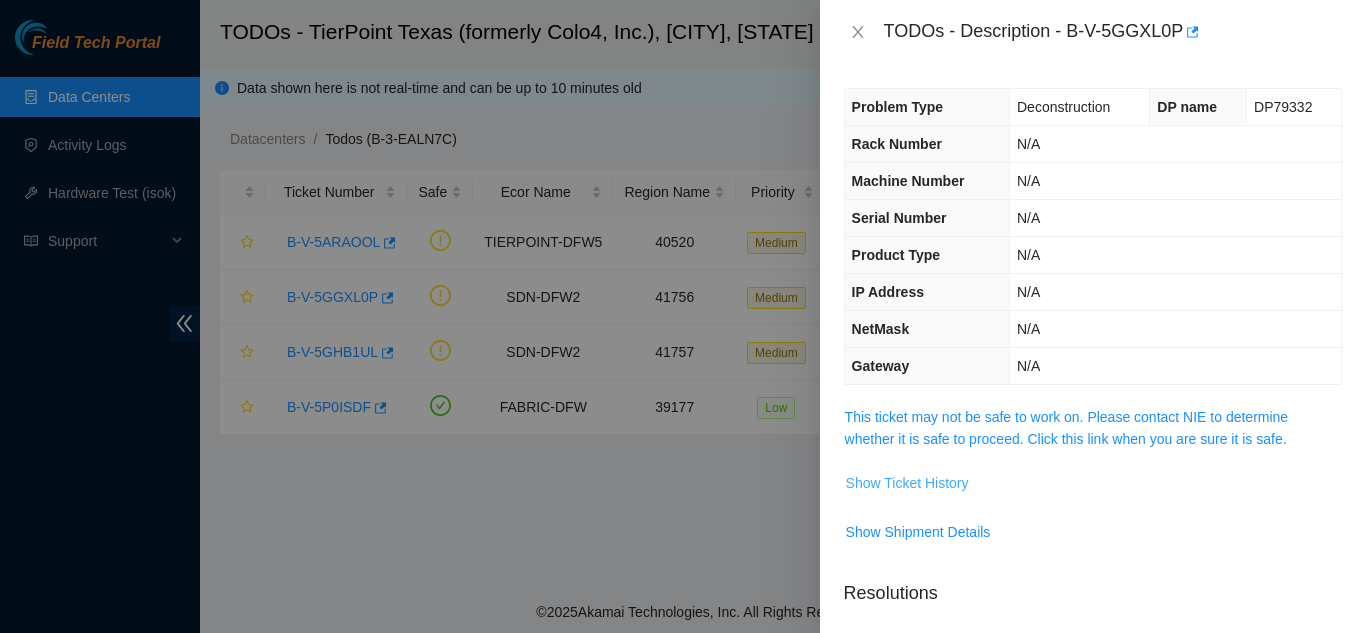 click on "Show Ticket History" at bounding box center (907, 483) 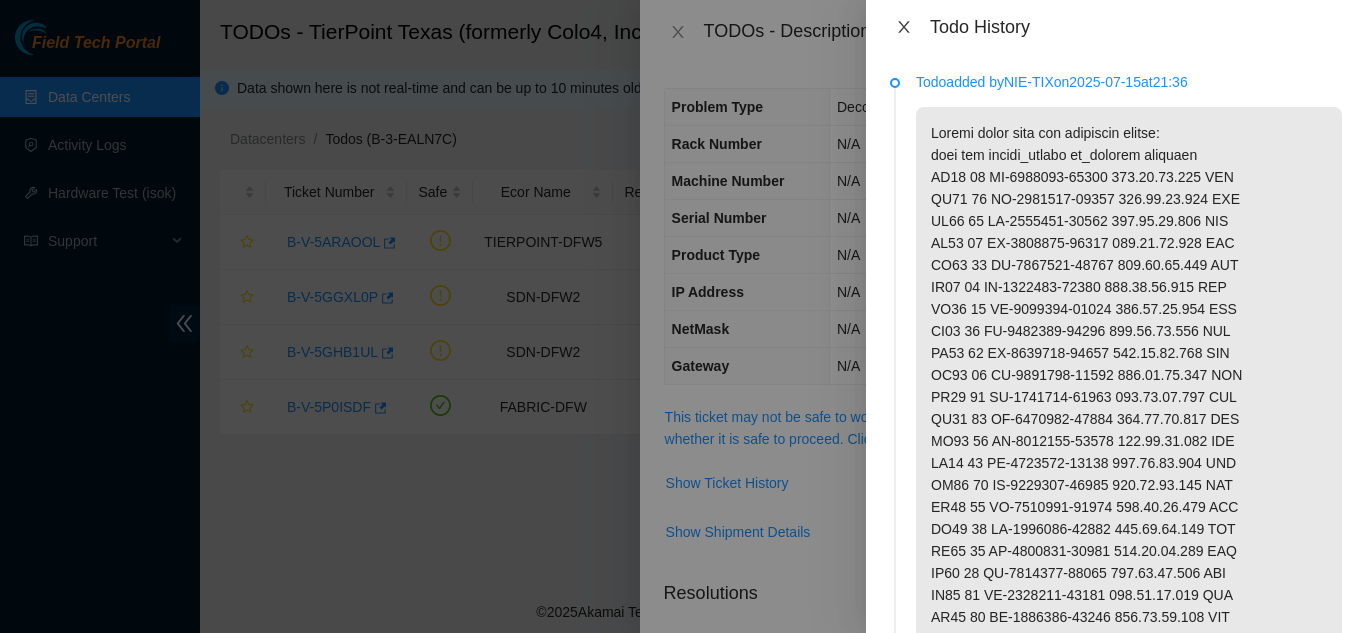 click 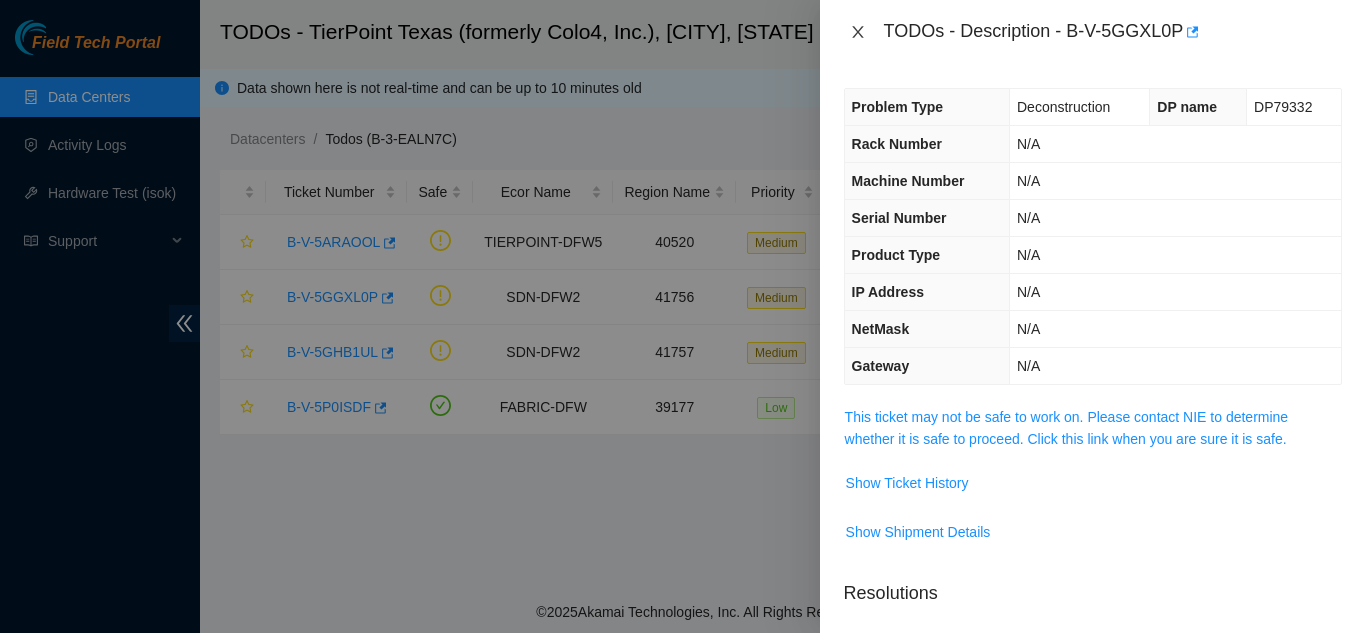 click 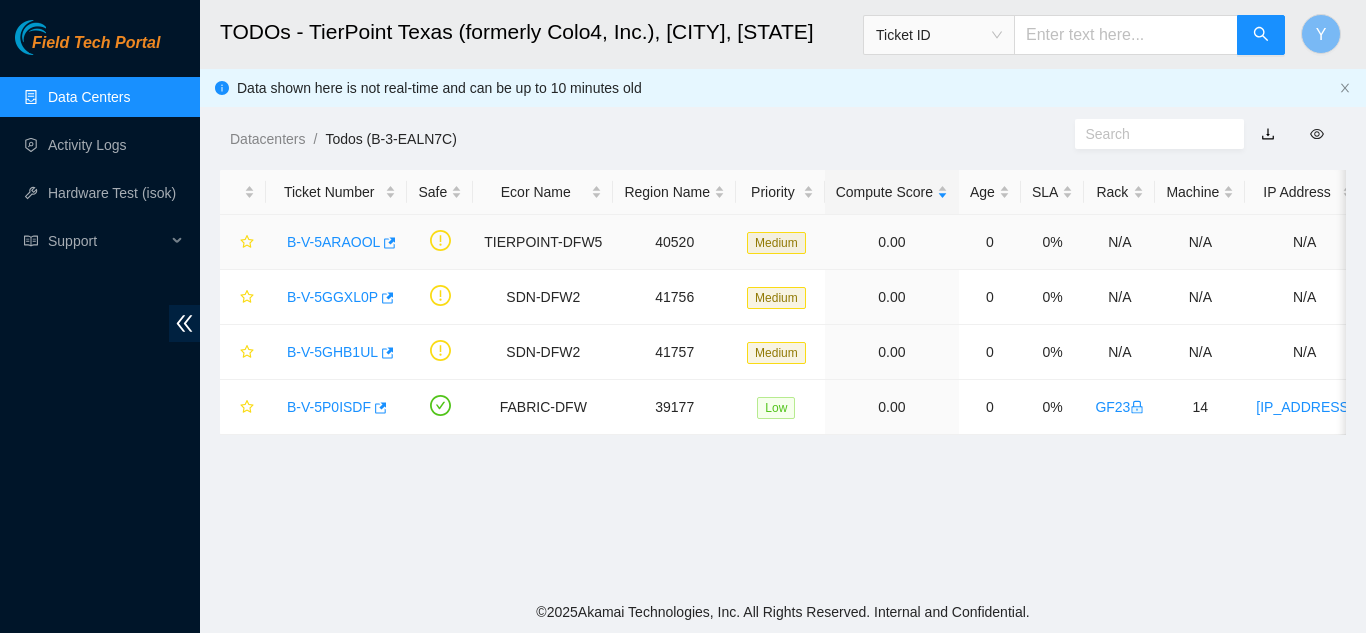 click on "B-V-5ARAOOL" at bounding box center (333, 242) 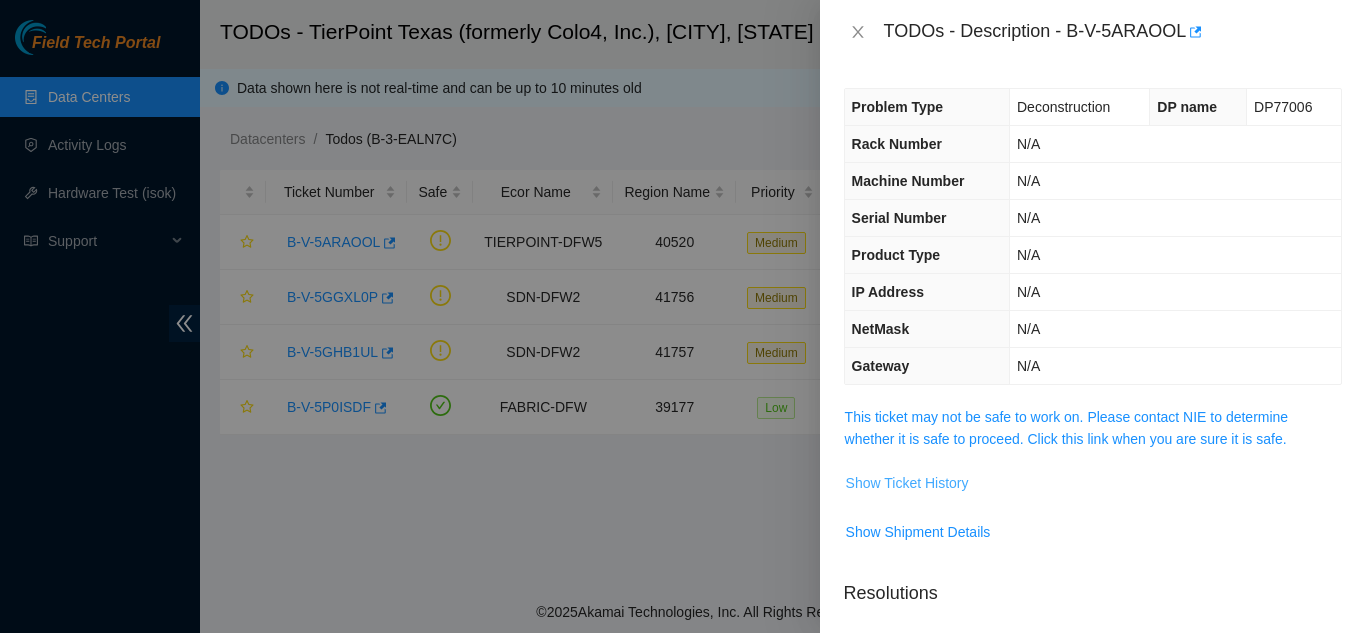 click on "Show Ticket History" at bounding box center [907, 483] 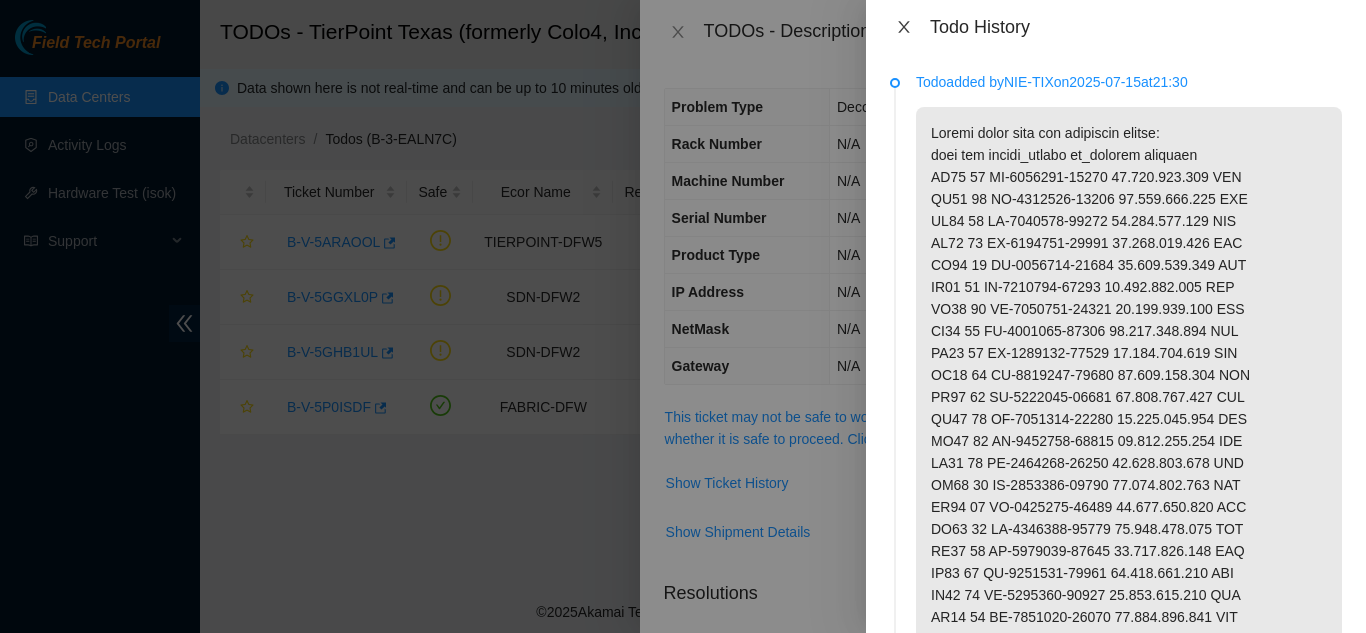 click 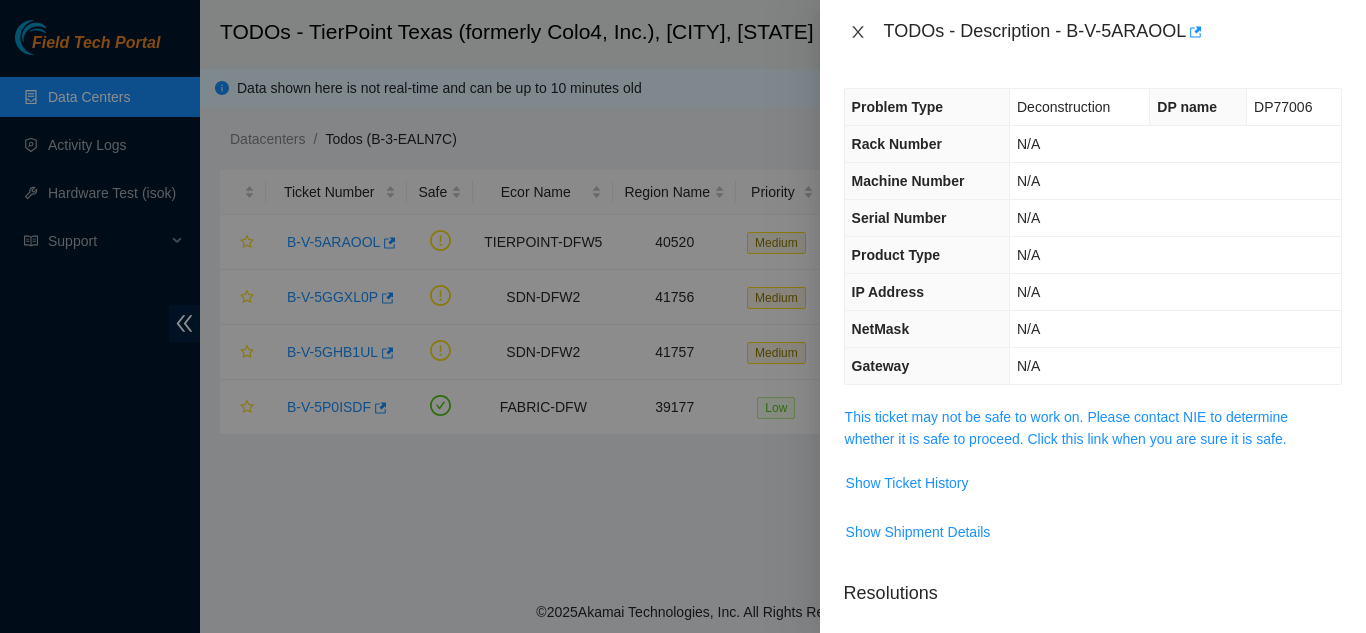 click 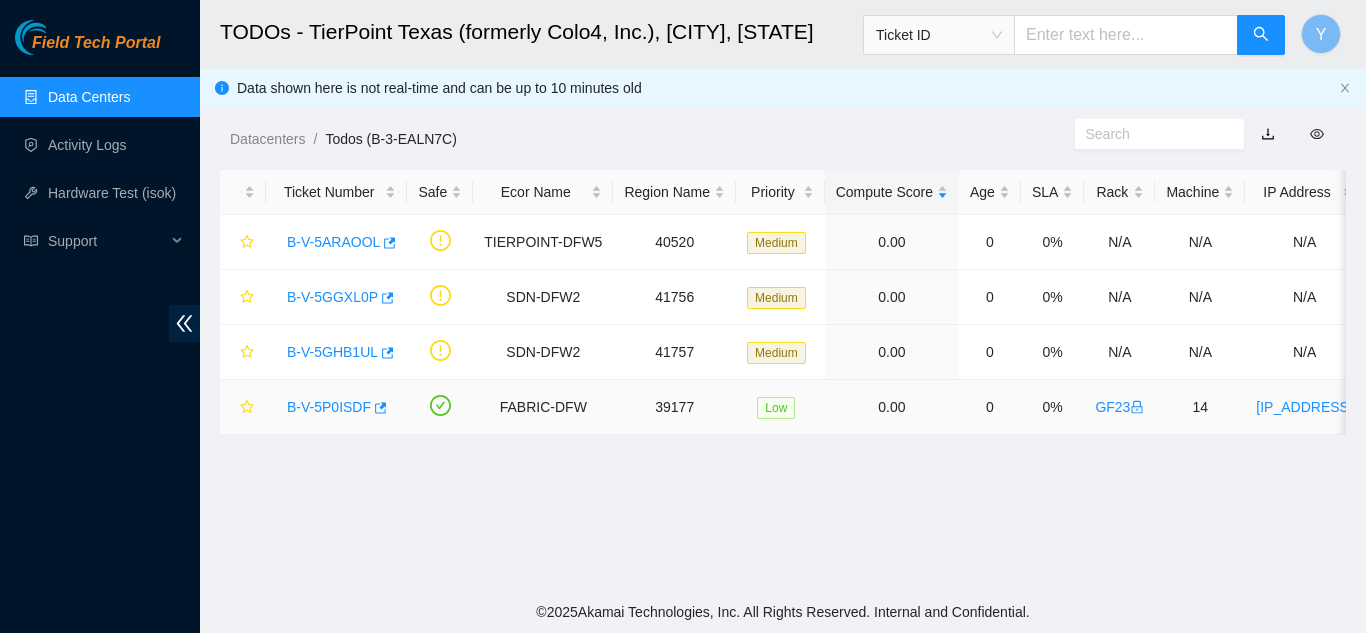 click on "B-V-5P0ISDF" at bounding box center [329, 407] 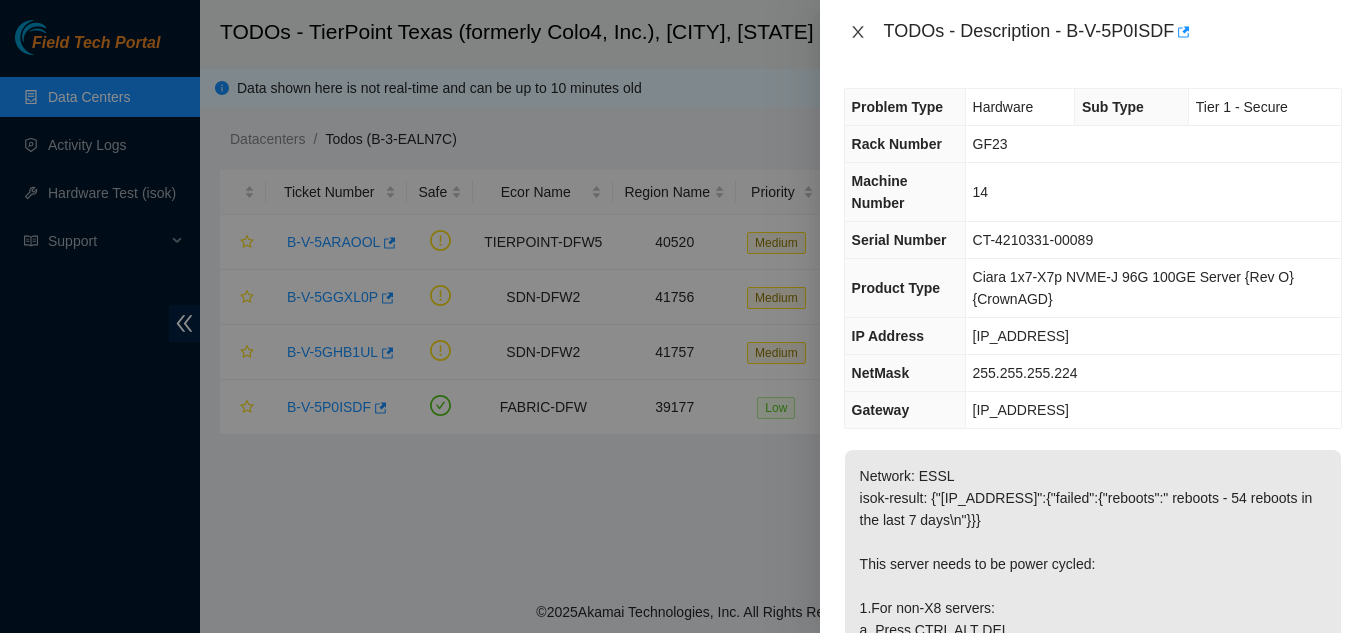 click 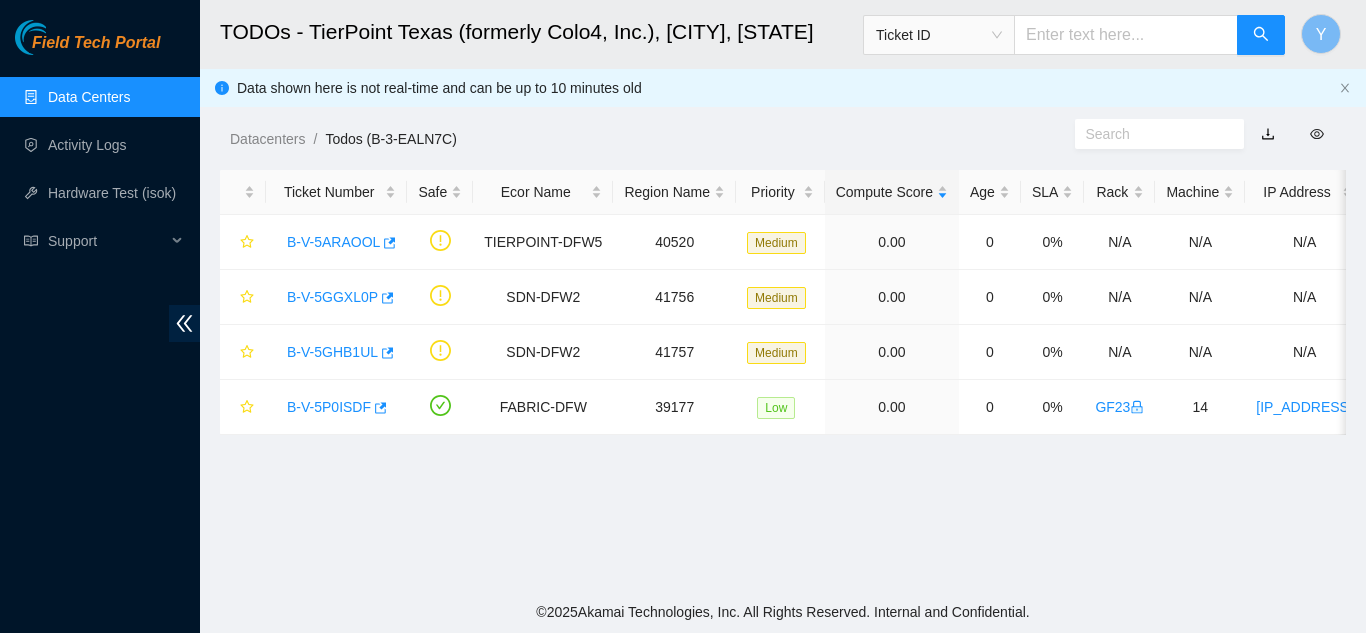 click on "Data Centers" at bounding box center (89, 97) 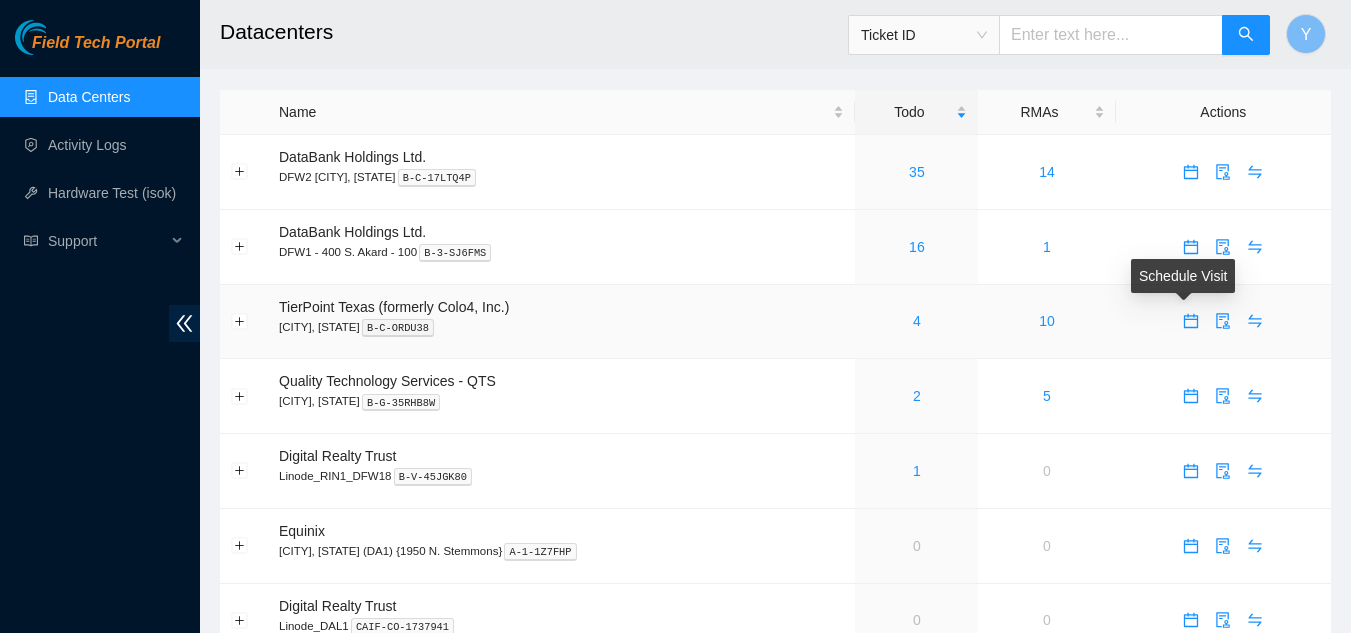 click 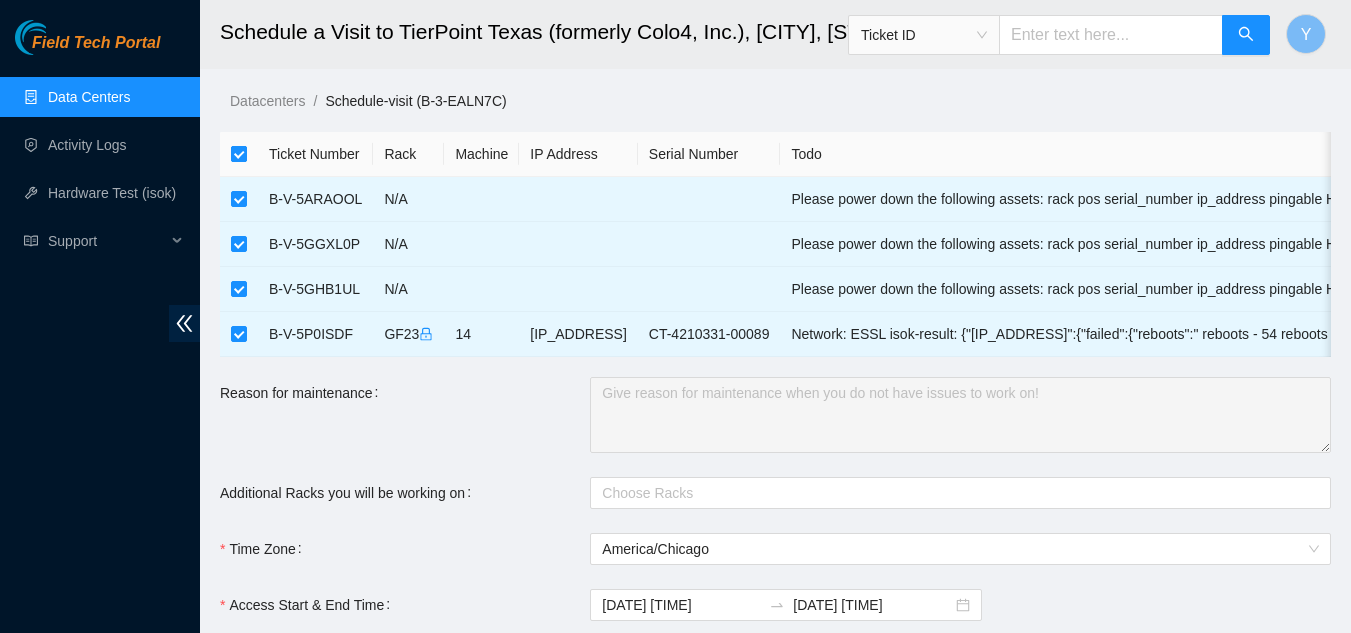 click at bounding box center [239, 154] 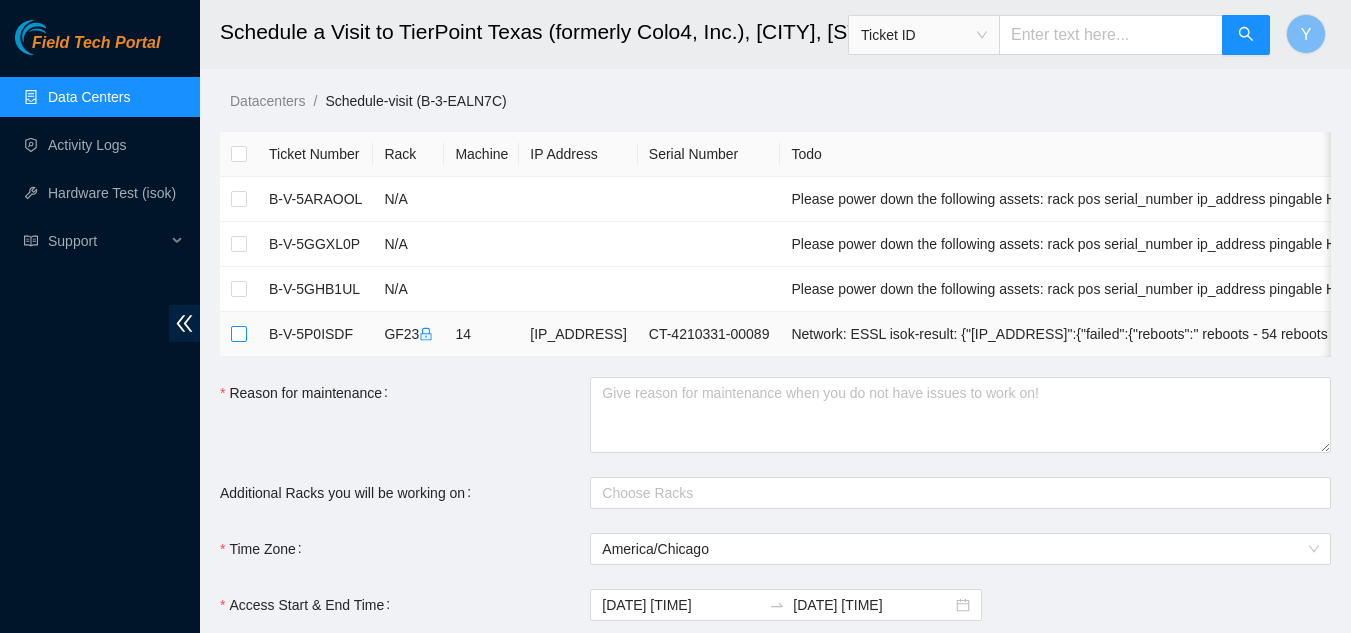 click at bounding box center (239, 334) 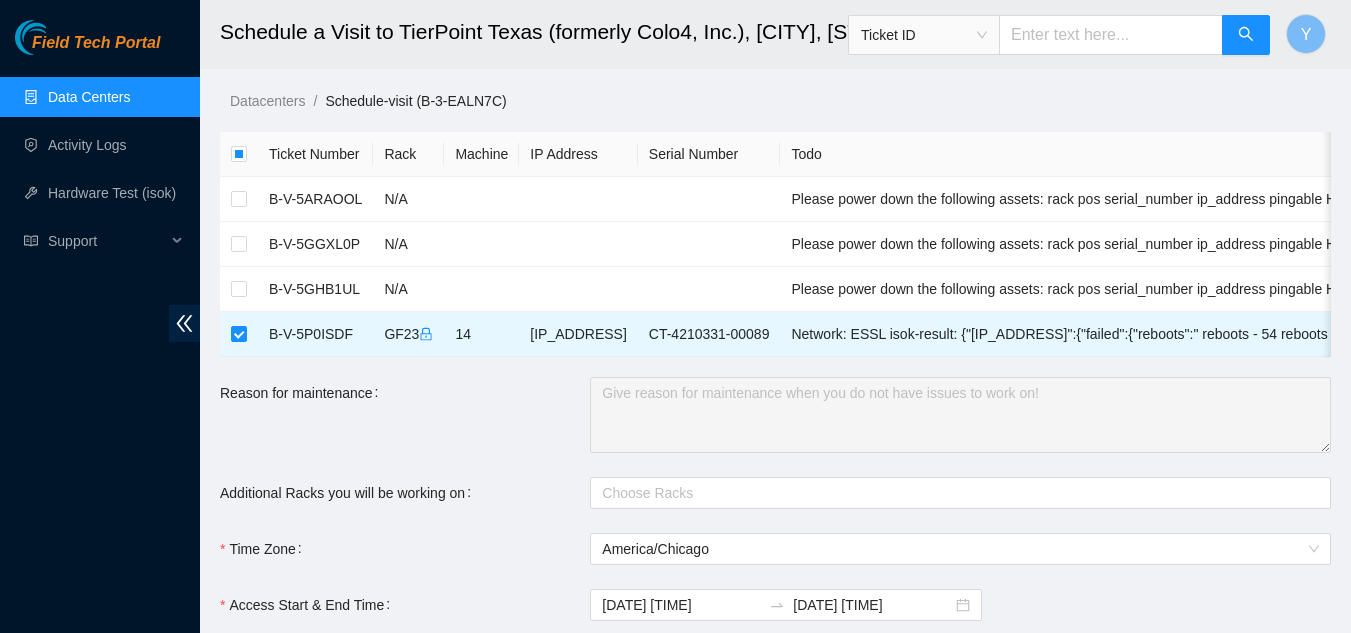 scroll, scrollTop: 100, scrollLeft: 0, axis: vertical 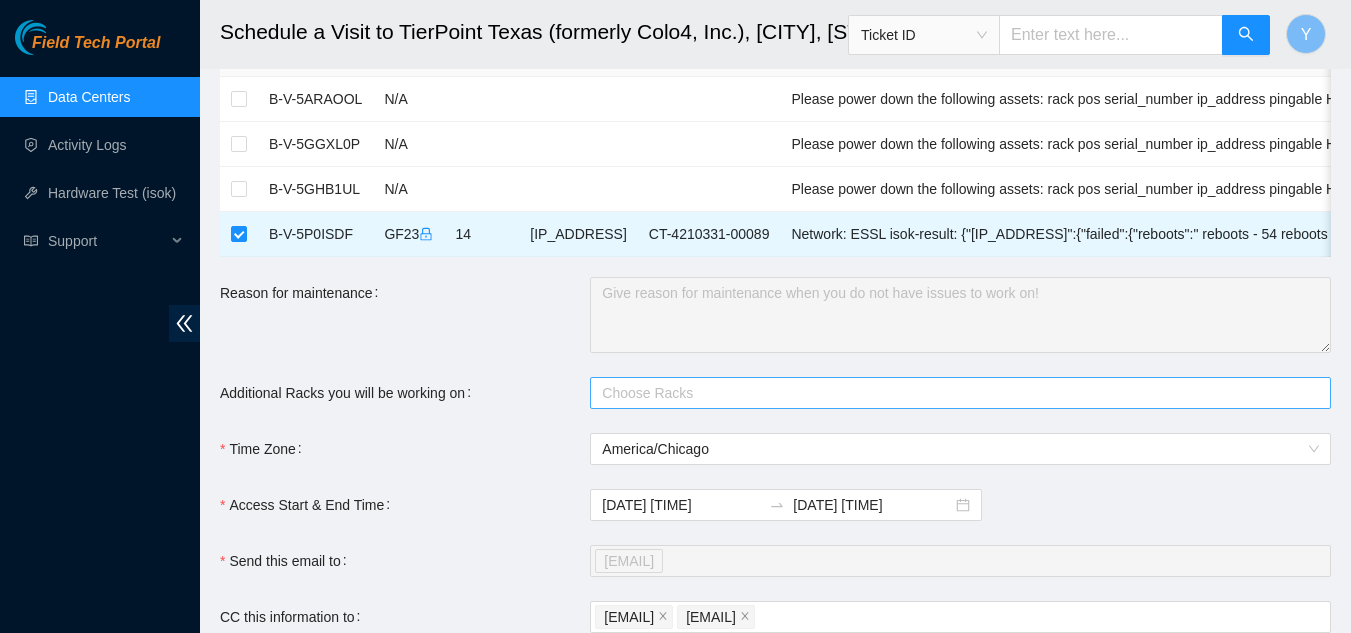 click at bounding box center [950, 393] 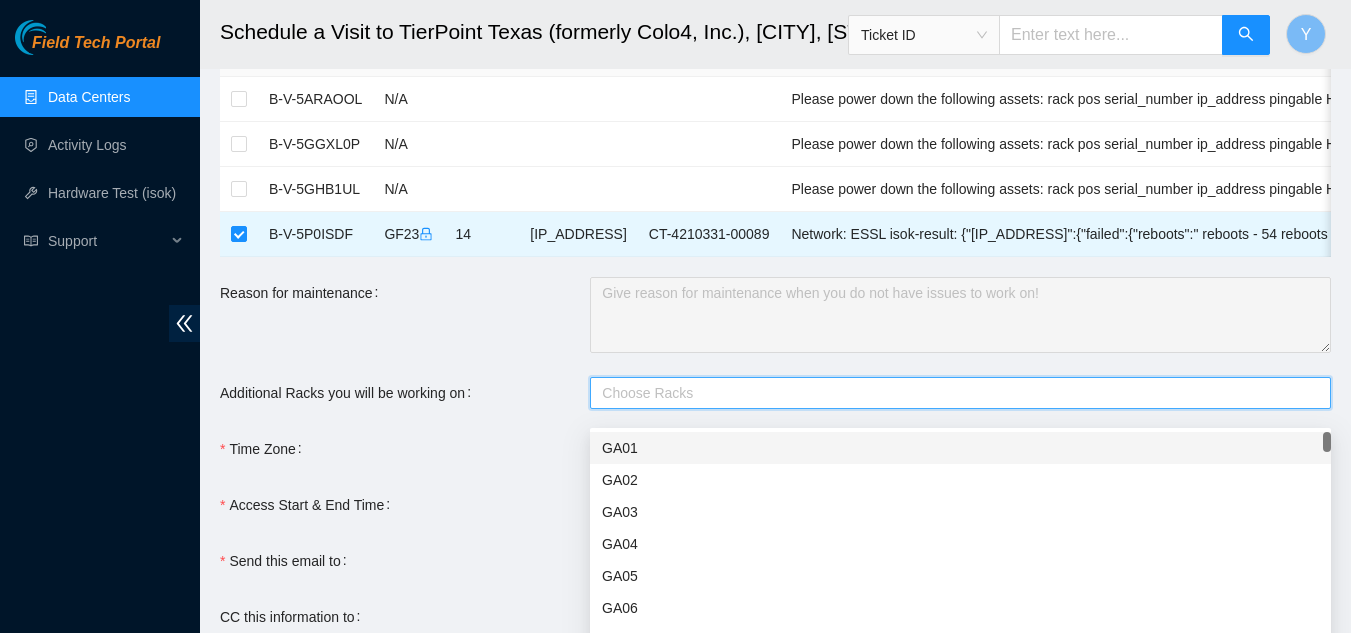 scroll, scrollTop: 200, scrollLeft: 0, axis: vertical 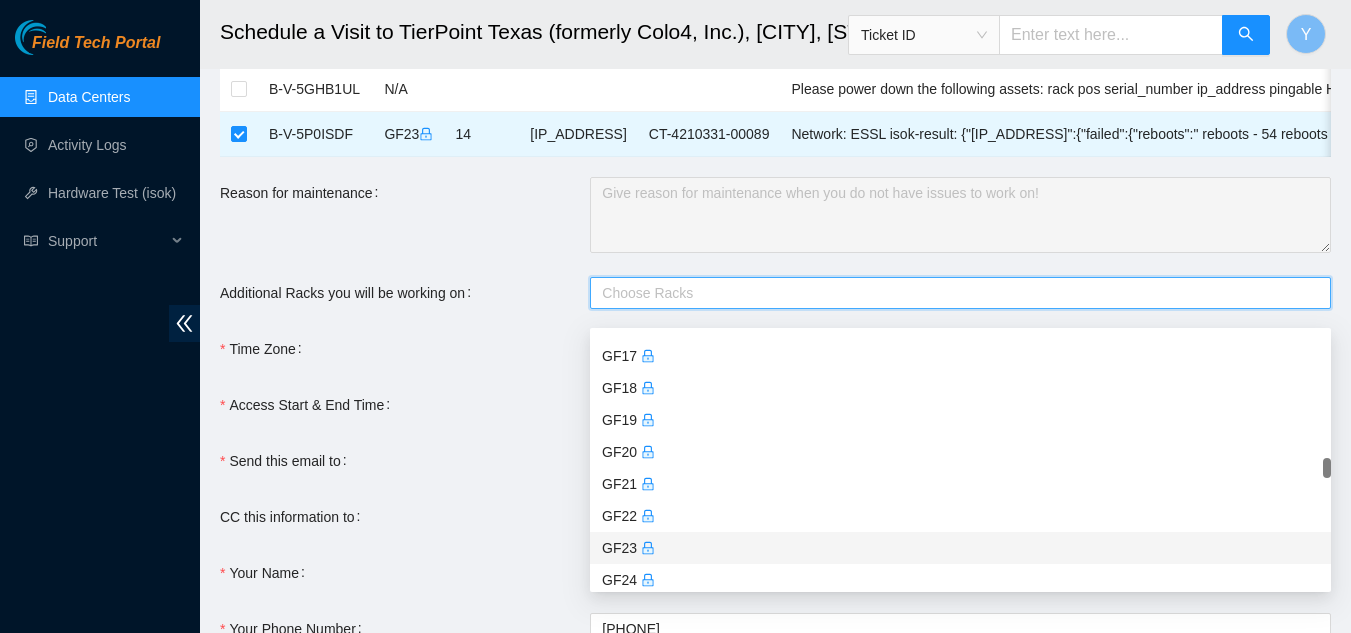 drag, startPoint x: 615, startPoint y: 548, endPoint x: 624, endPoint y: 542, distance: 10.816654 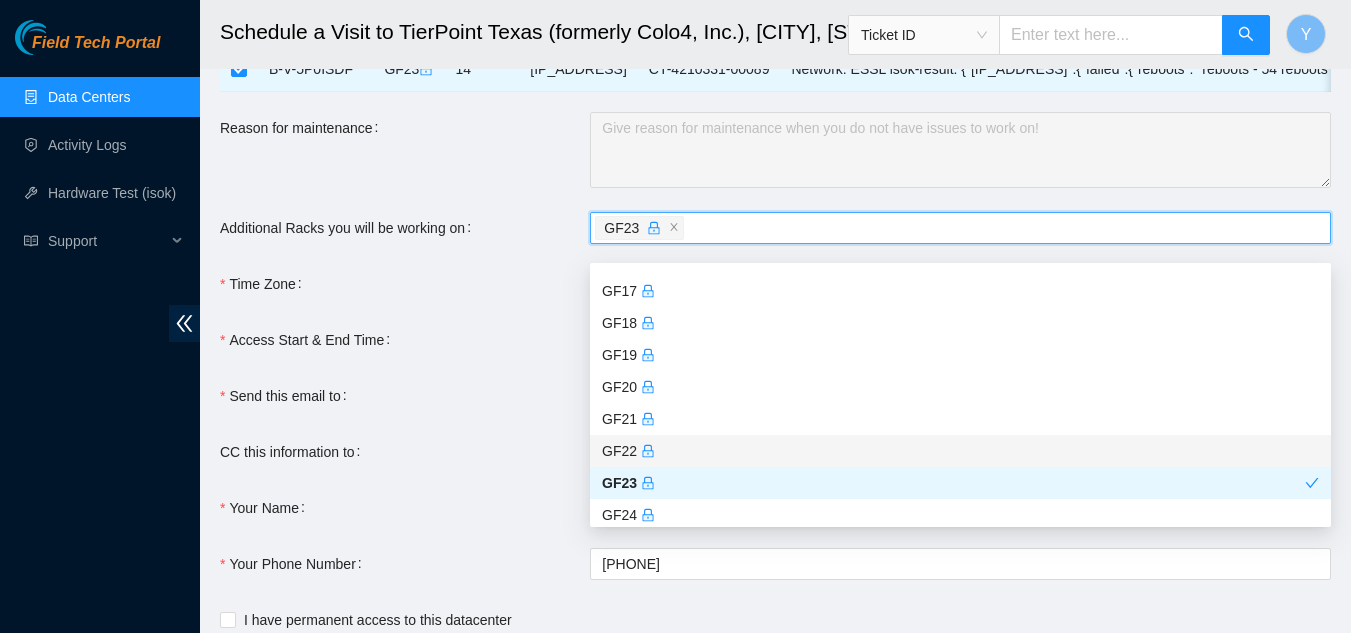 scroll, scrollTop: 300, scrollLeft: 0, axis: vertical 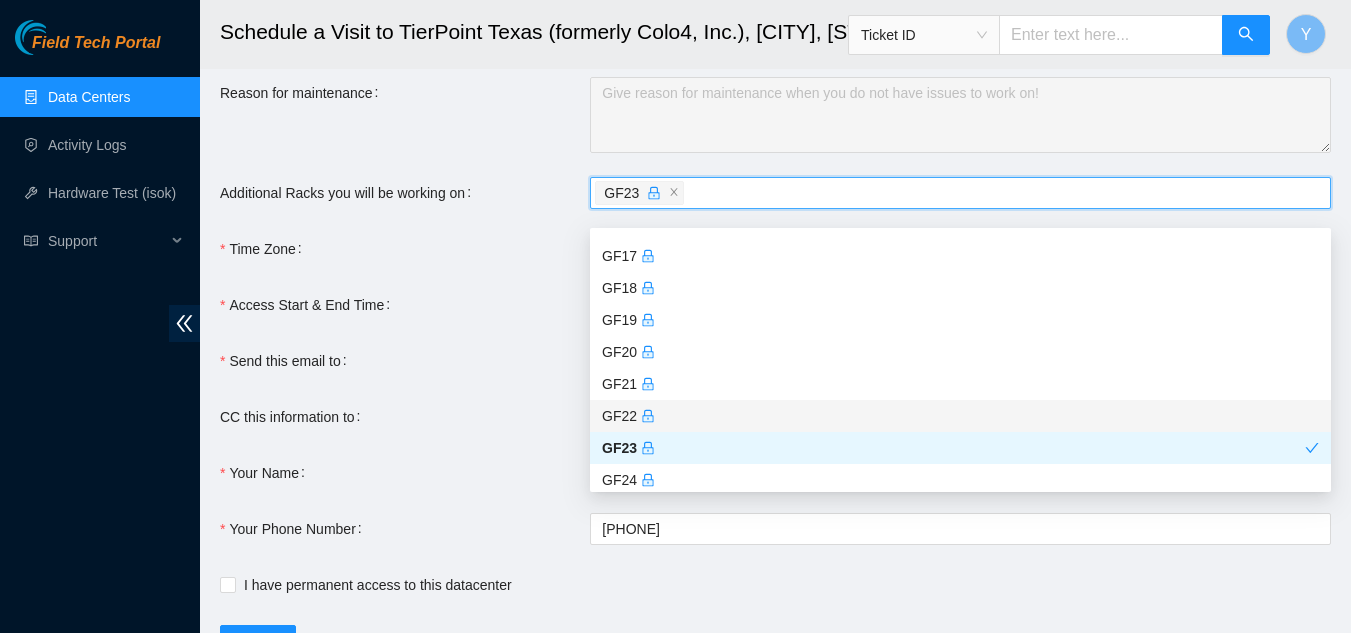 click on "CC this information to" at bounding box center (405, 417) 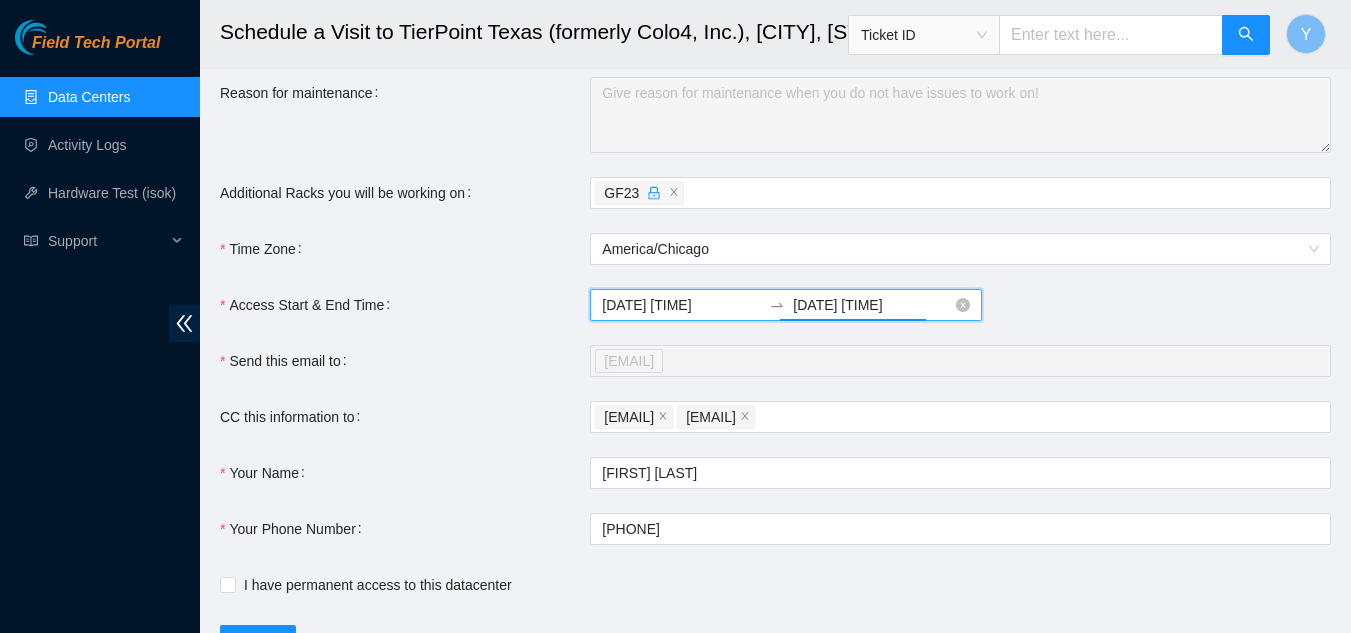 click on "[DATE] [TIME]" at bounding box center [872, 305] 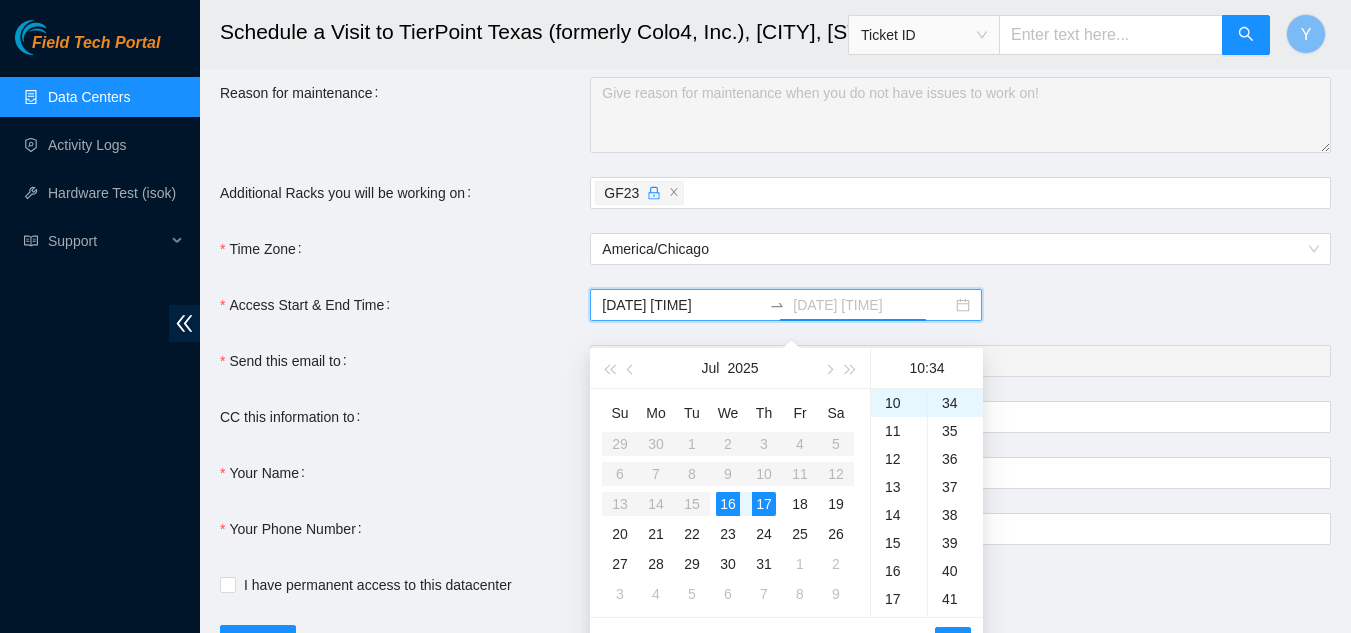 click on "16" at bounding box center [728, 504] 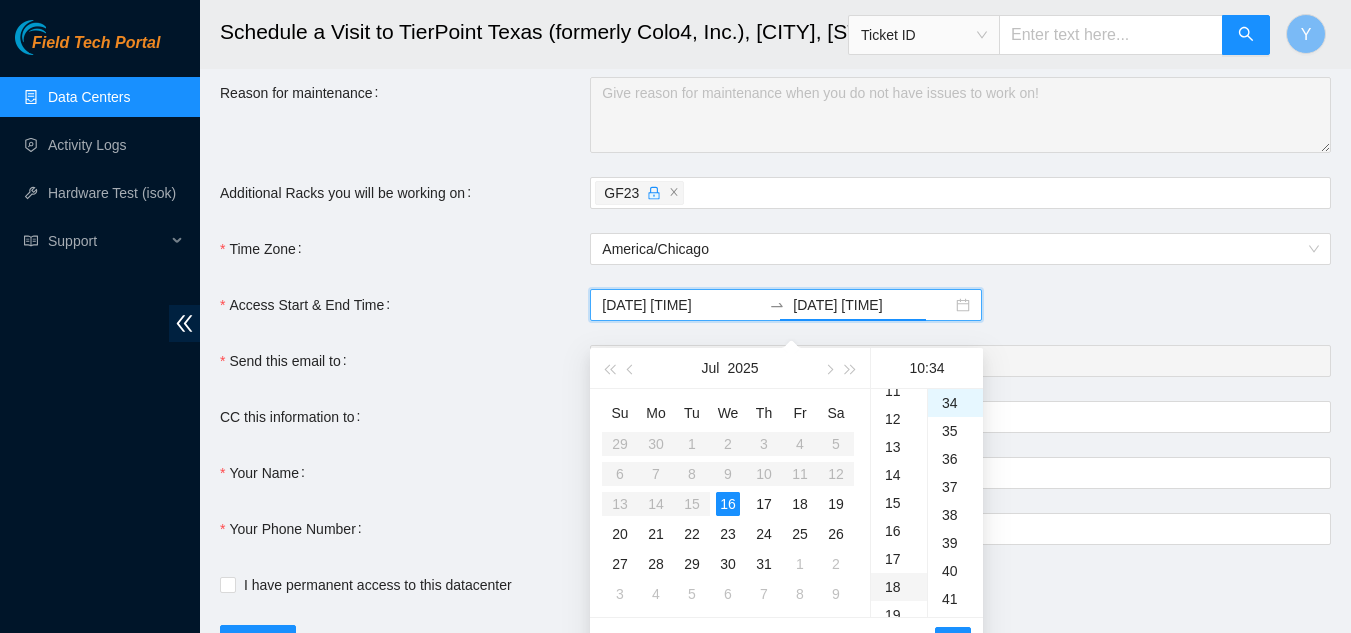 click on "18" at bounding box center (899, 587) 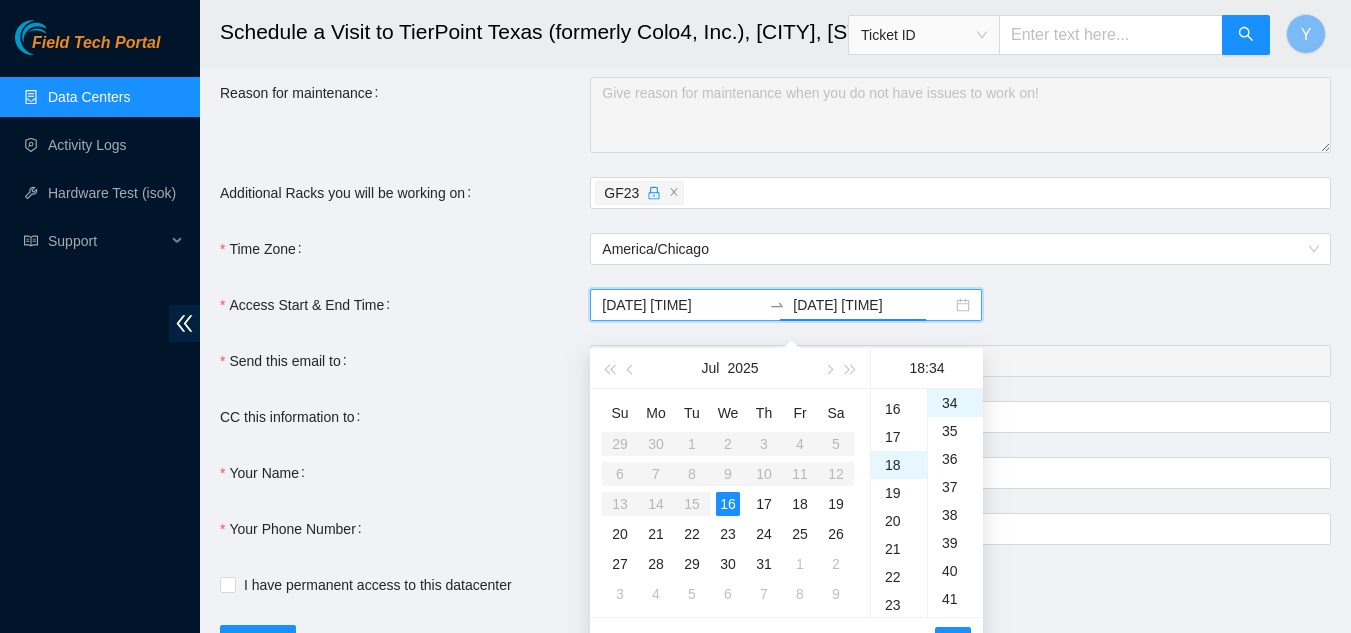 scroll, scrollTop: 504, scrollLeft: 0, axis: vertical 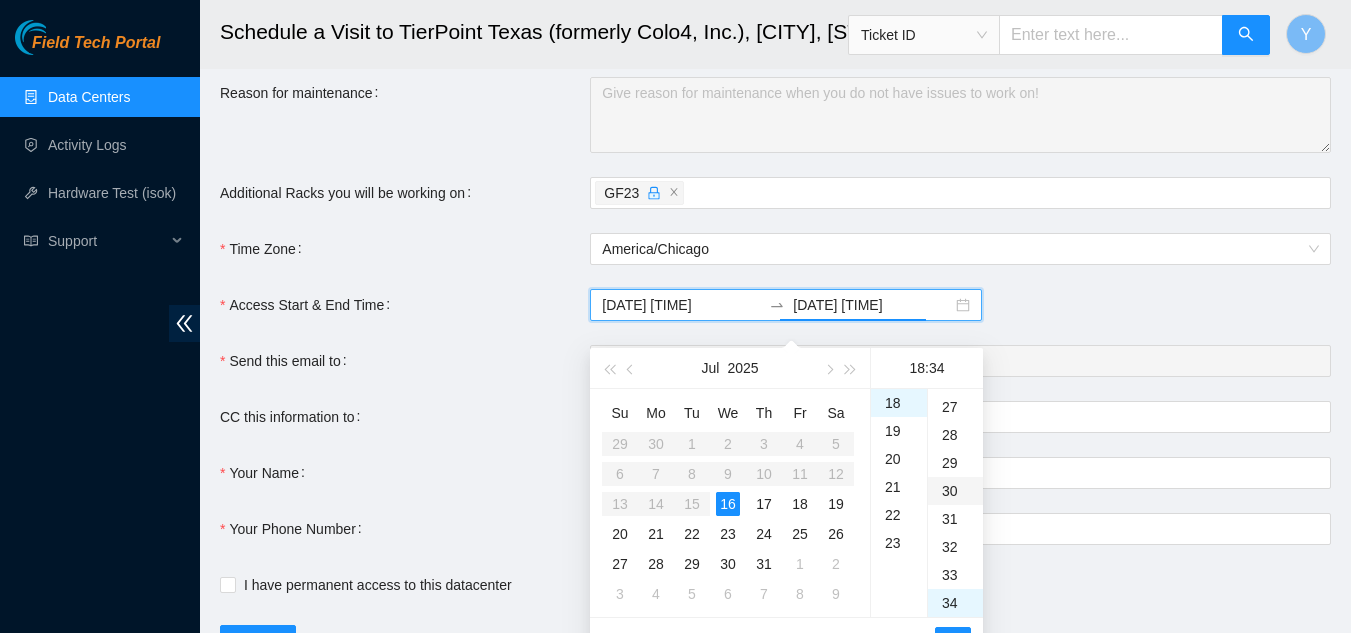 click on "30" at bounding box center [955, 491] 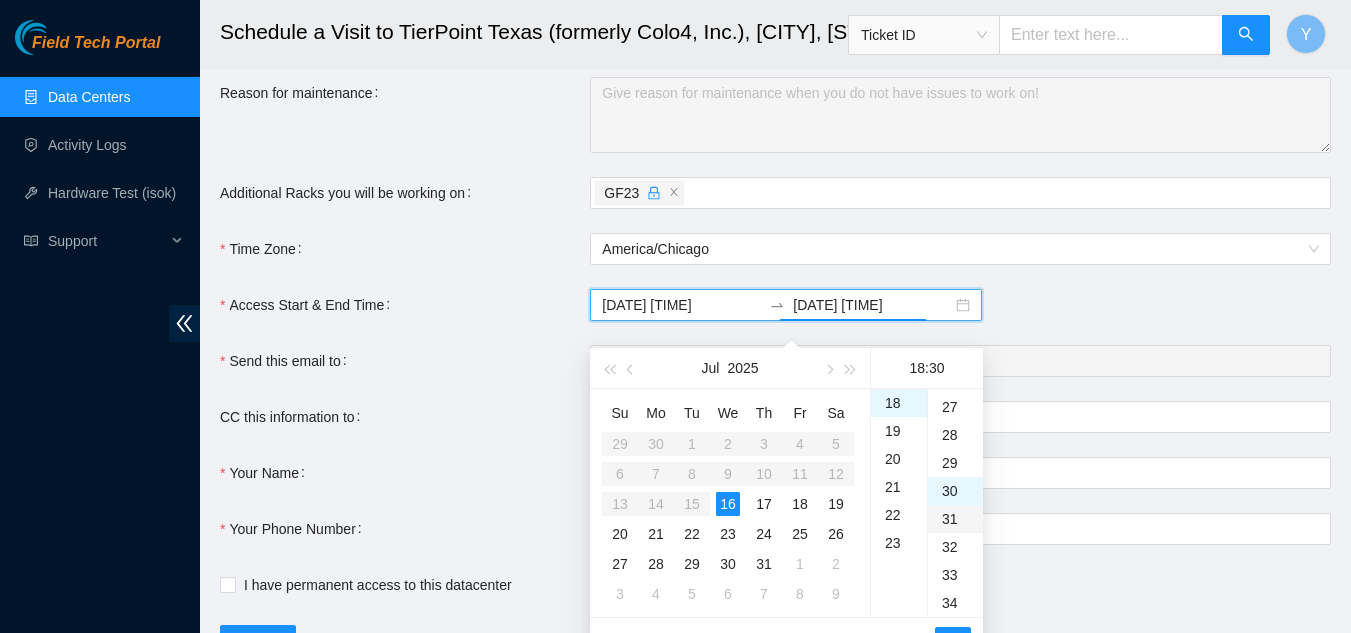 scroll, scrollTop: 840, scrollLeft: 0, axis: vertical 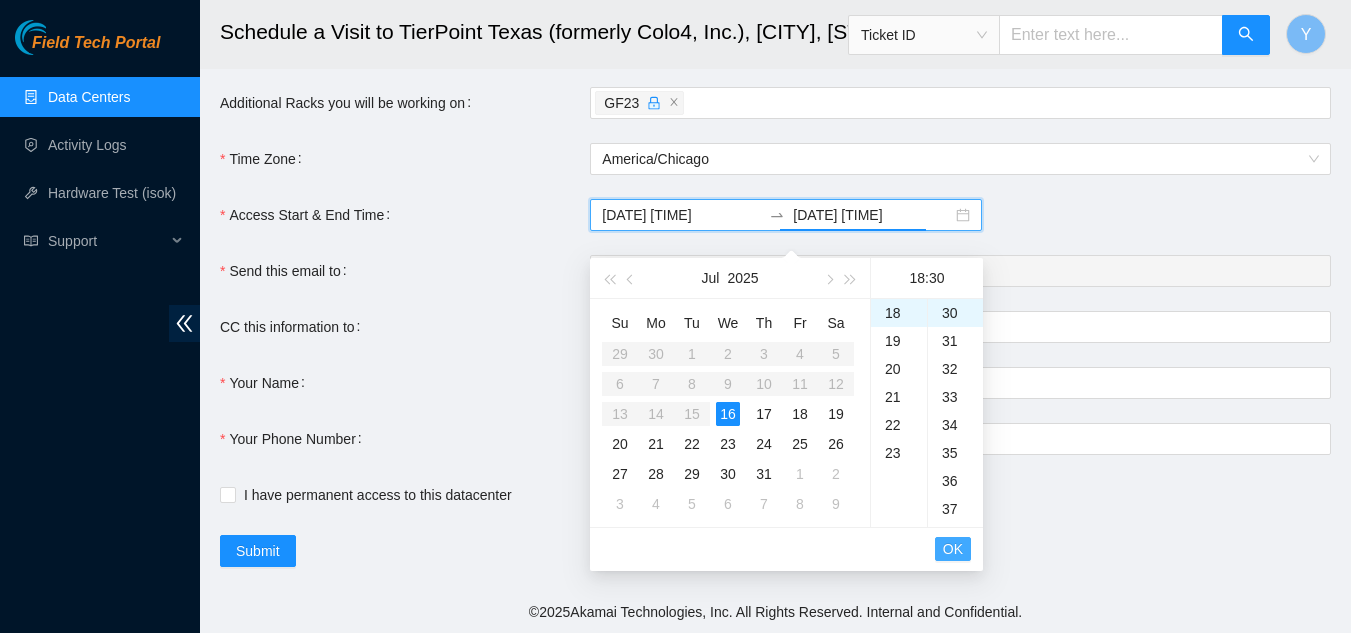 click on "OK" at bounding box center [953, 549] 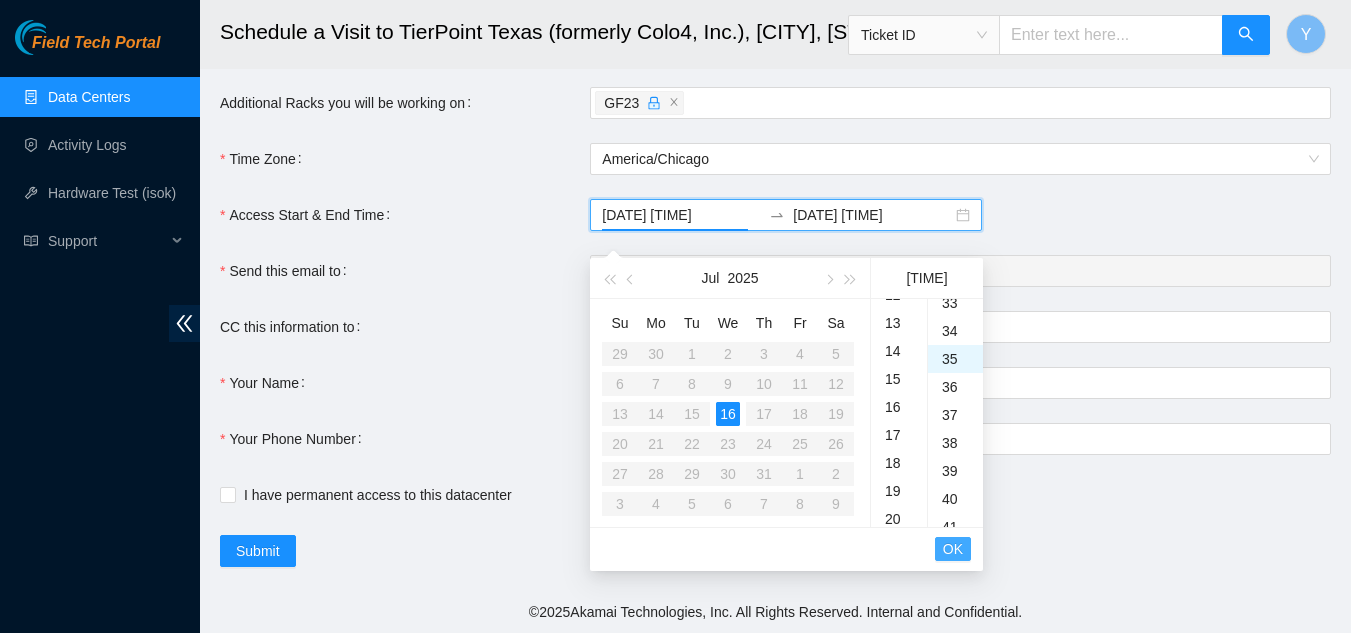 scroll, scrollTop: 280, scrollLeft: 0, axis: vertical 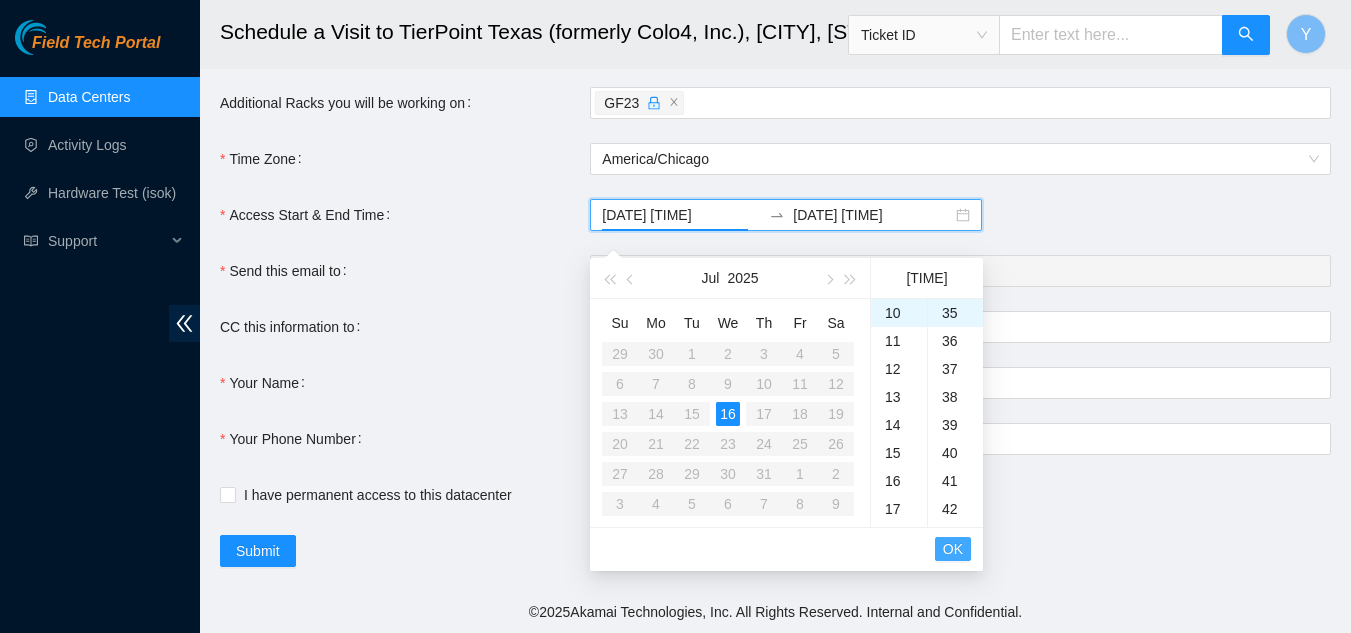 click on "OK" at bounding box center [953, 549] 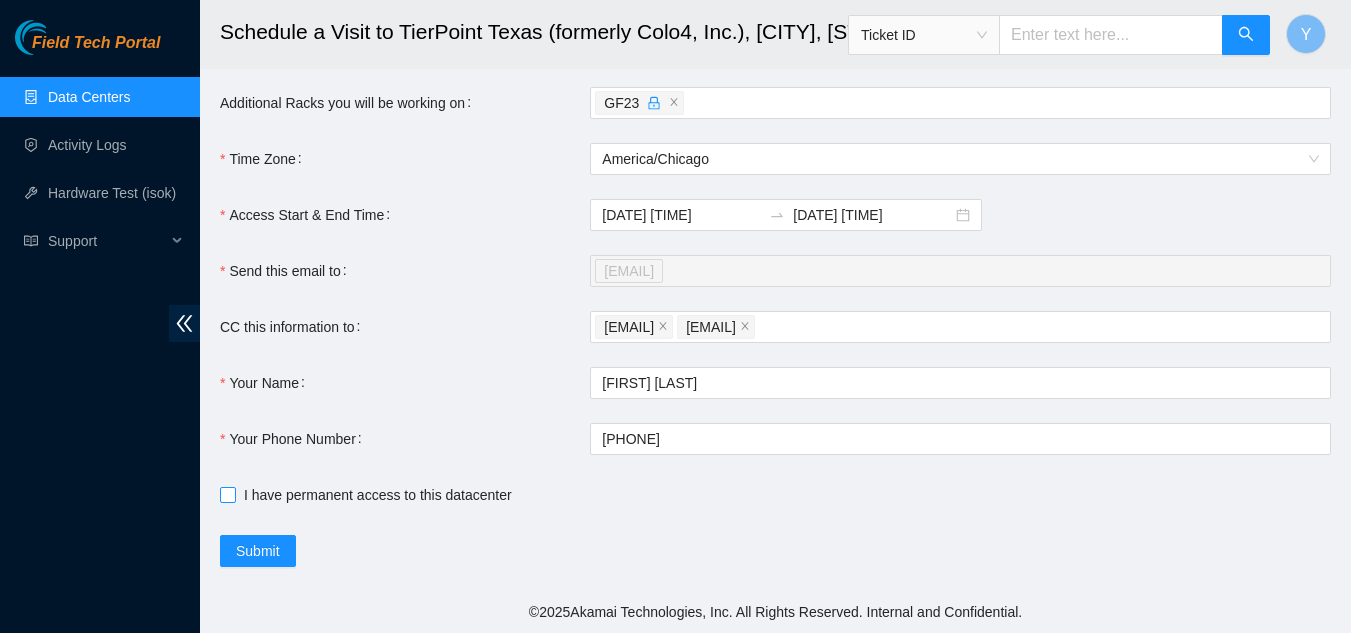 click on "I have permanent access to this datacenter" at bounding box center (227, 494) 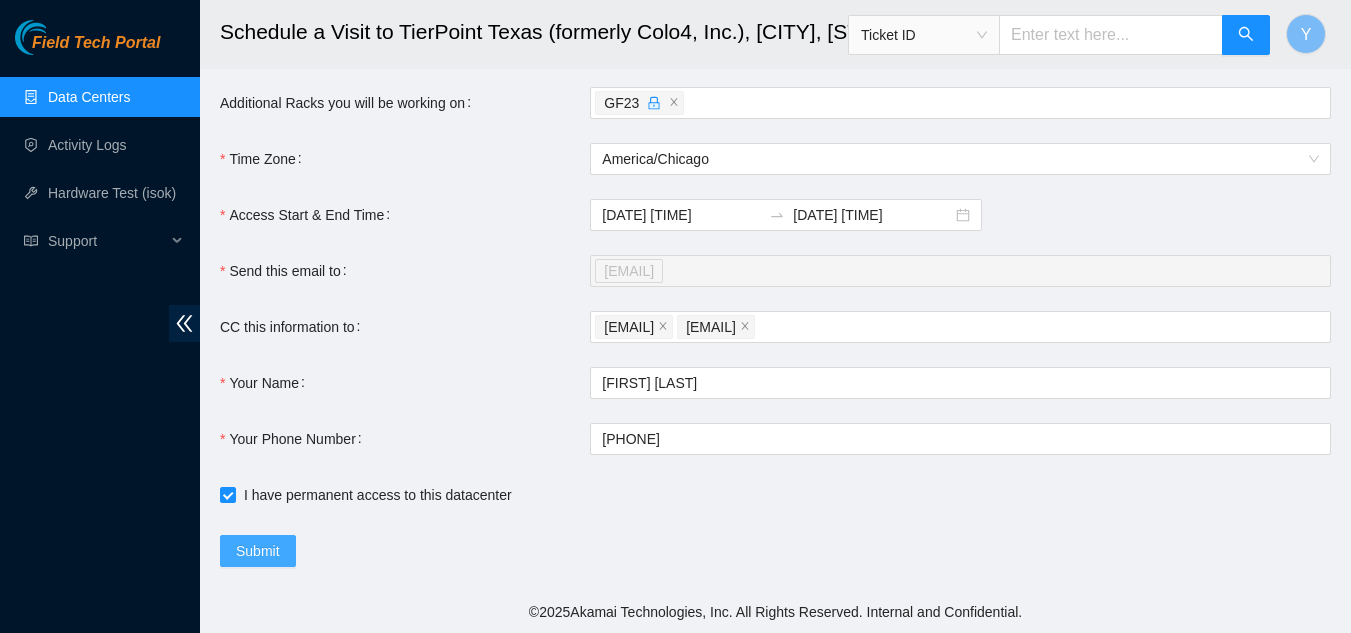 click on "Submit" at bounding box center (258, 551) 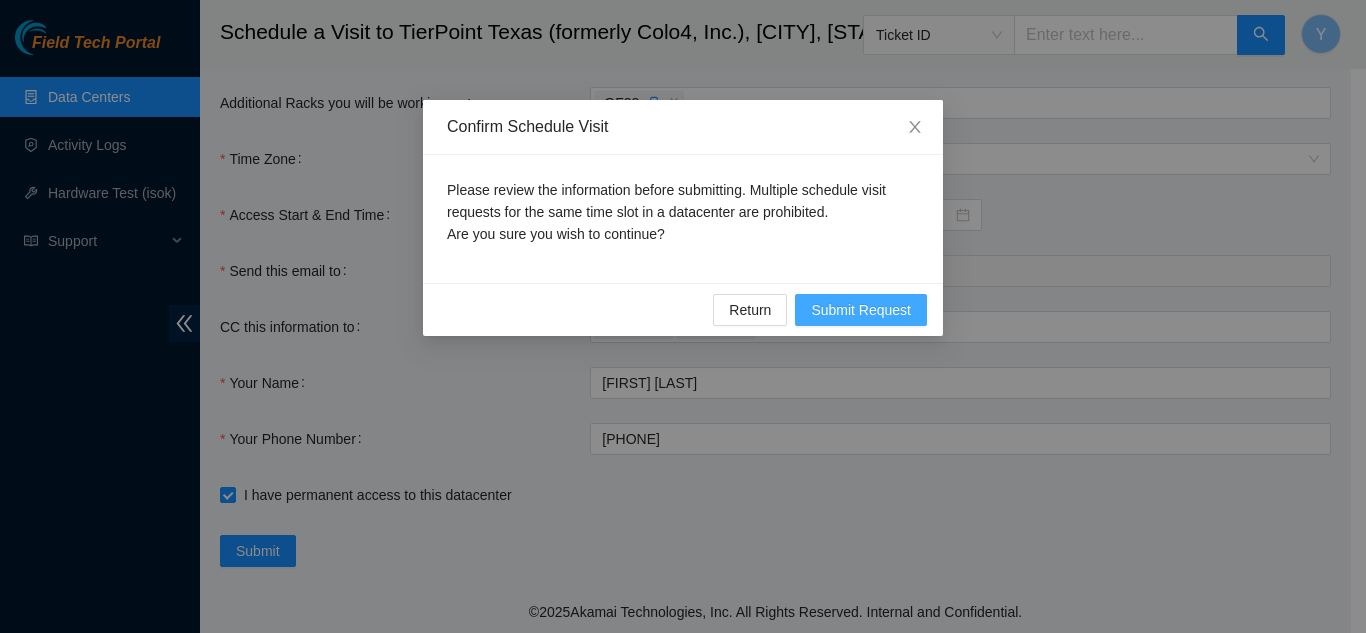 click on "Submit Request" at bounding box center [861, 310] 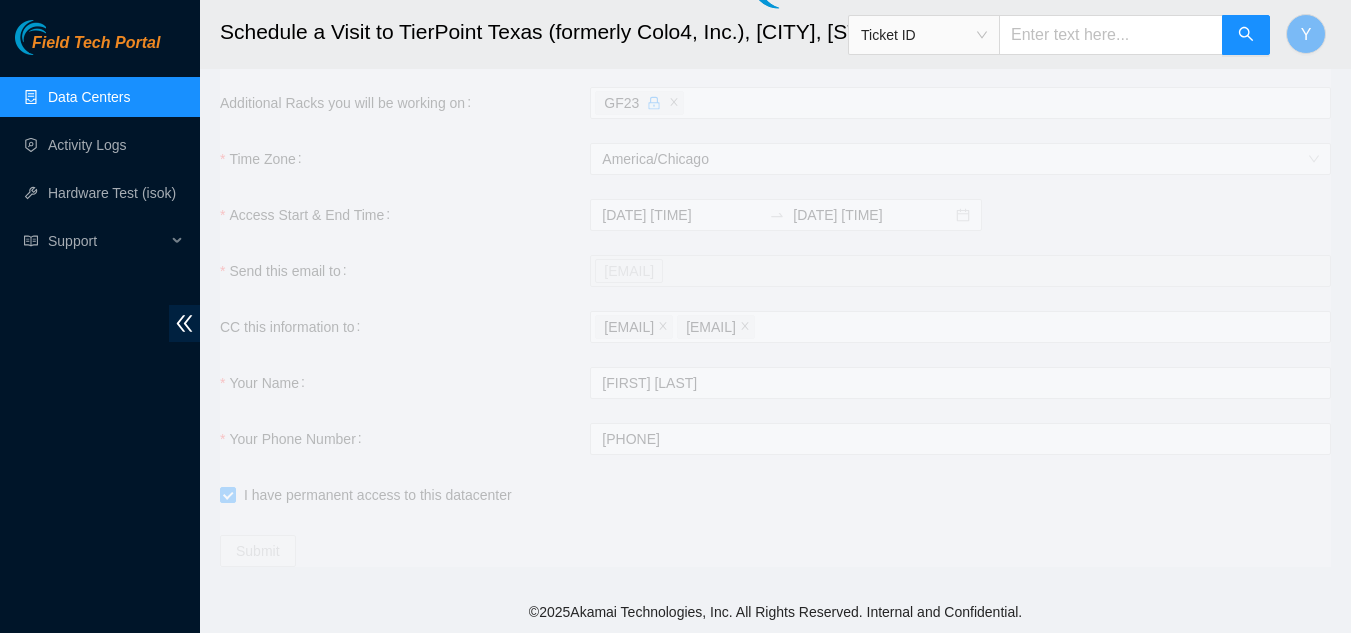 type 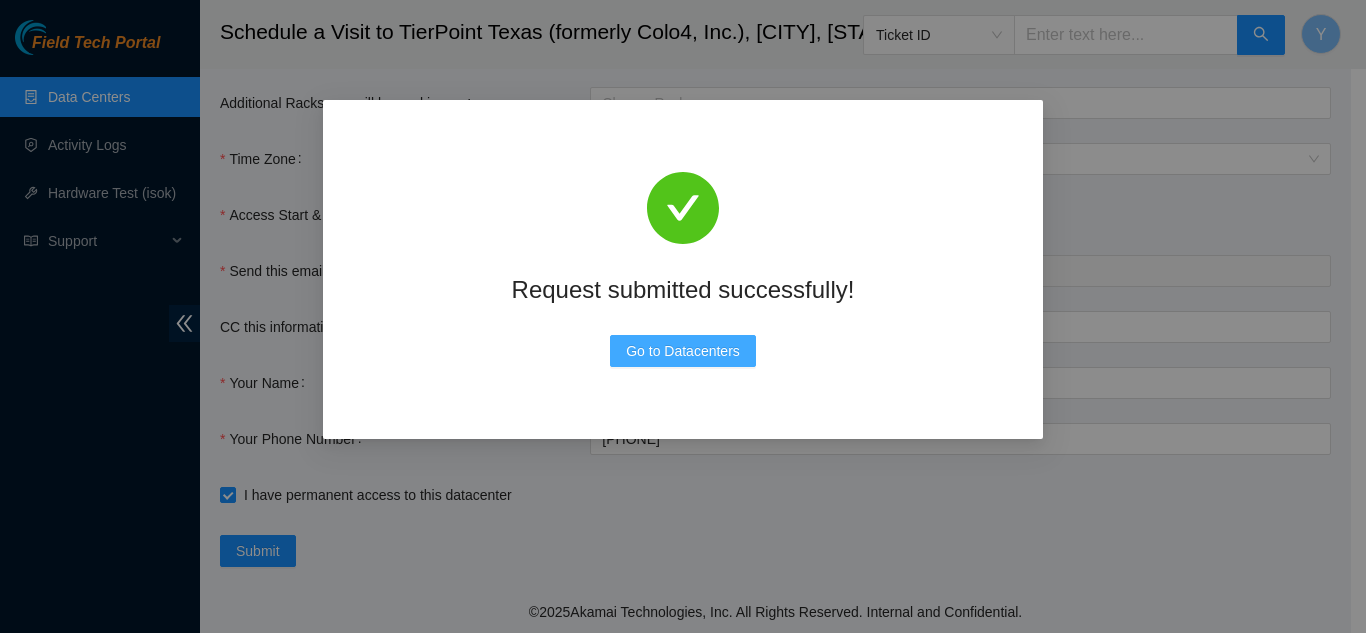 click on "Go to Datacenters" at bounding box center [683, 351] 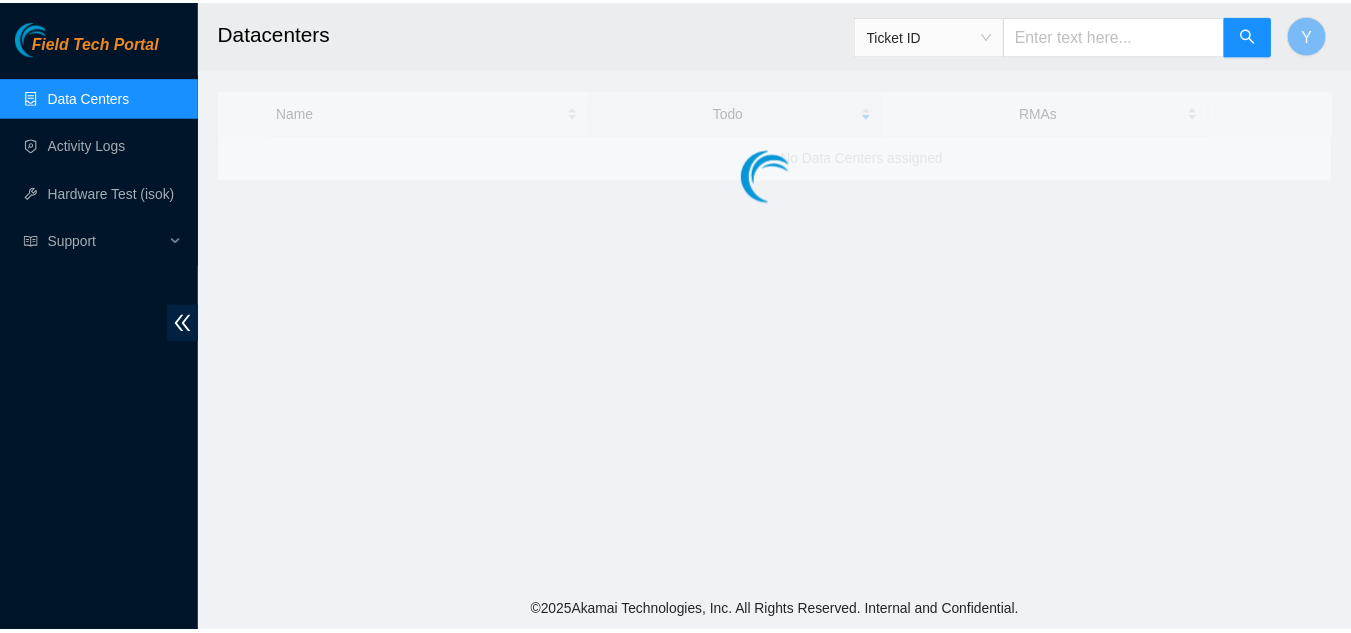 scroll, scrollTop: 0, scrollLeft: 0, axis: both 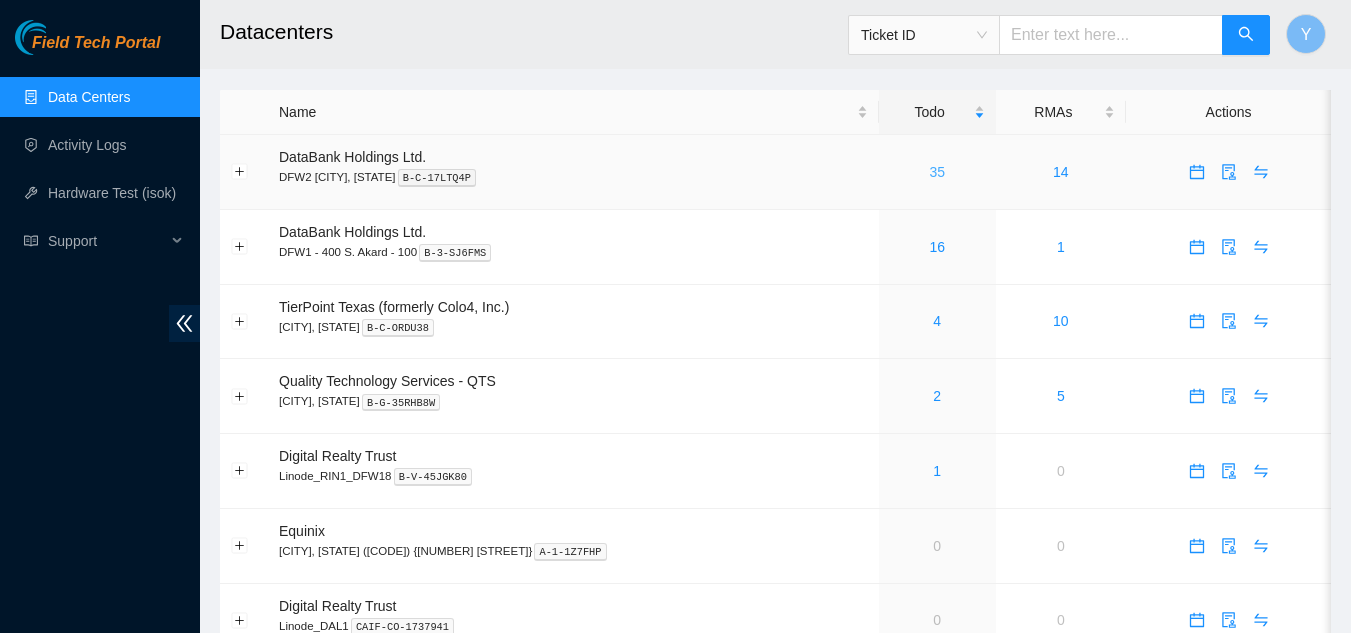 click on "35" at bounding box center (937, 172) 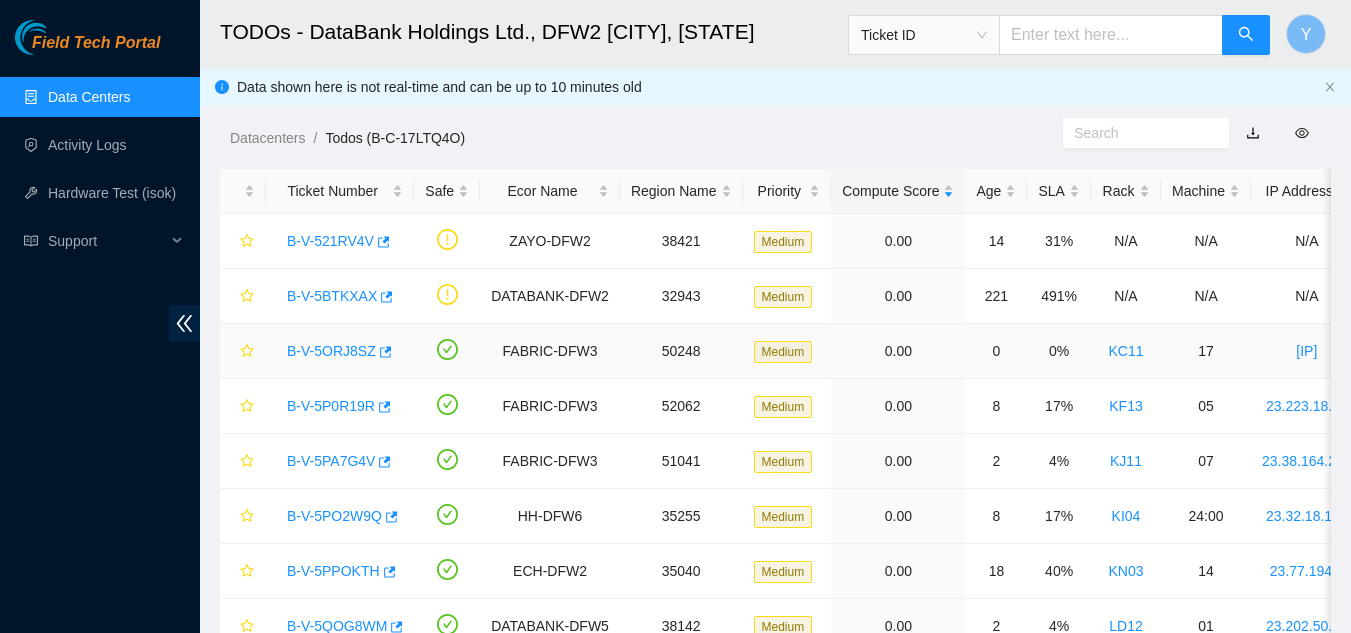 scroll, scrollTop: 0, scrollLeft: 0, axis: both 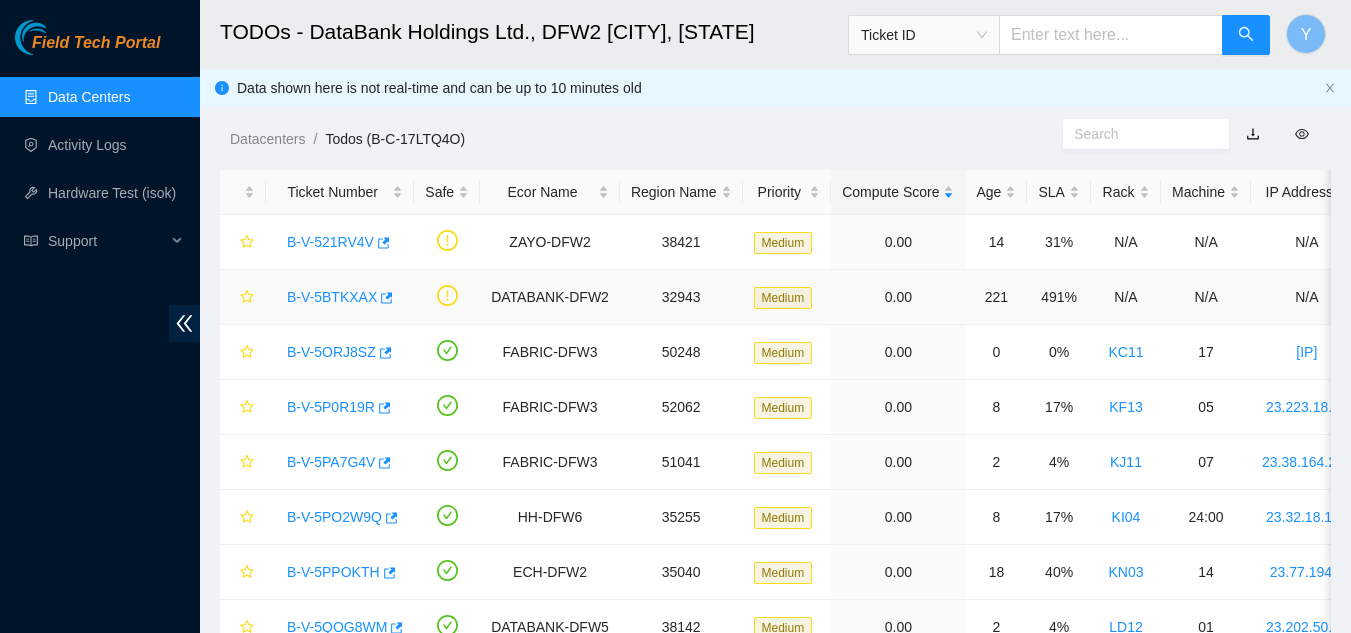 click on "B-V-5BTKXAX" at bounding box center (332, 297) 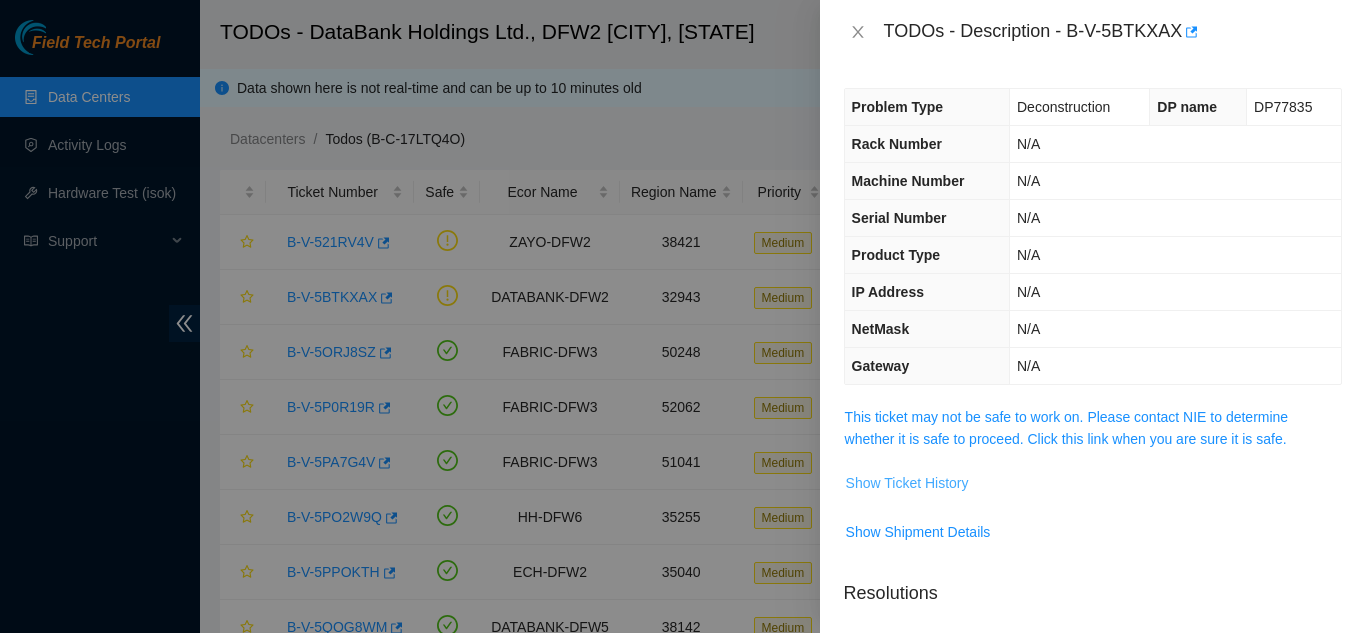click on "Show Ticket History" at bounding box center (907, 483) 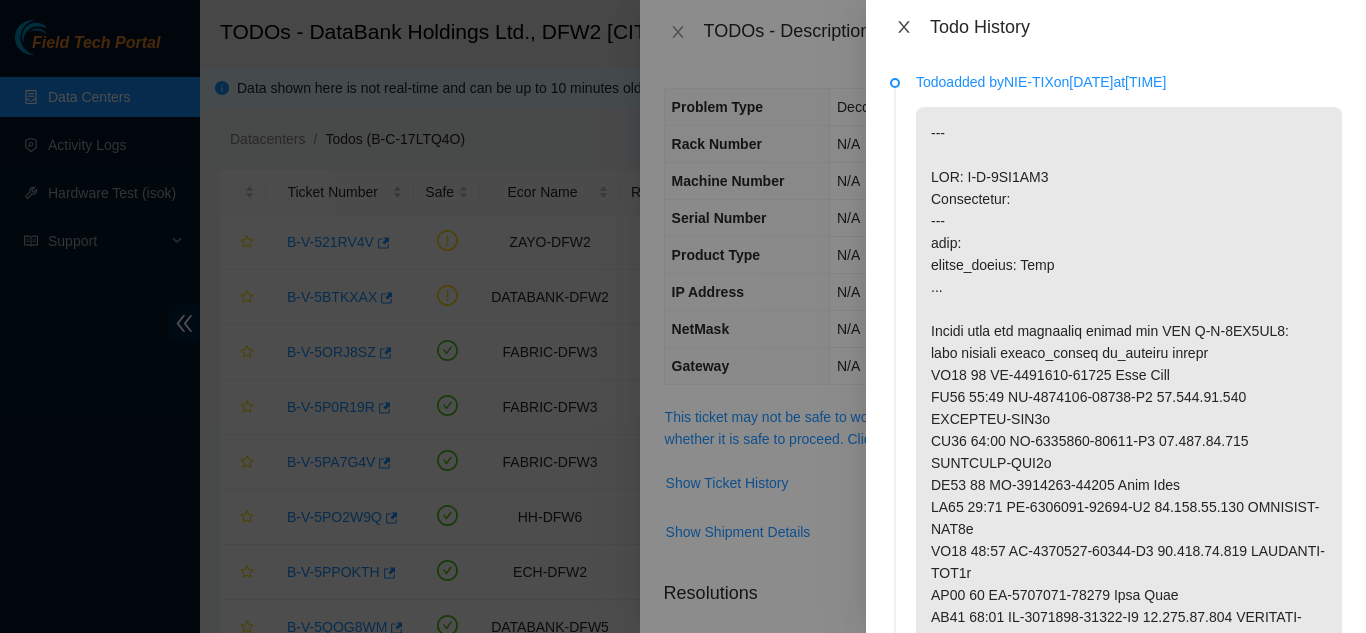 click 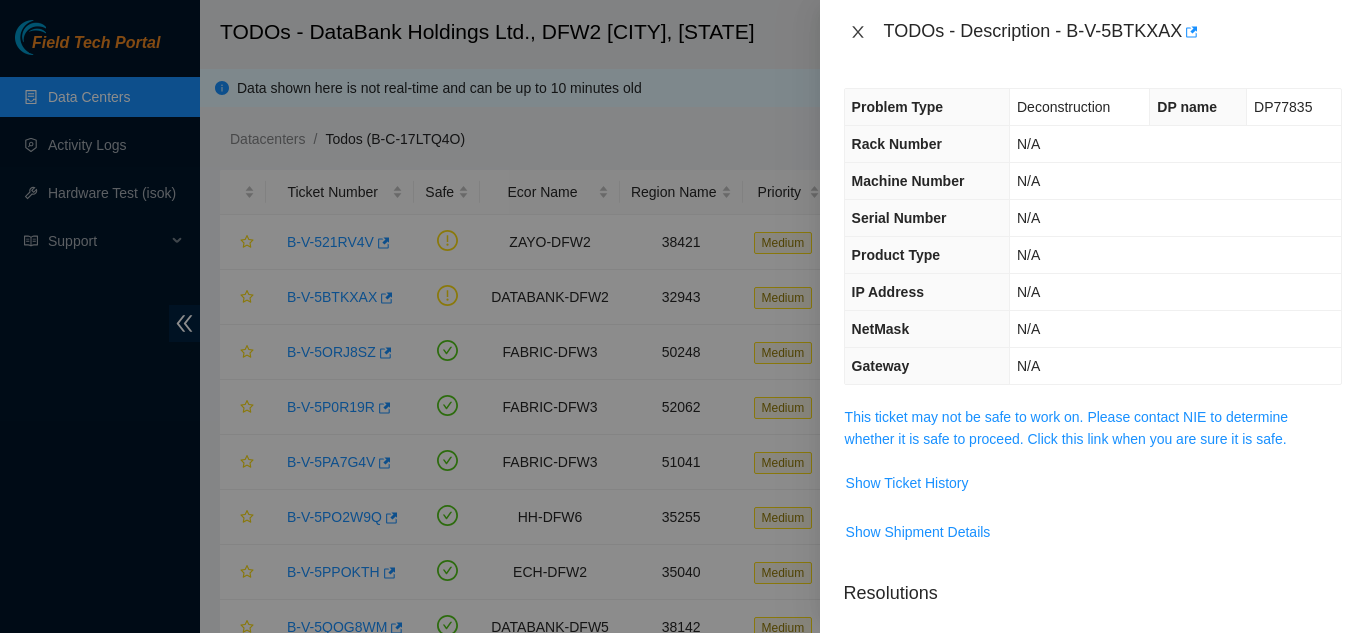click 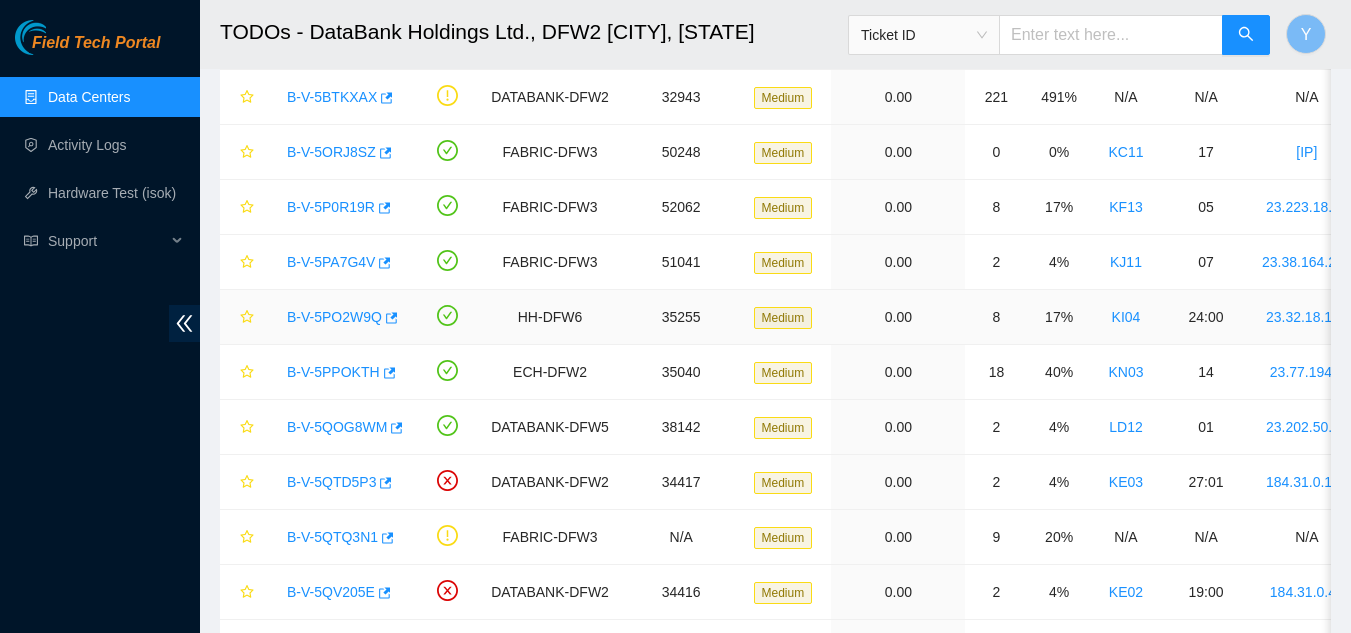 scroll, scrollTop: 300, scrollLeft: 0, axis: vertical 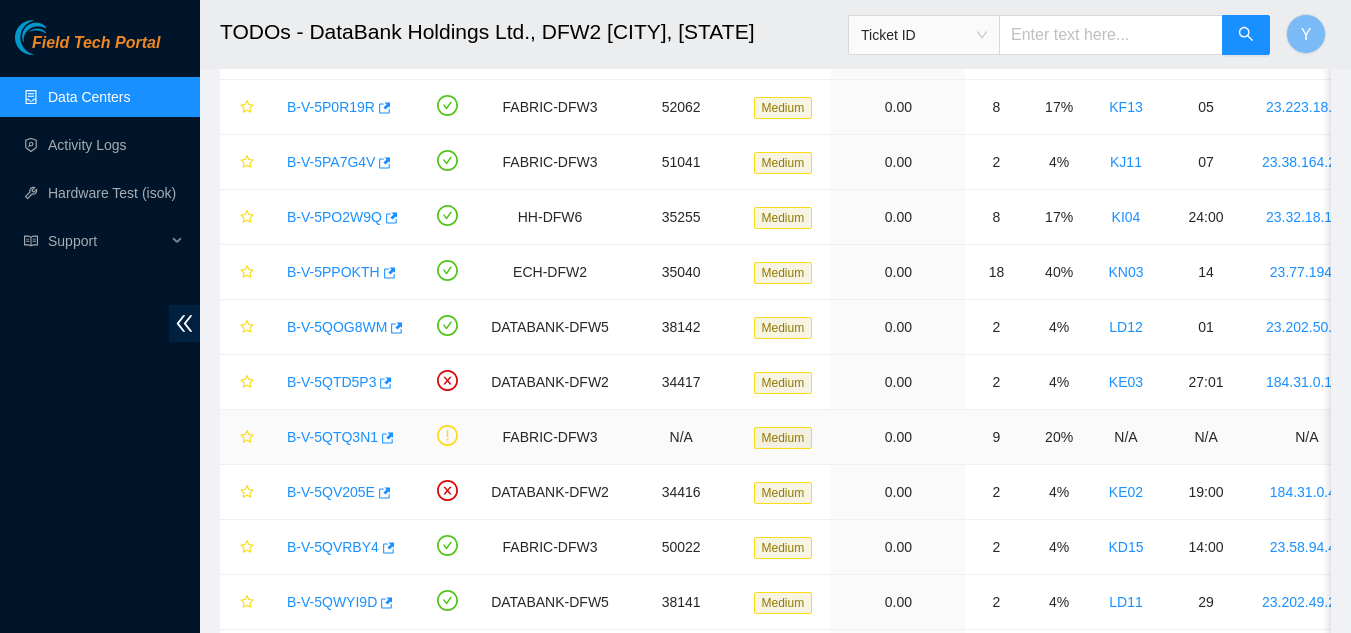 click on "B-V-5QTQ3N1" at bounding box center [332, 437] 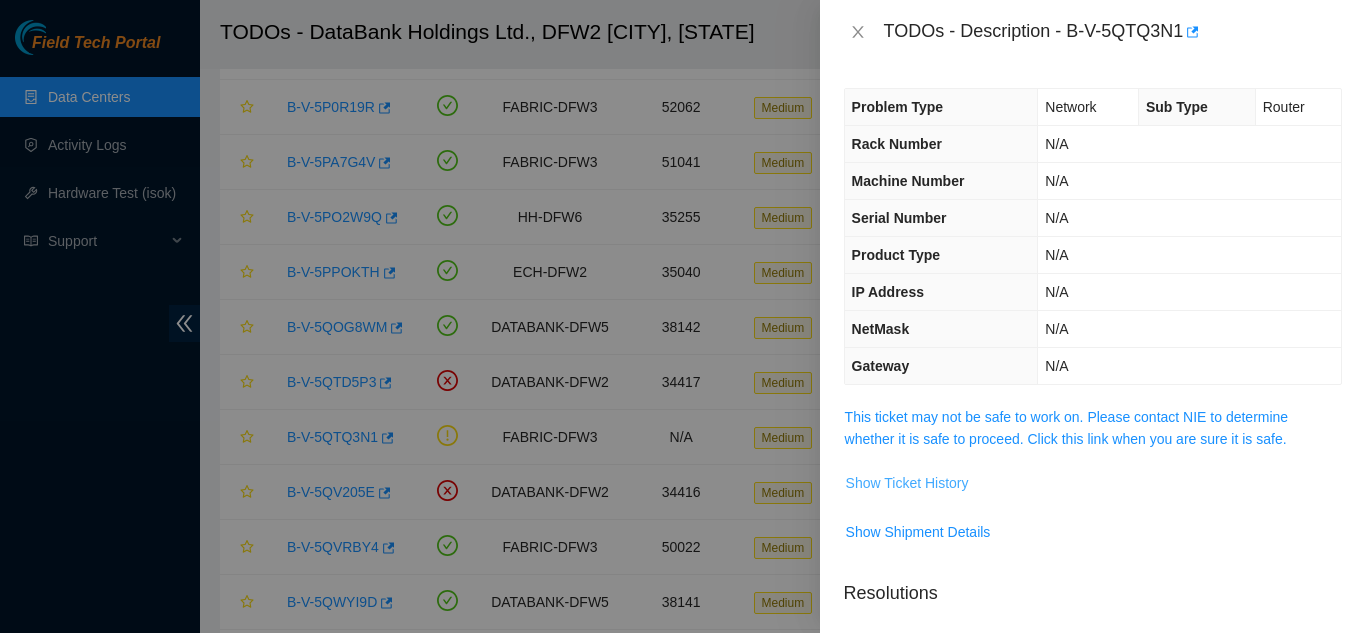 click on "Show Ticket History" at bounding box center [907, 483] 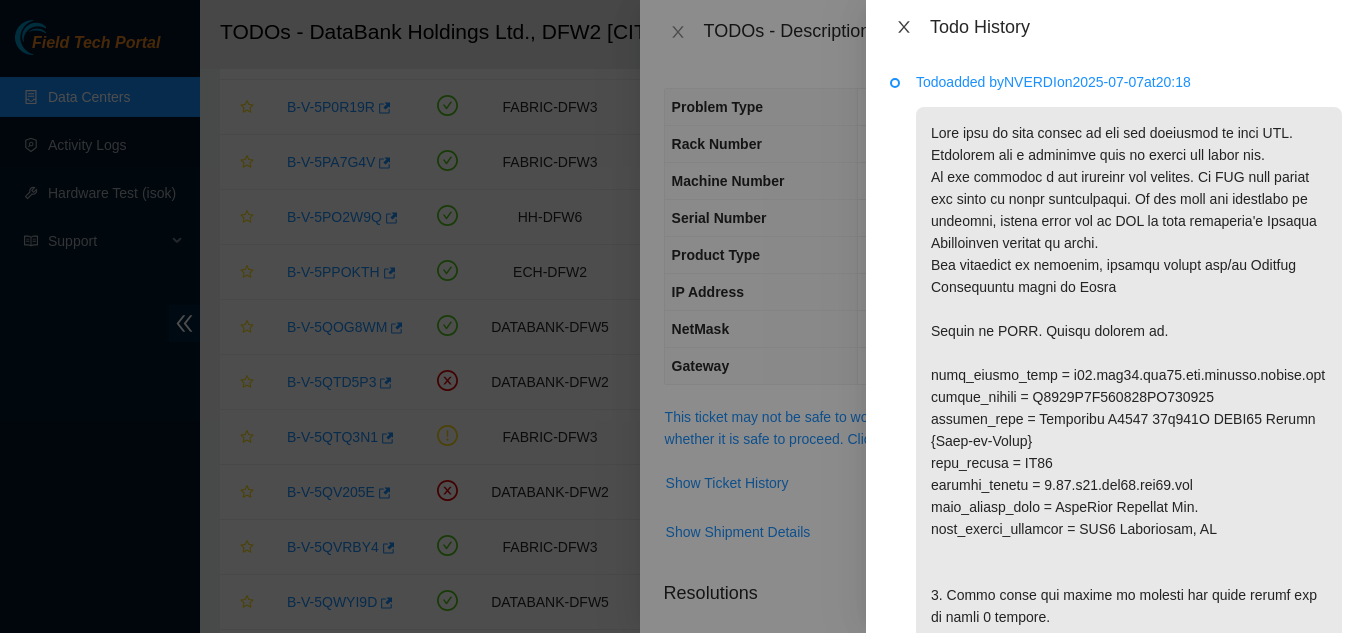 click 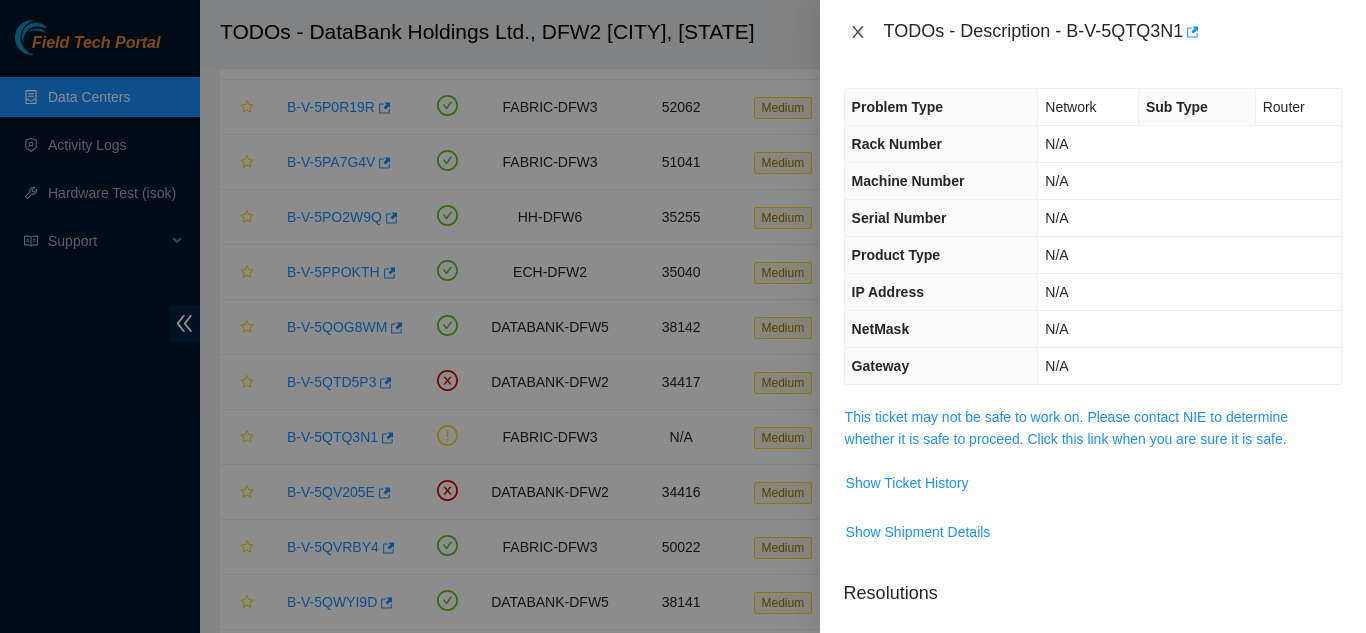 click 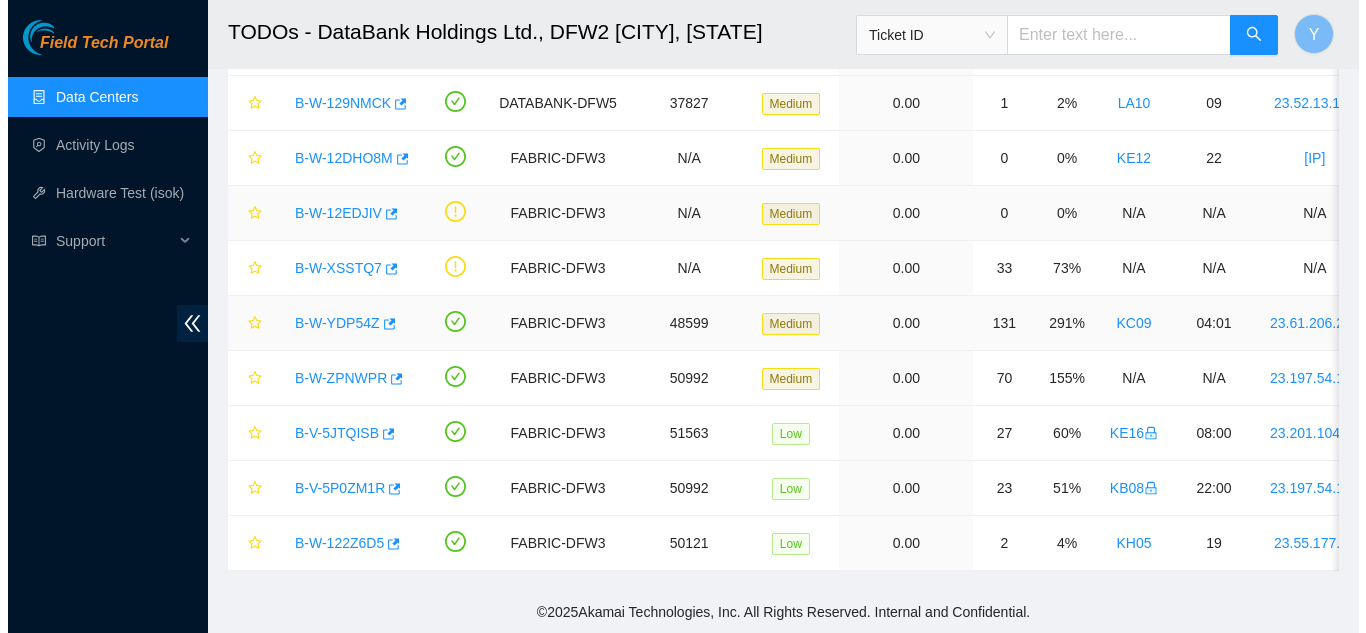 scroll, scrollTop: 1529, scrollLeft: 0, axis: vertical 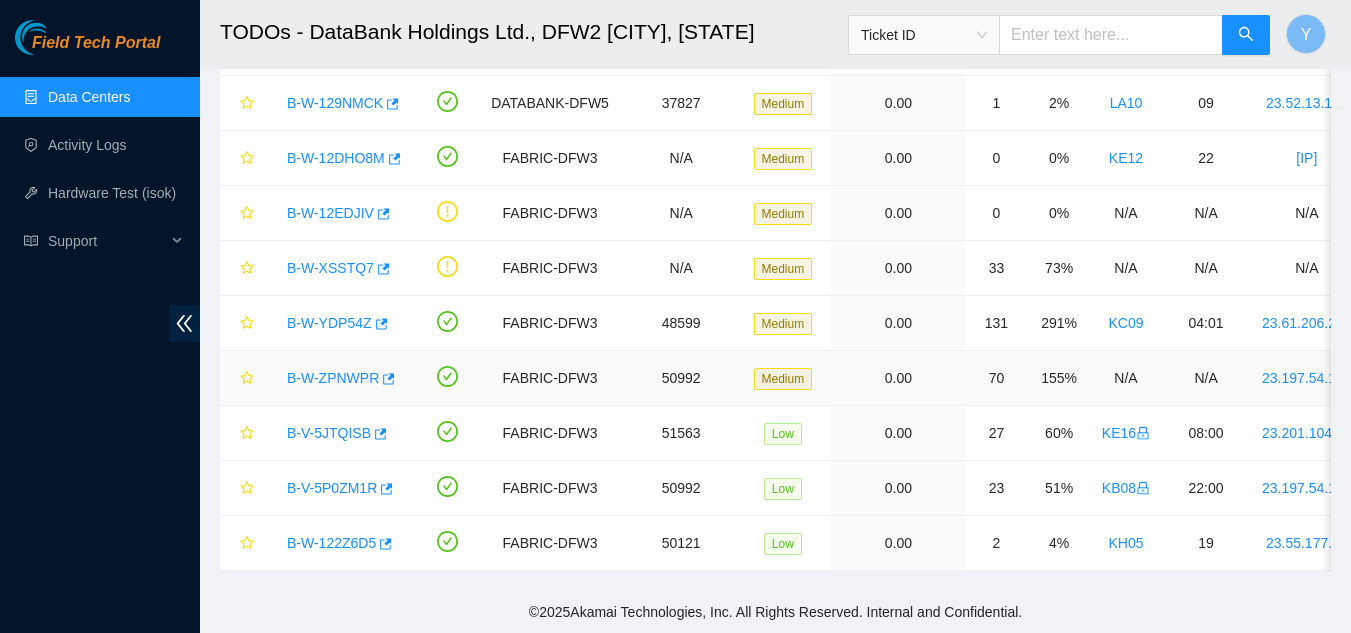 click on "B-W-ZPNWPR" at bounding box center [333, 378] 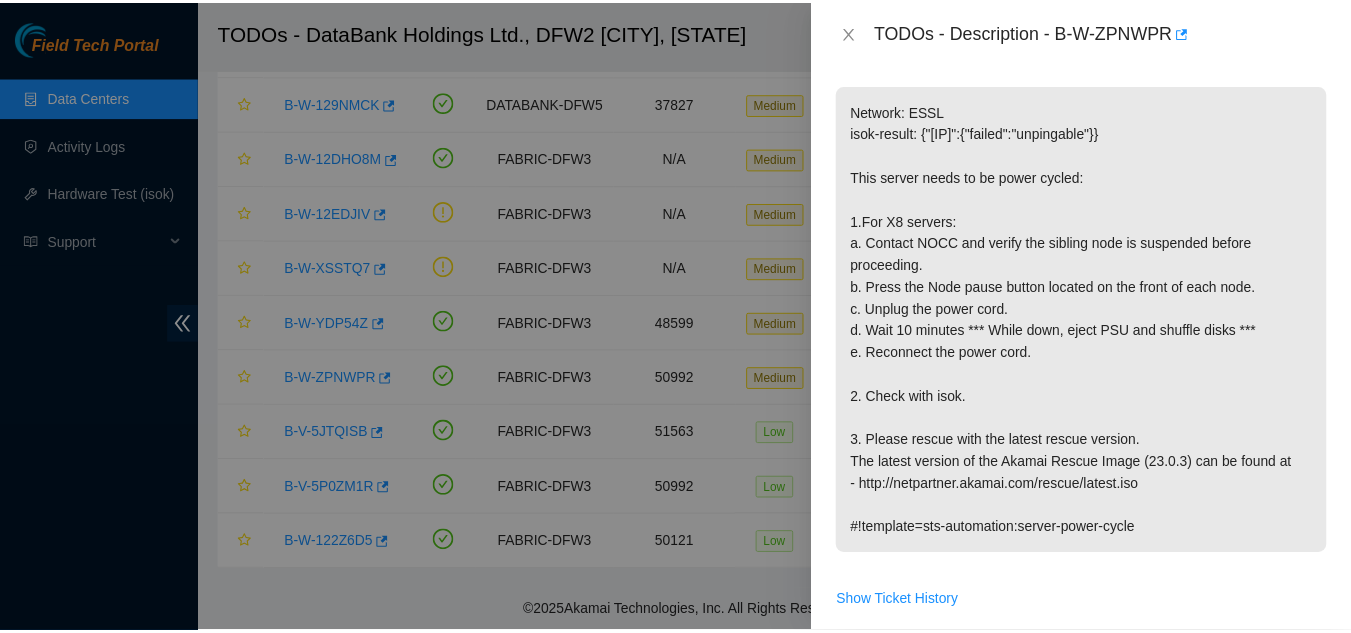 scroll, scrollTop: 200, scrollLeft: 0, axis: vertical 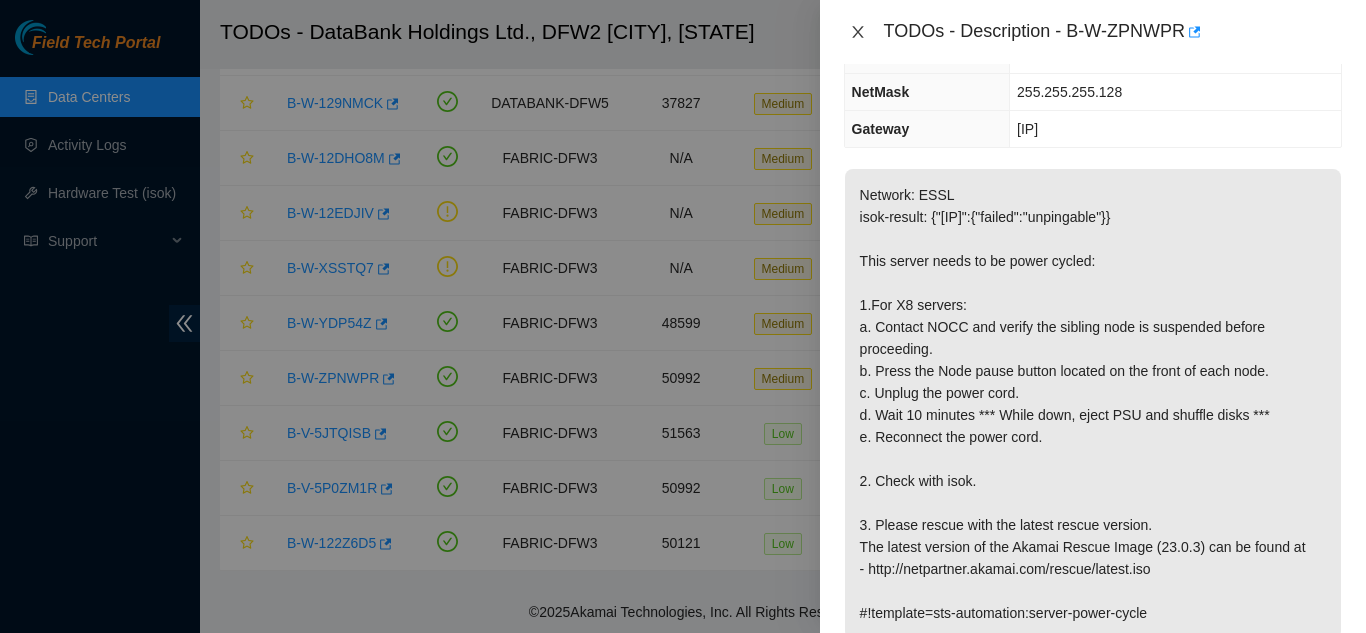 click 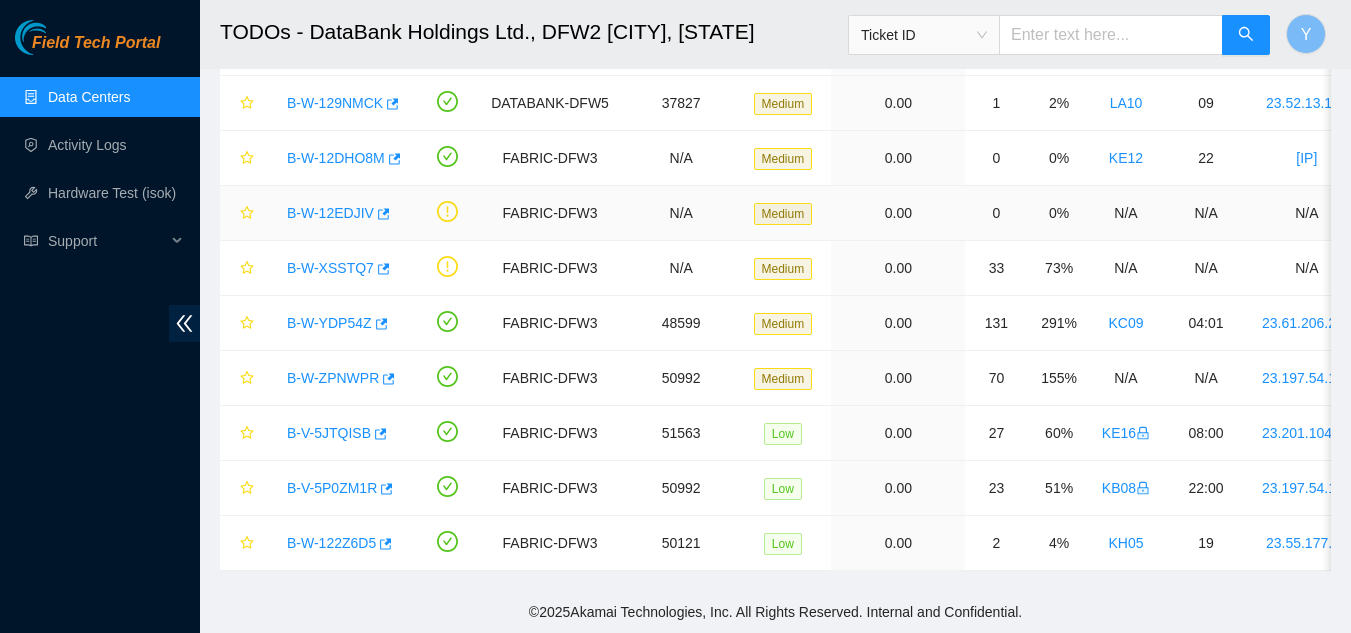 scroll, scrollTop: 266, scrollLeft: 0, axis: vertical 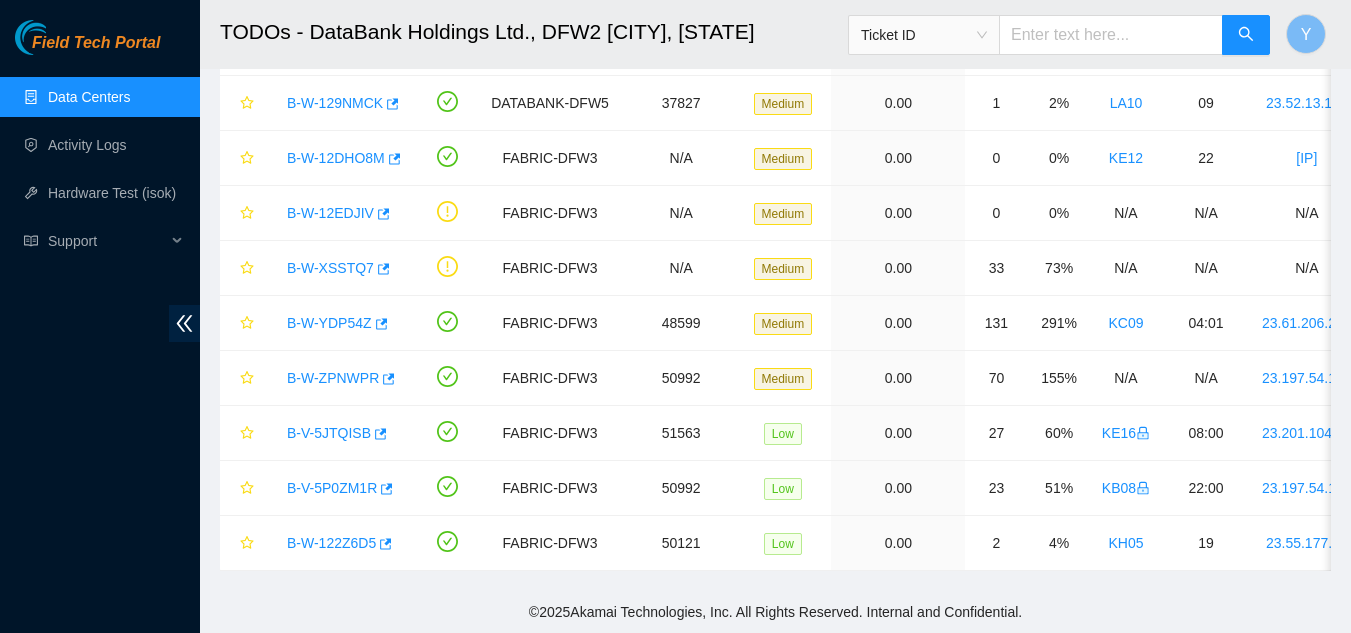 click on "Data Centers" at bounding box center (89, 97) 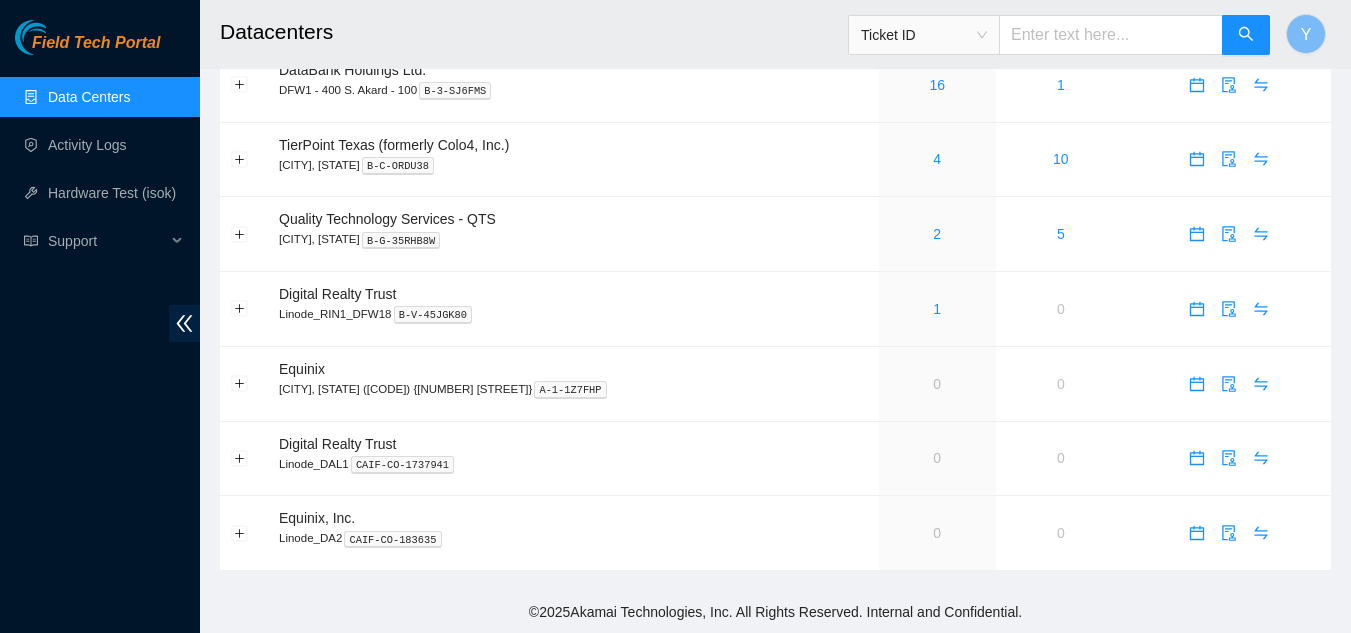 scroll, scrollTop: 162, scrollLeft: 0, axis: vertical 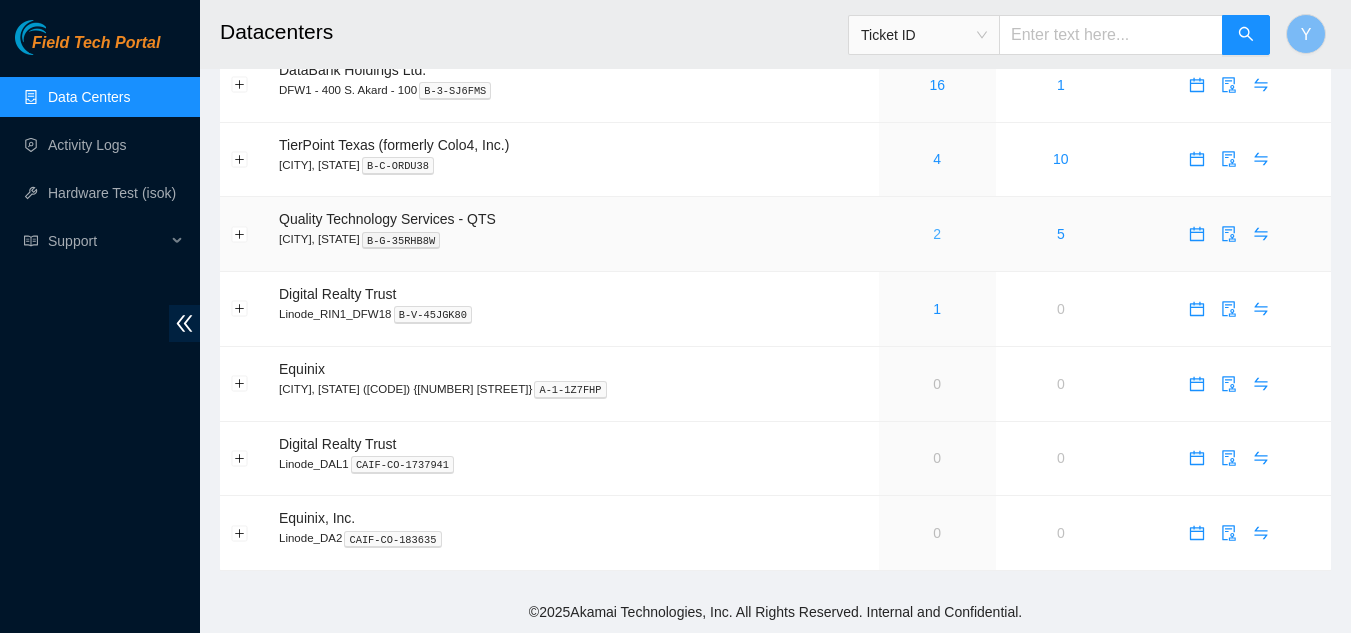 click on "2" at bounding box center (937, 234) 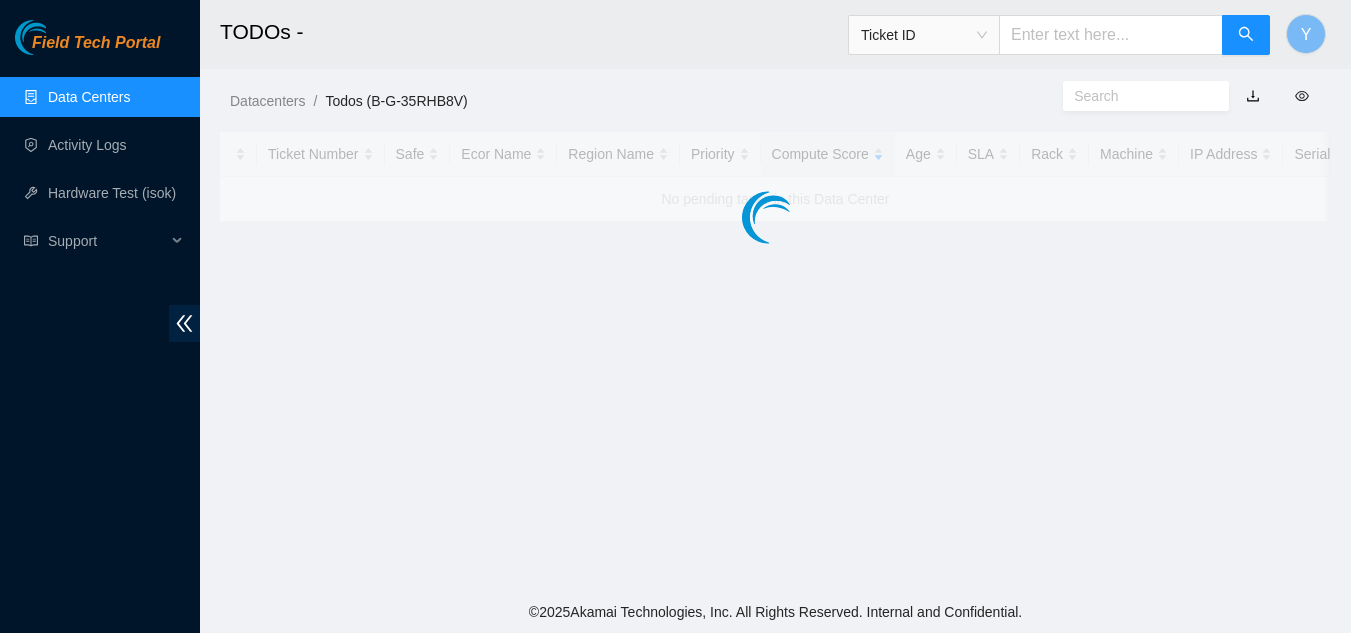 scroll, scrollTop: 0, scrollLeft: 0, axis: both 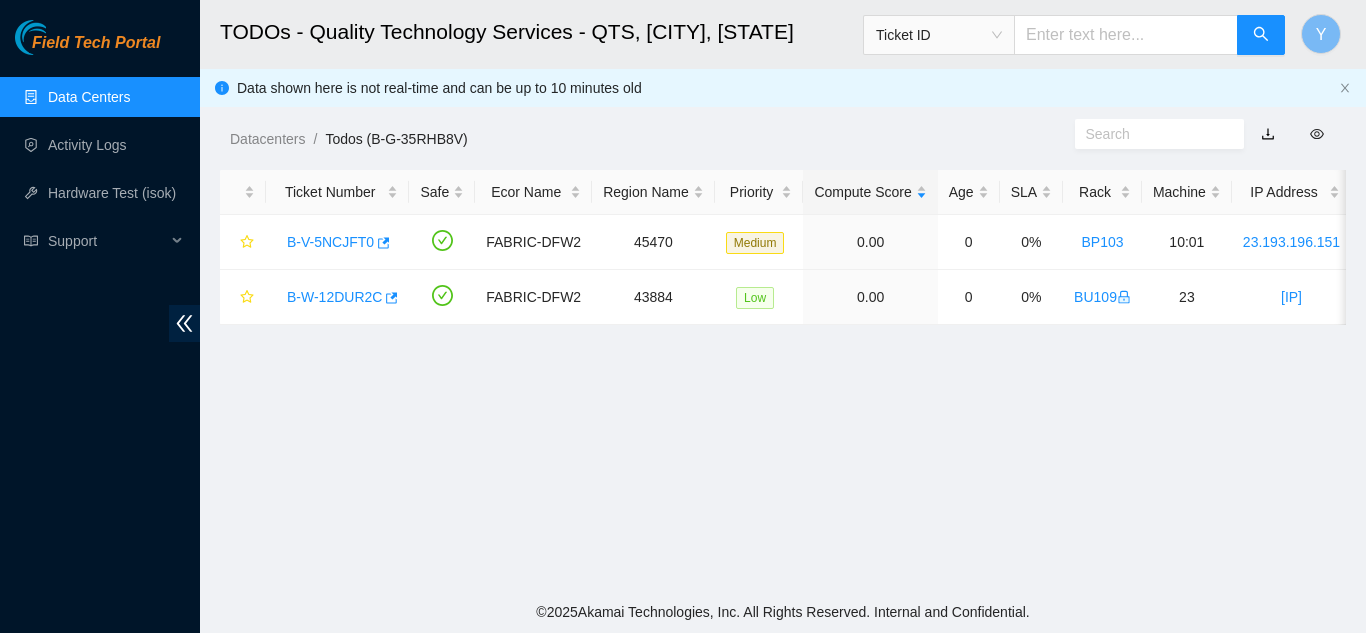click on "Data Centers" at bounding box center [89, 97] 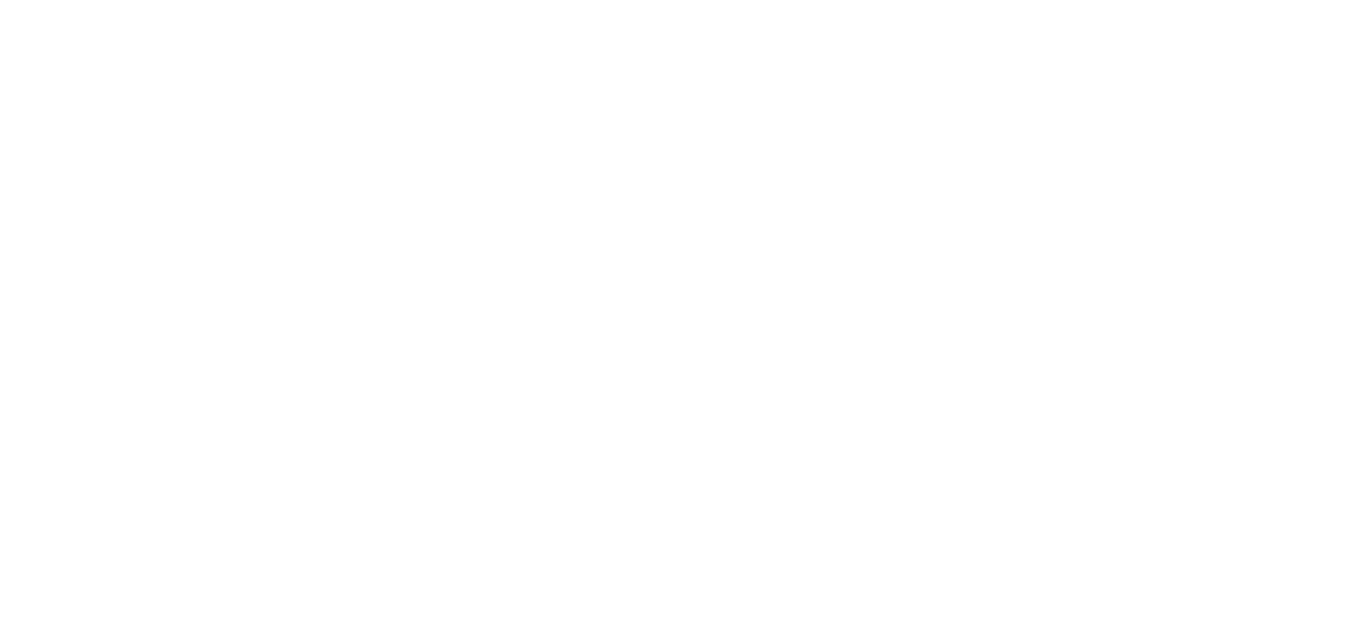 scroll, scrollTop: 0, scrollLeft: 0, axis: both 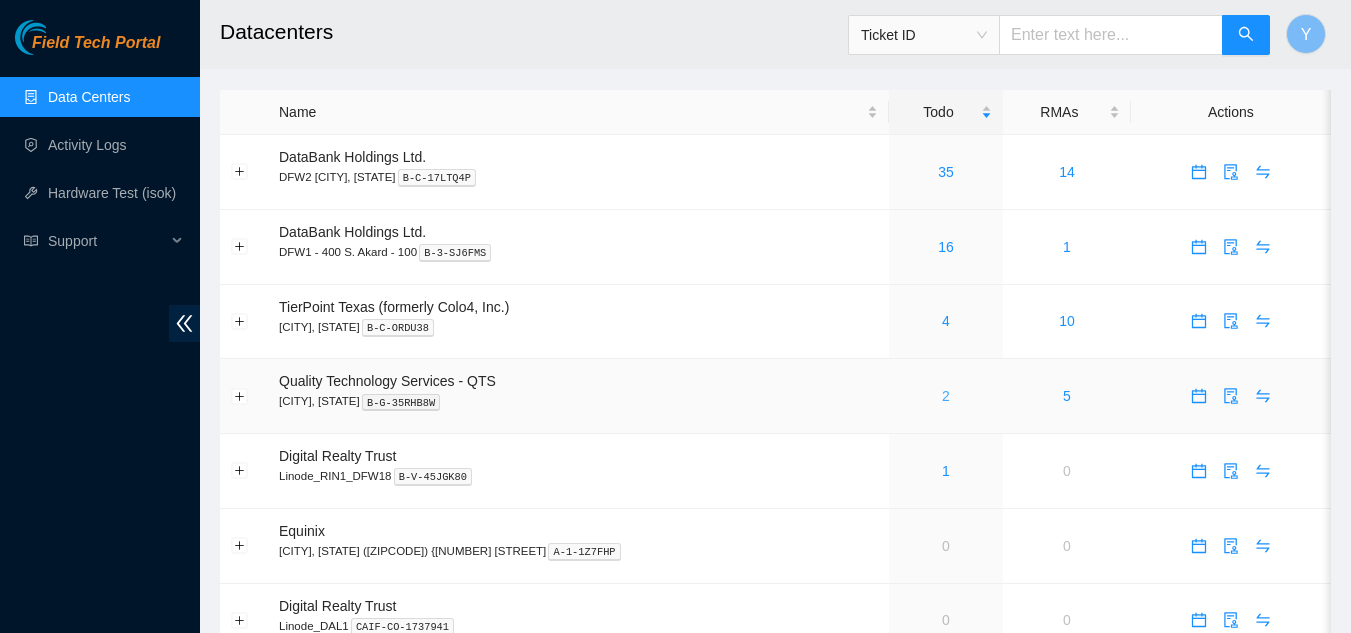 click on "2" at bounding box center [946, 396] 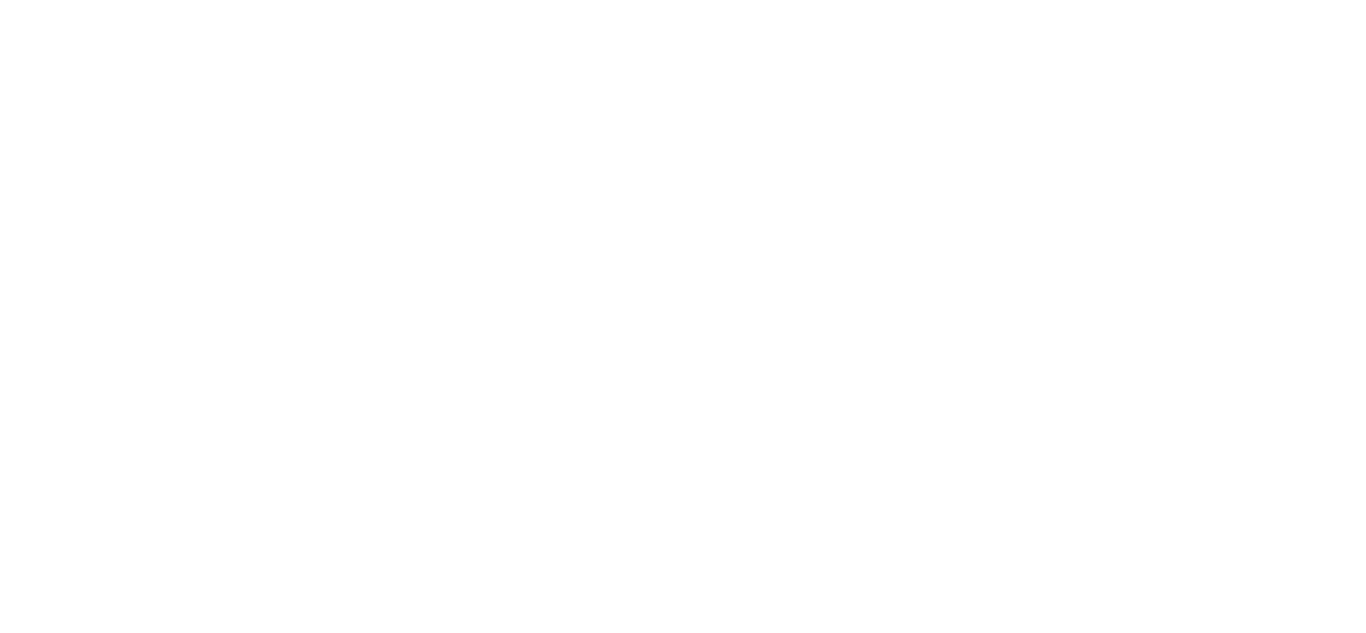 scroll, scrollTop: 0, scrollLeft: 0, axis: both 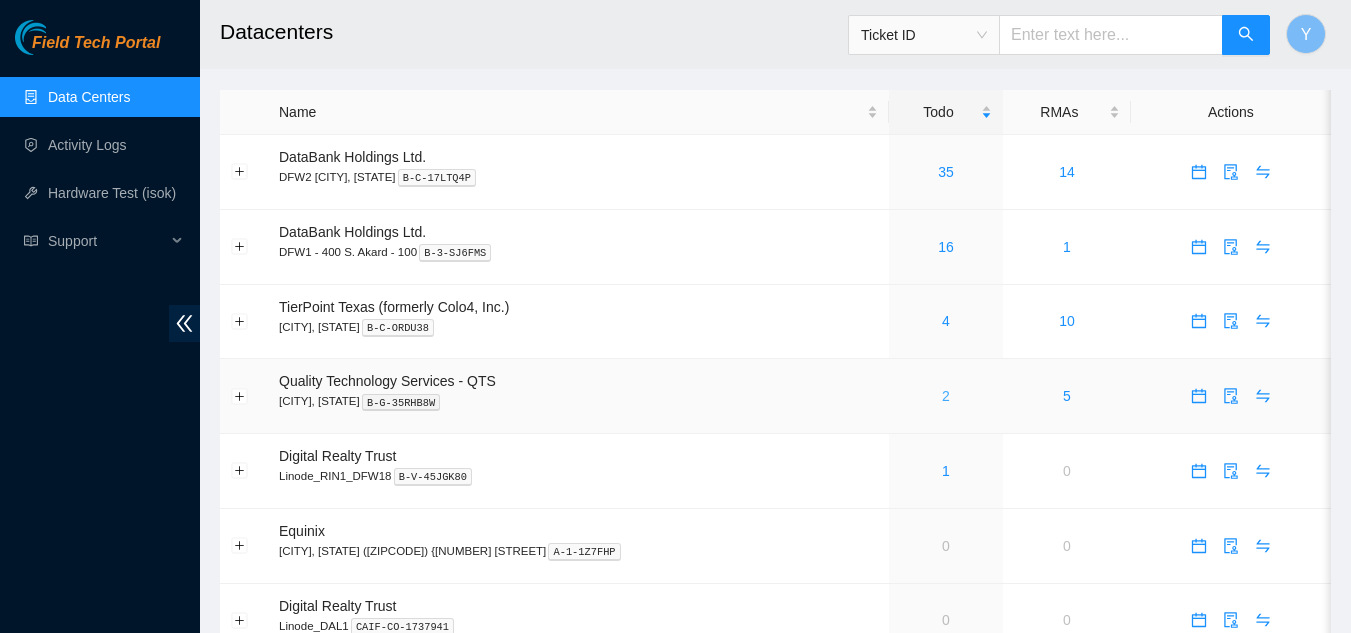click on "2" at bounding box center [946, 396] 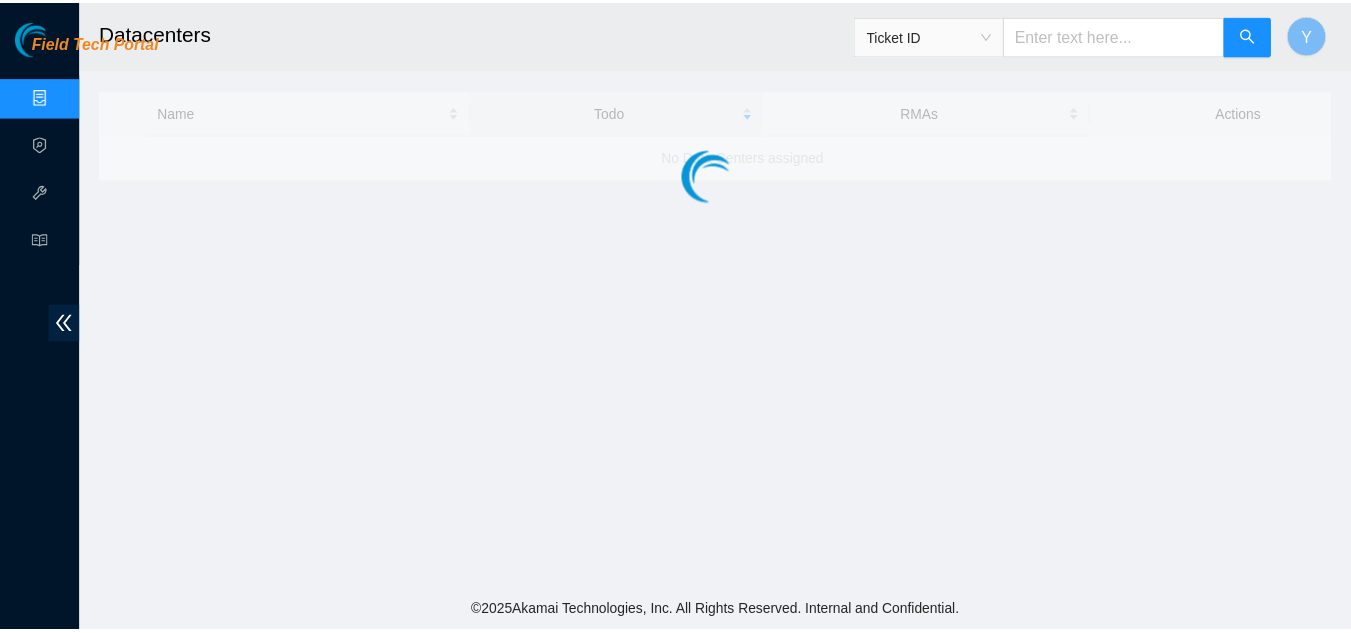 scroll, scrollTop: 0, scrollLeft: 0, axis: both 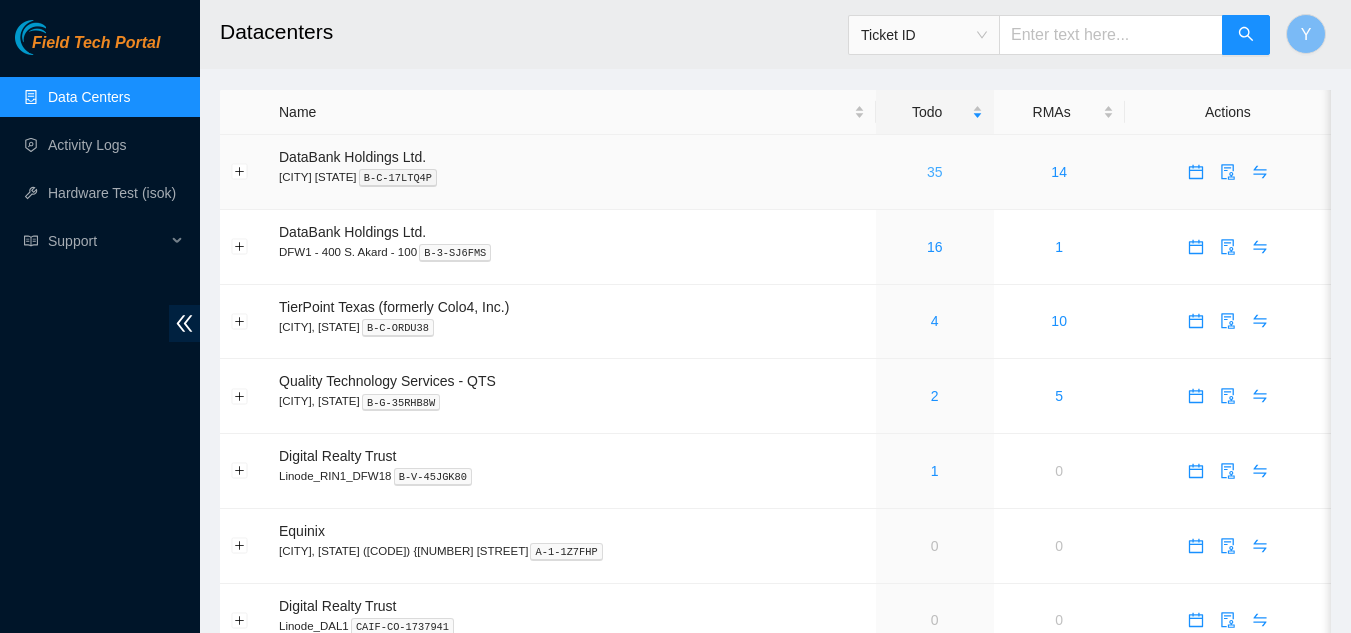 click on "35" at bounding box center (935, 172) 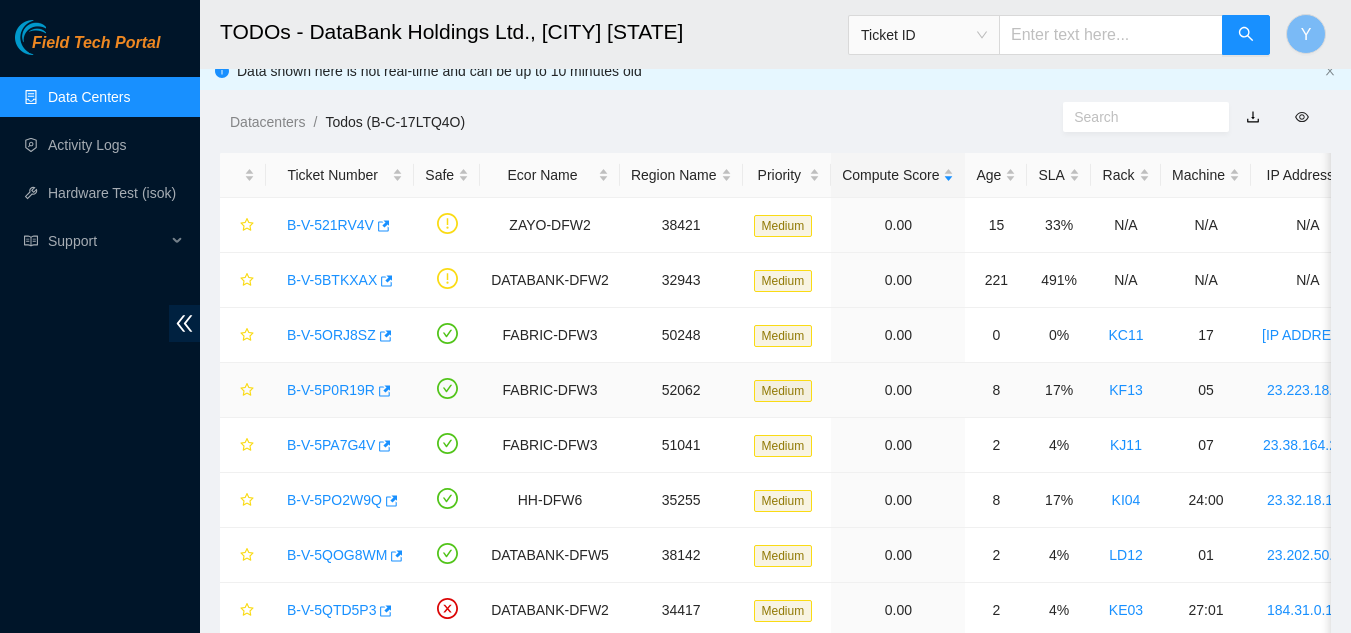 scroll, scrollTop: 0, scrollLeft: 0, axis: both 